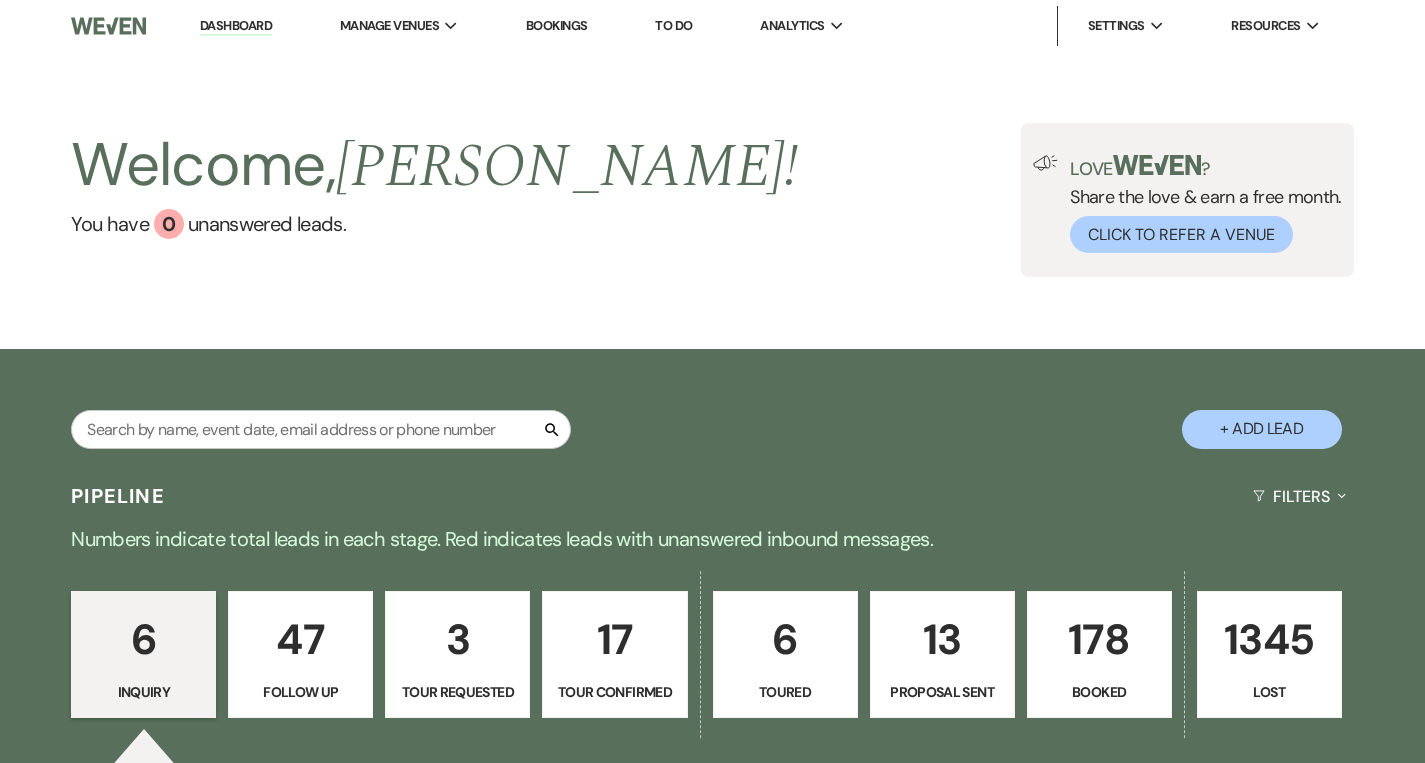 scroll, scrollTop: 0, scrollLeft: 0, axis: both 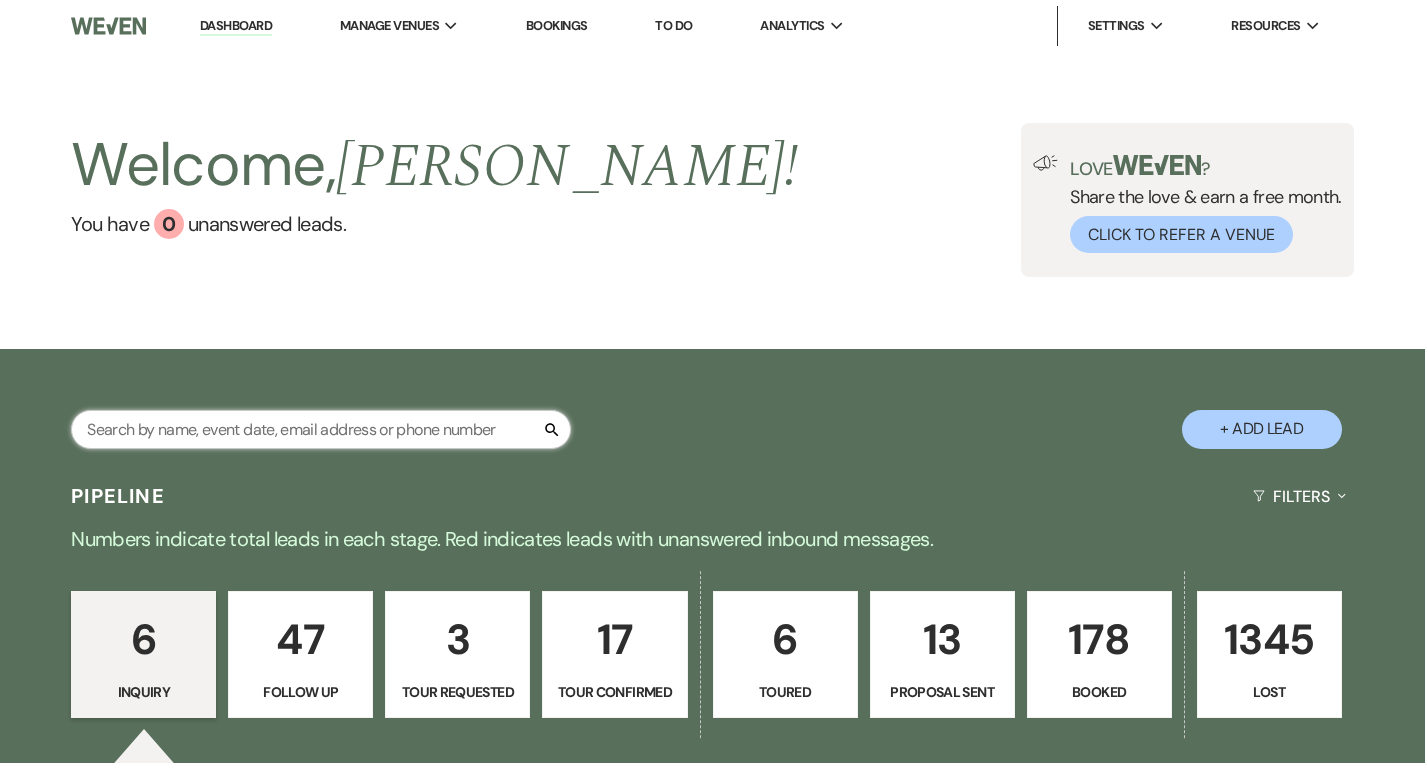 click at bounding box center [321, 429] 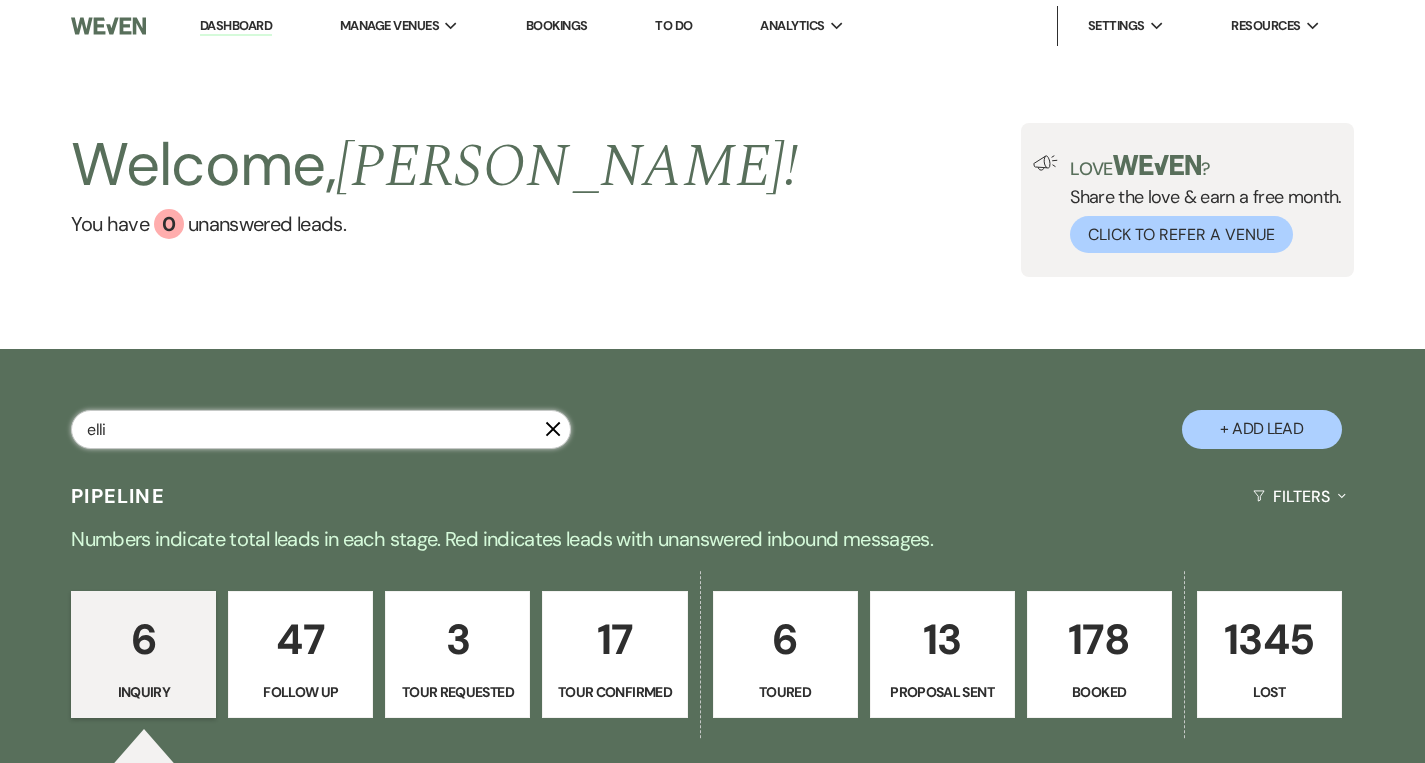 type on "ellie" 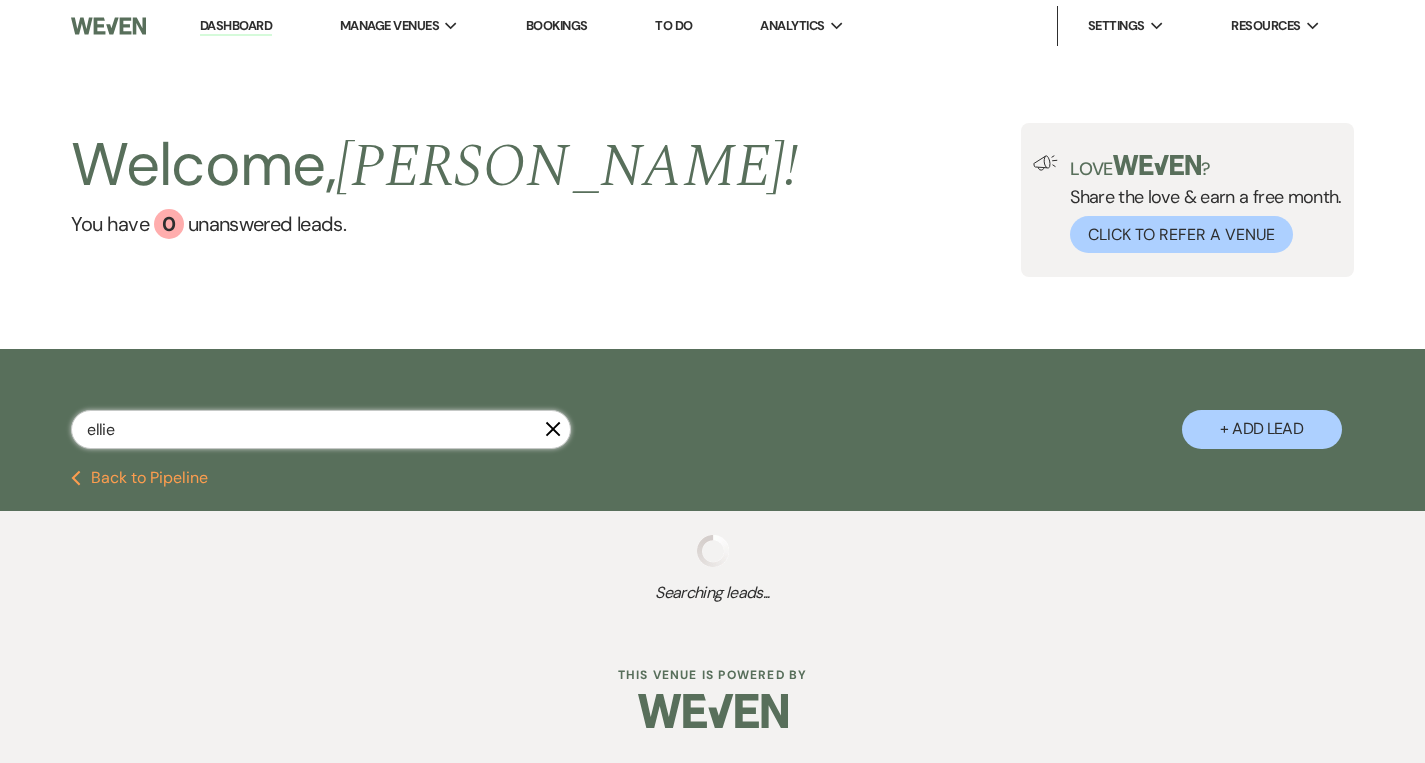 select on "8" 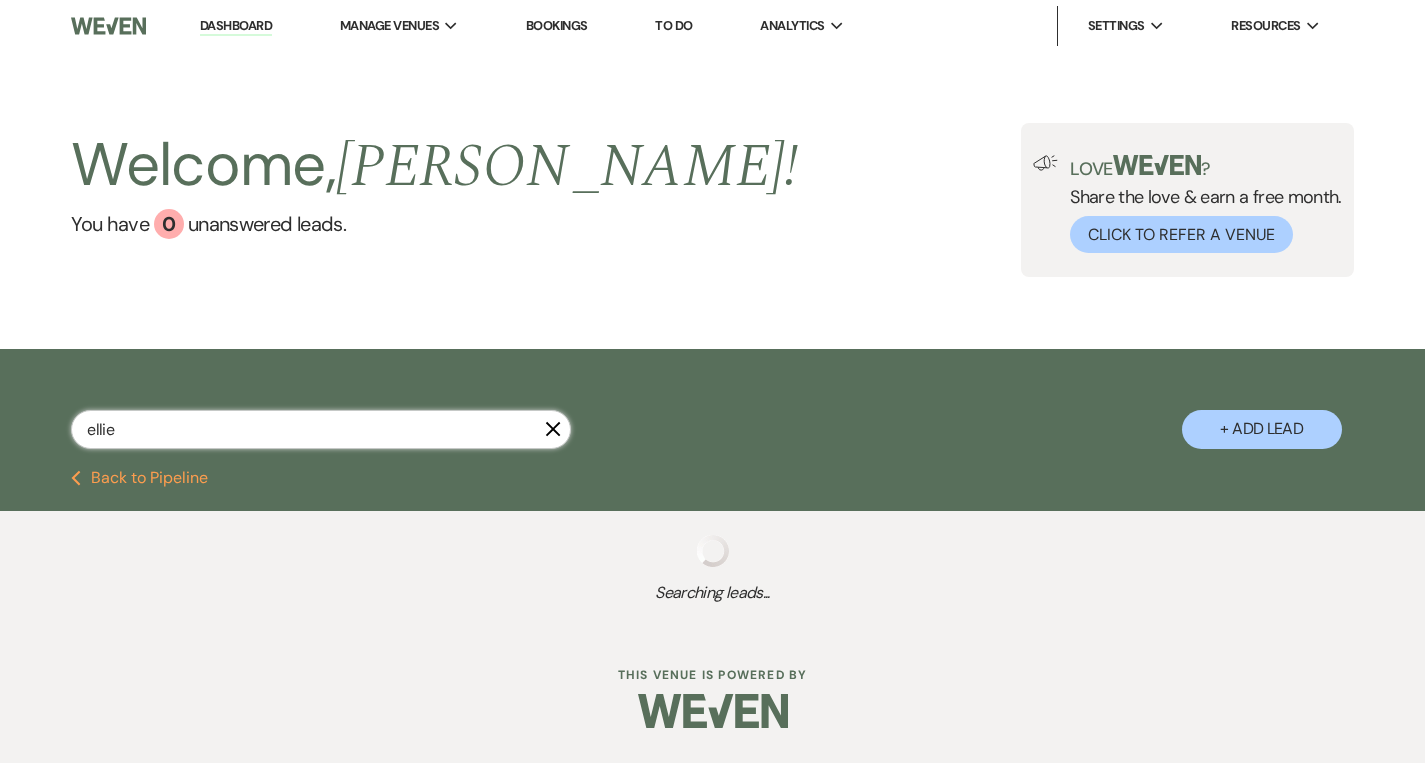 select on "5" 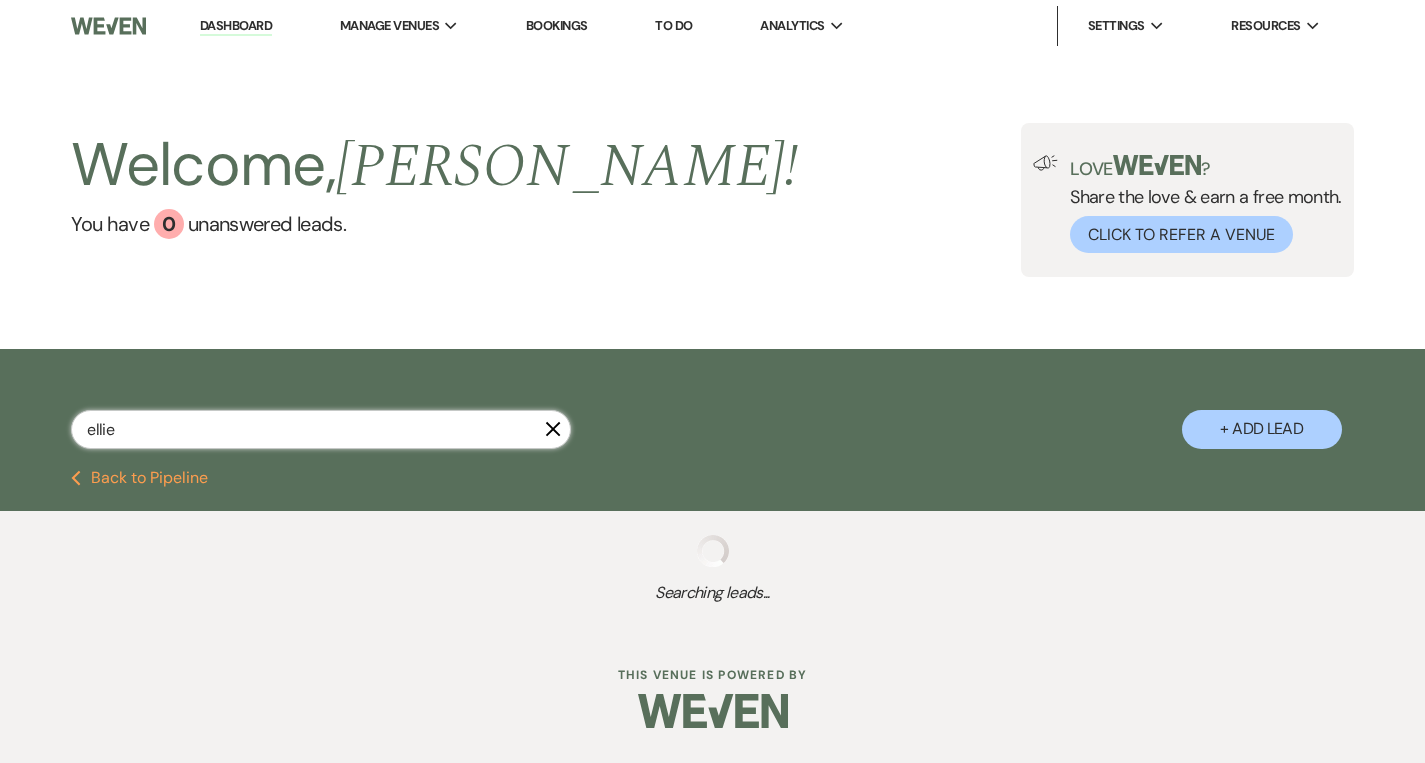 select on "4" 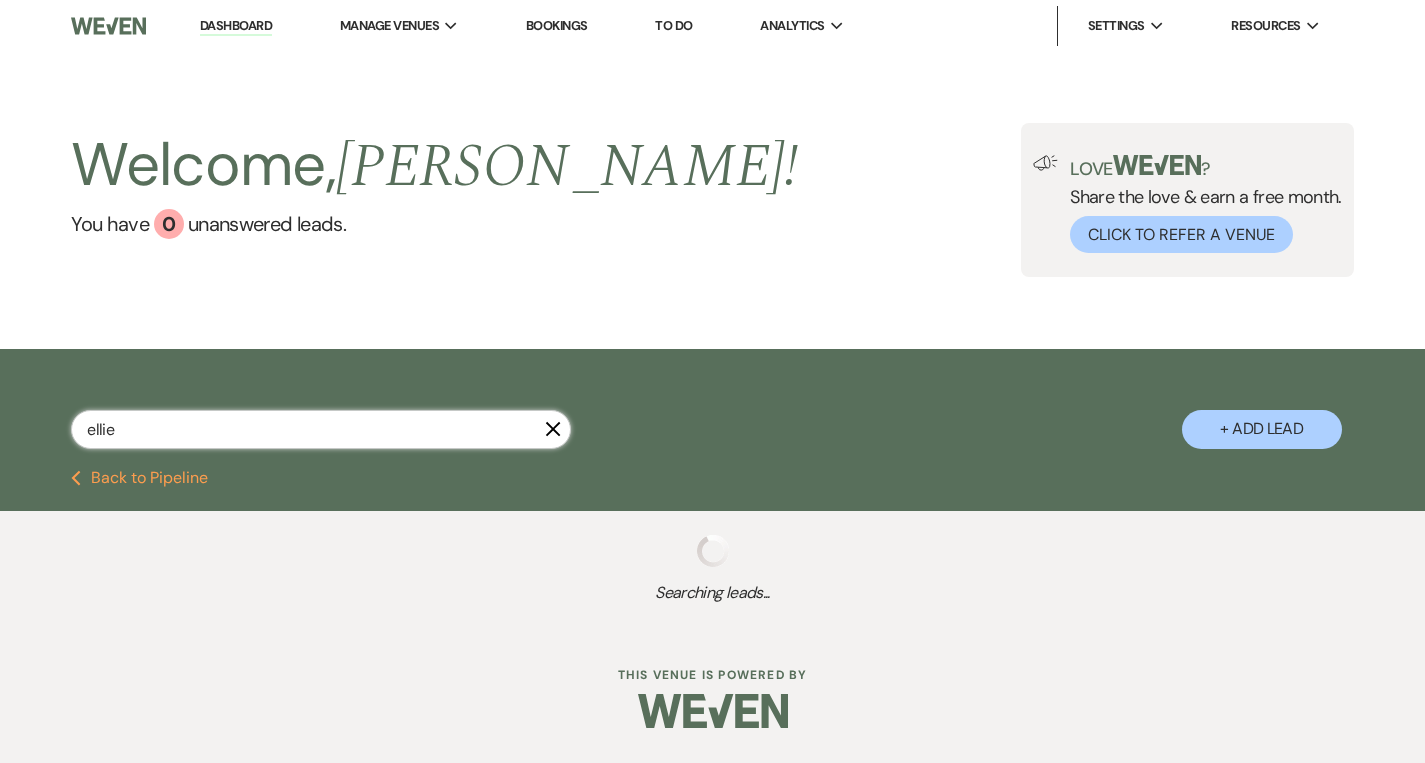 select on "8" 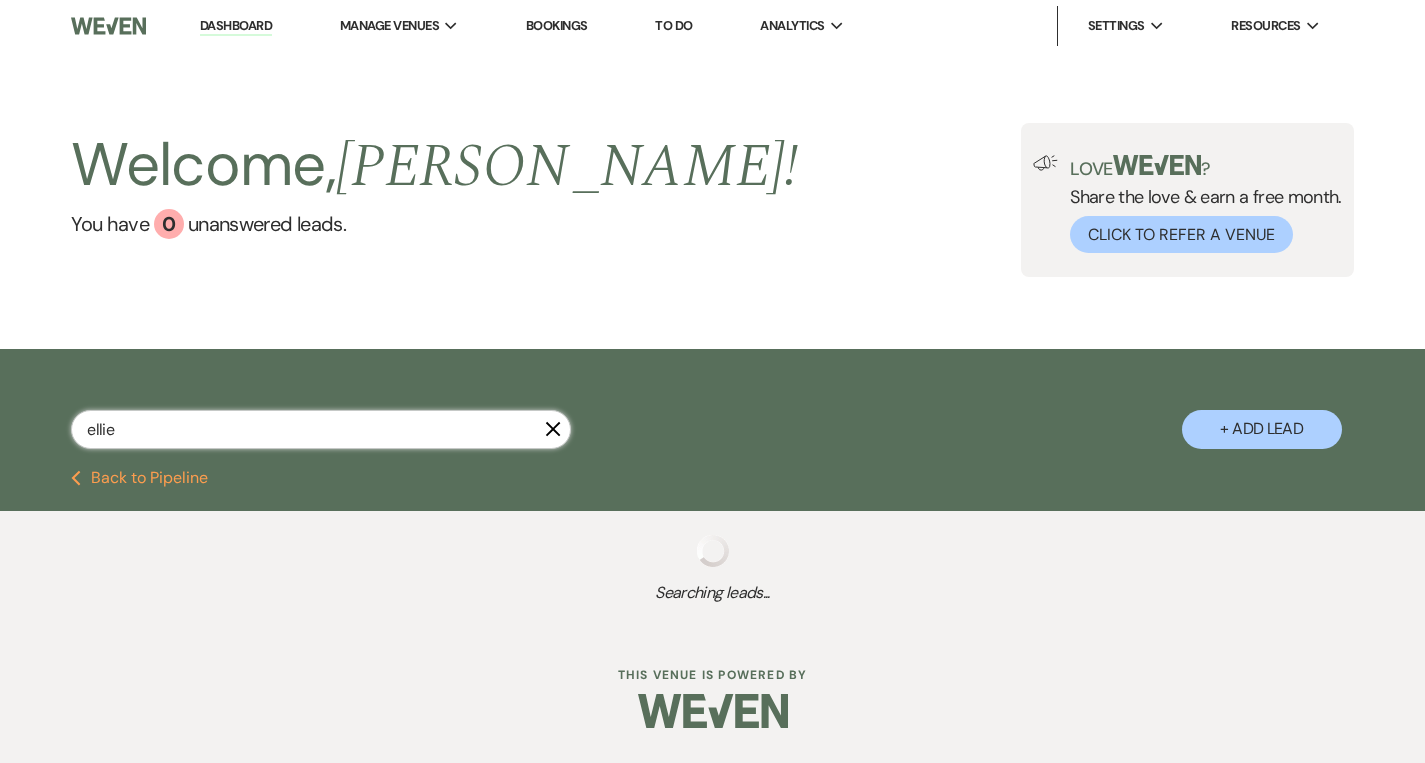 select on "6" 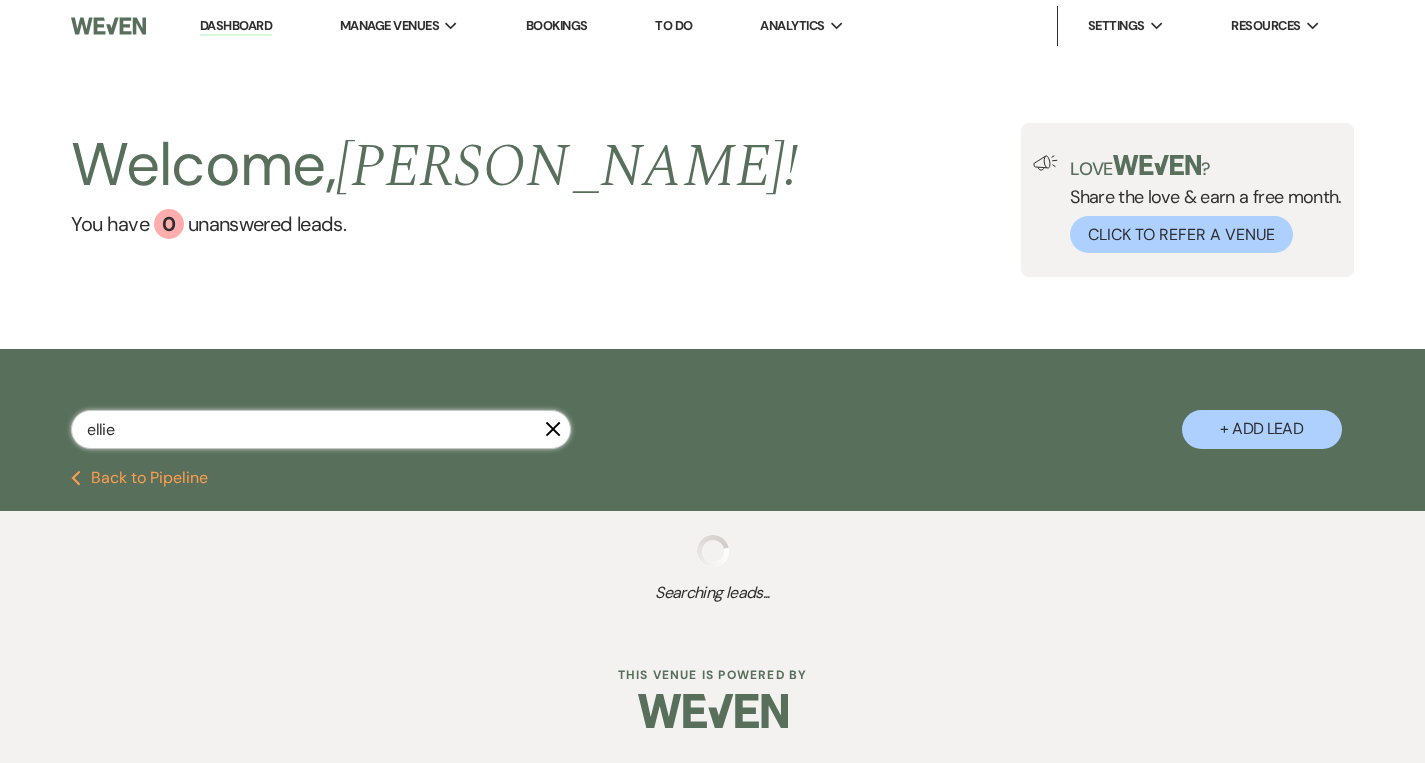 select on "8" 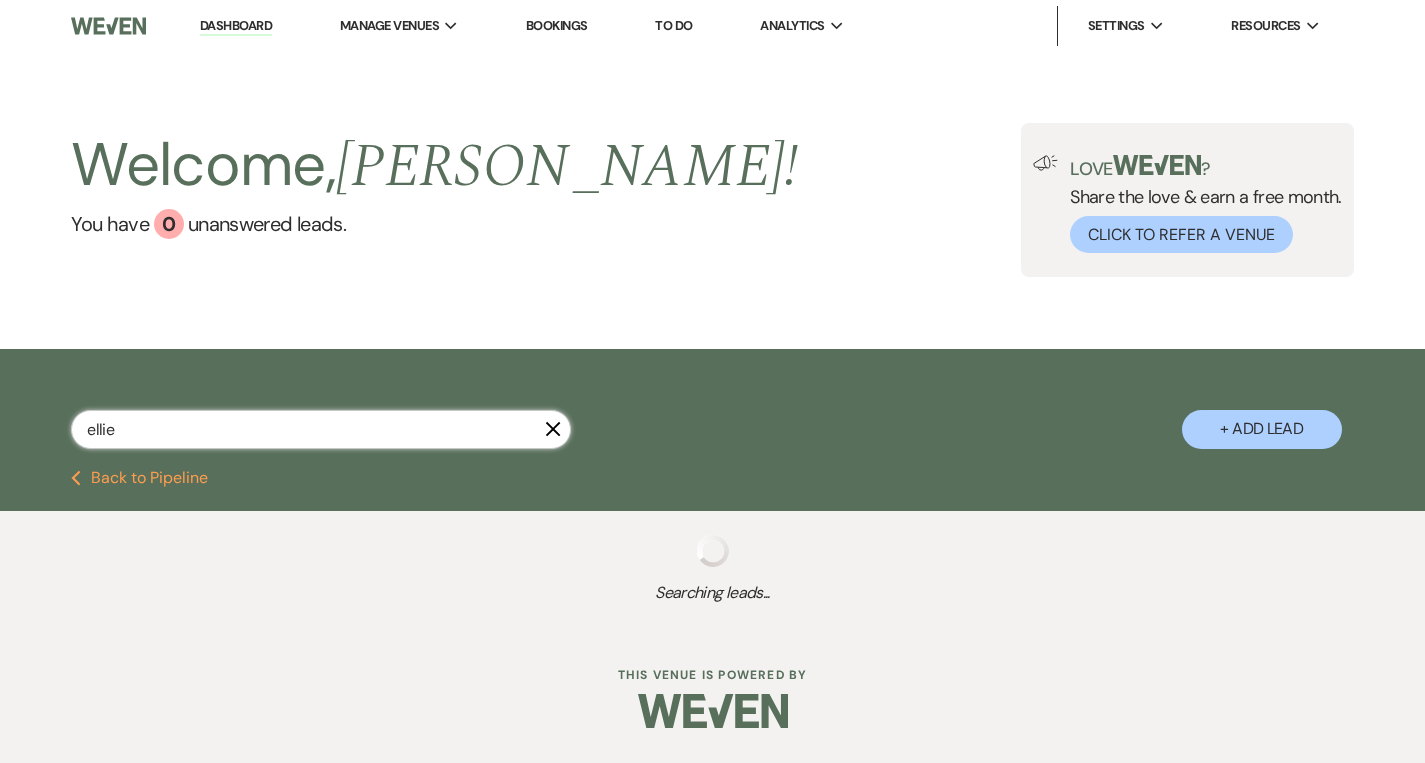 select on "10" 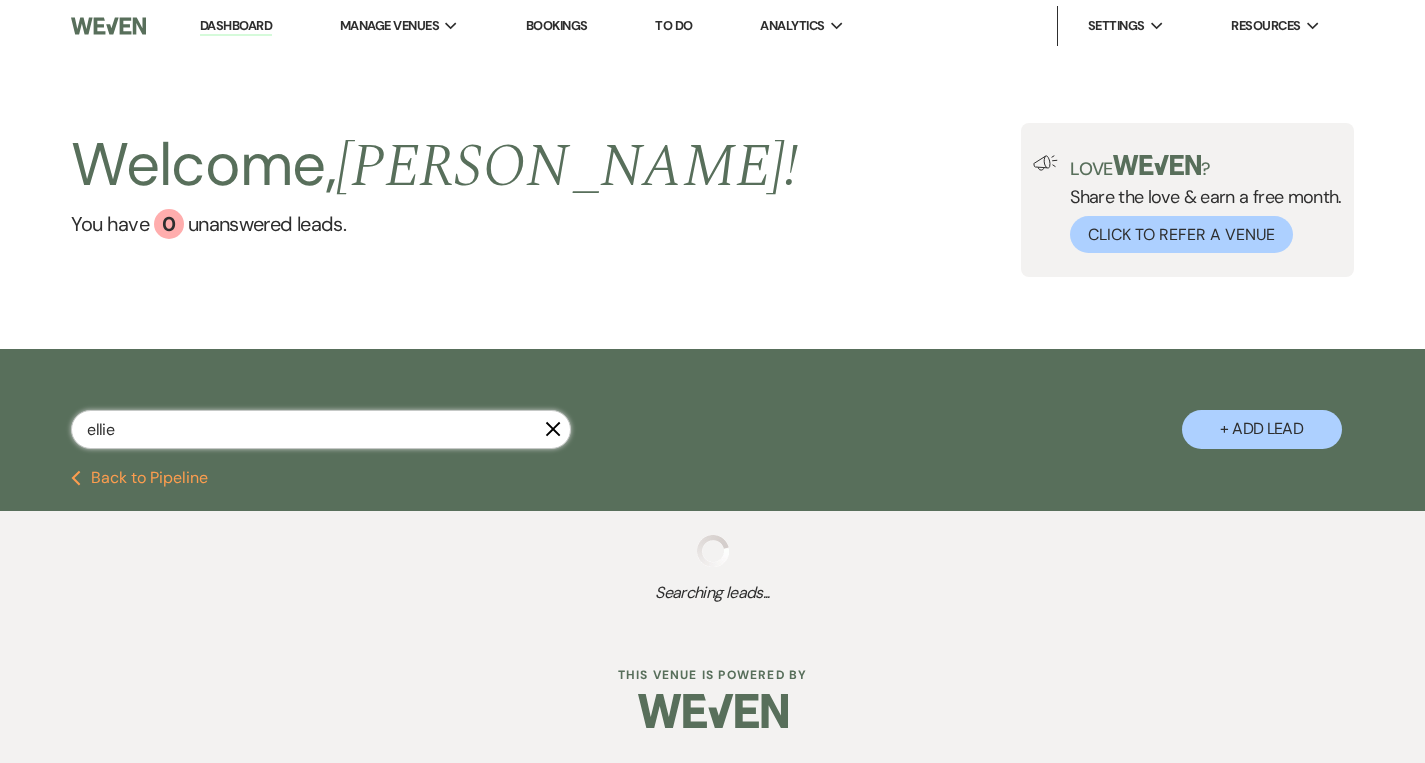 select on "8" 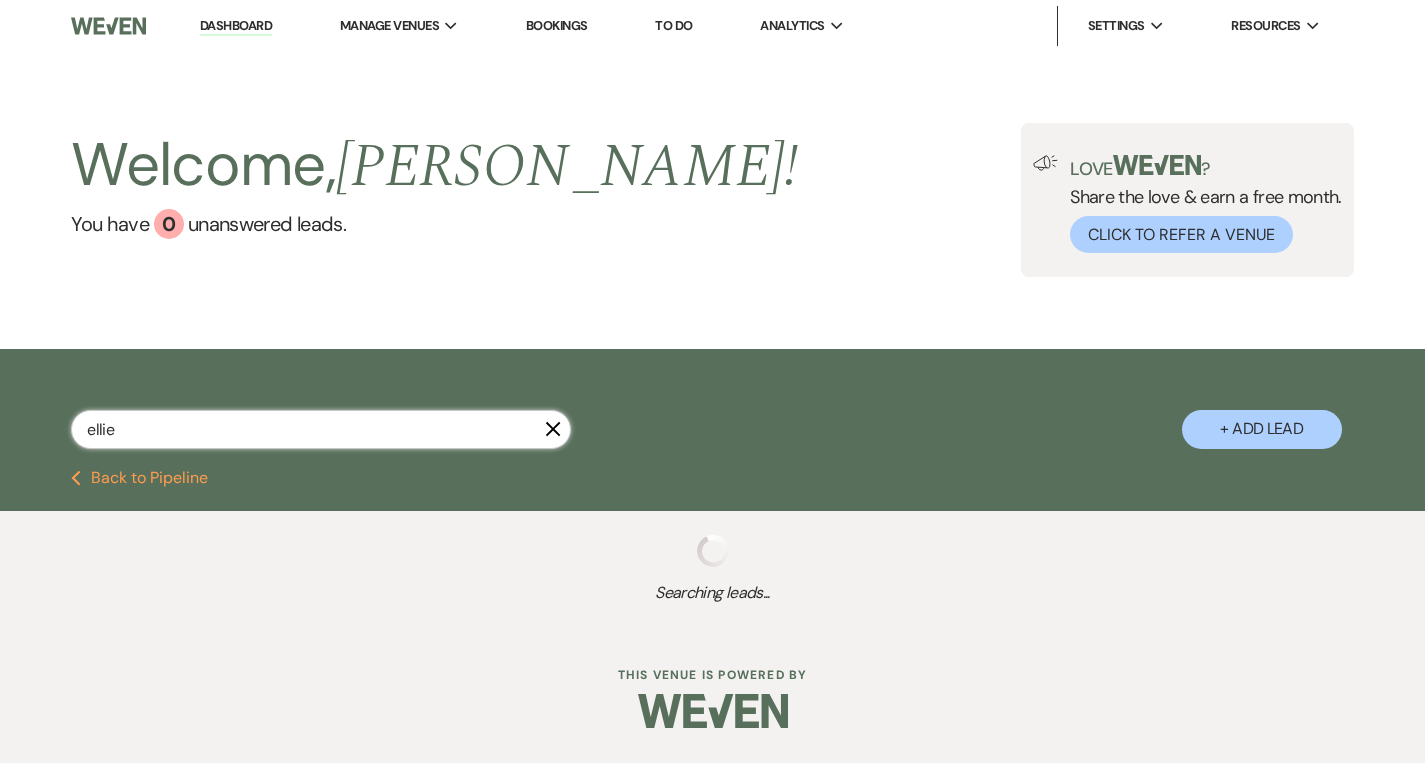 select on "10" 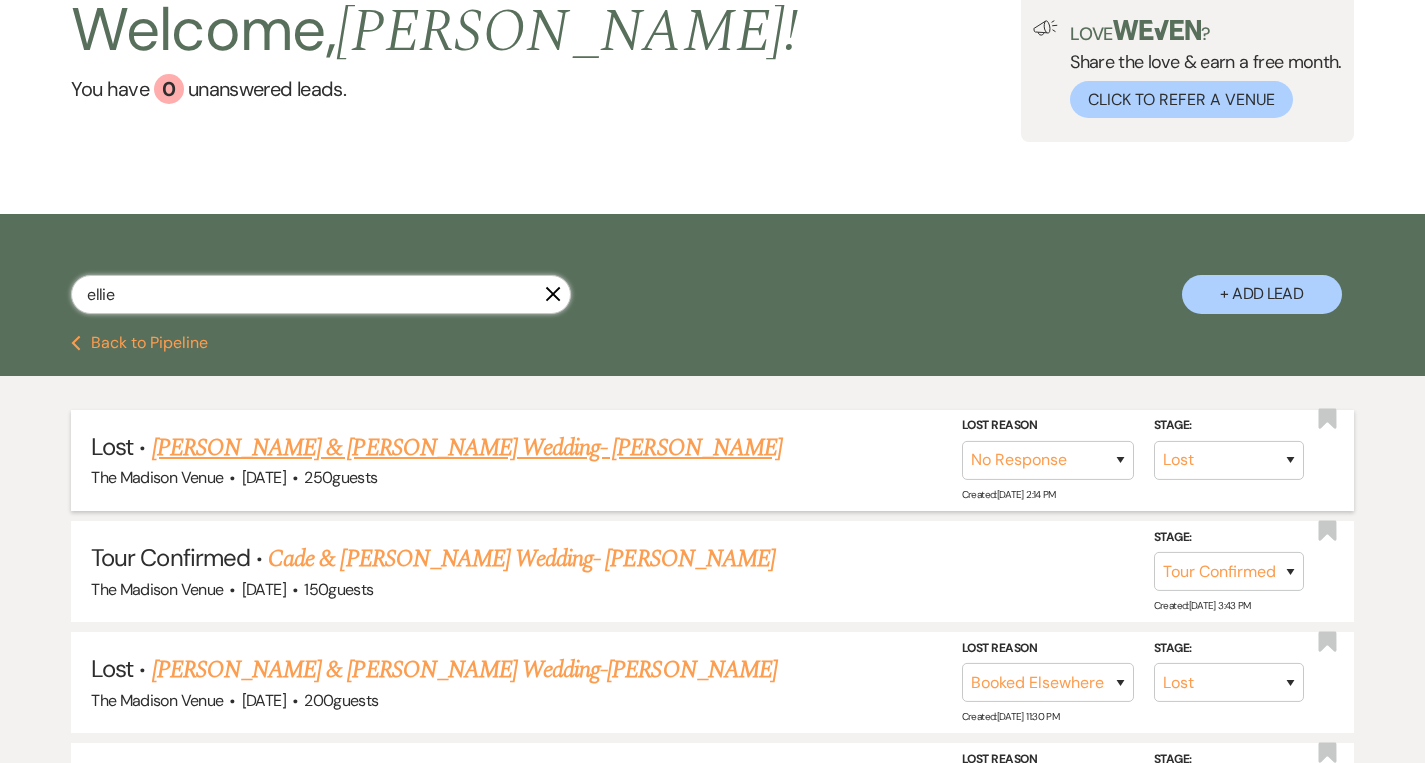 scroll, scrollTop: 150, scrollLeft: 0, axis: vertical 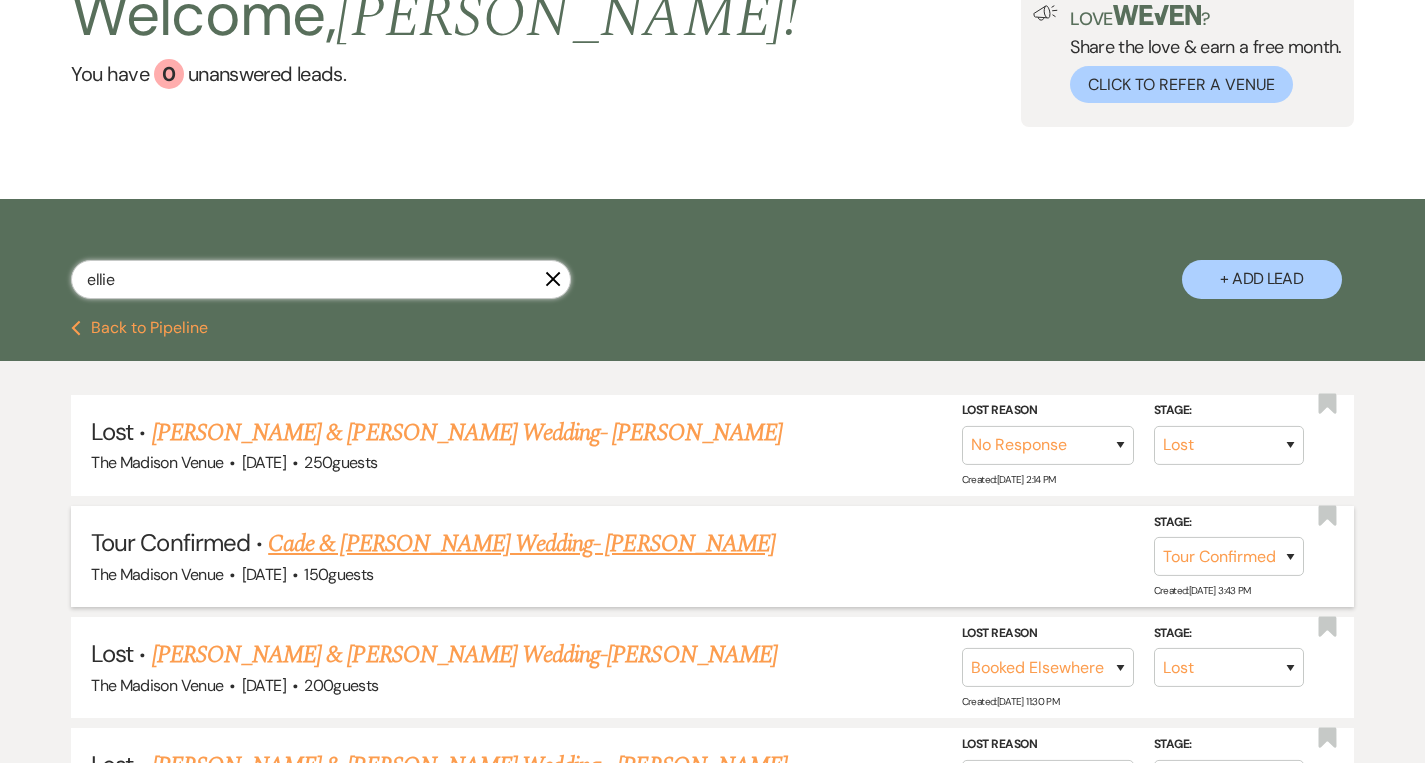type on "ellie" 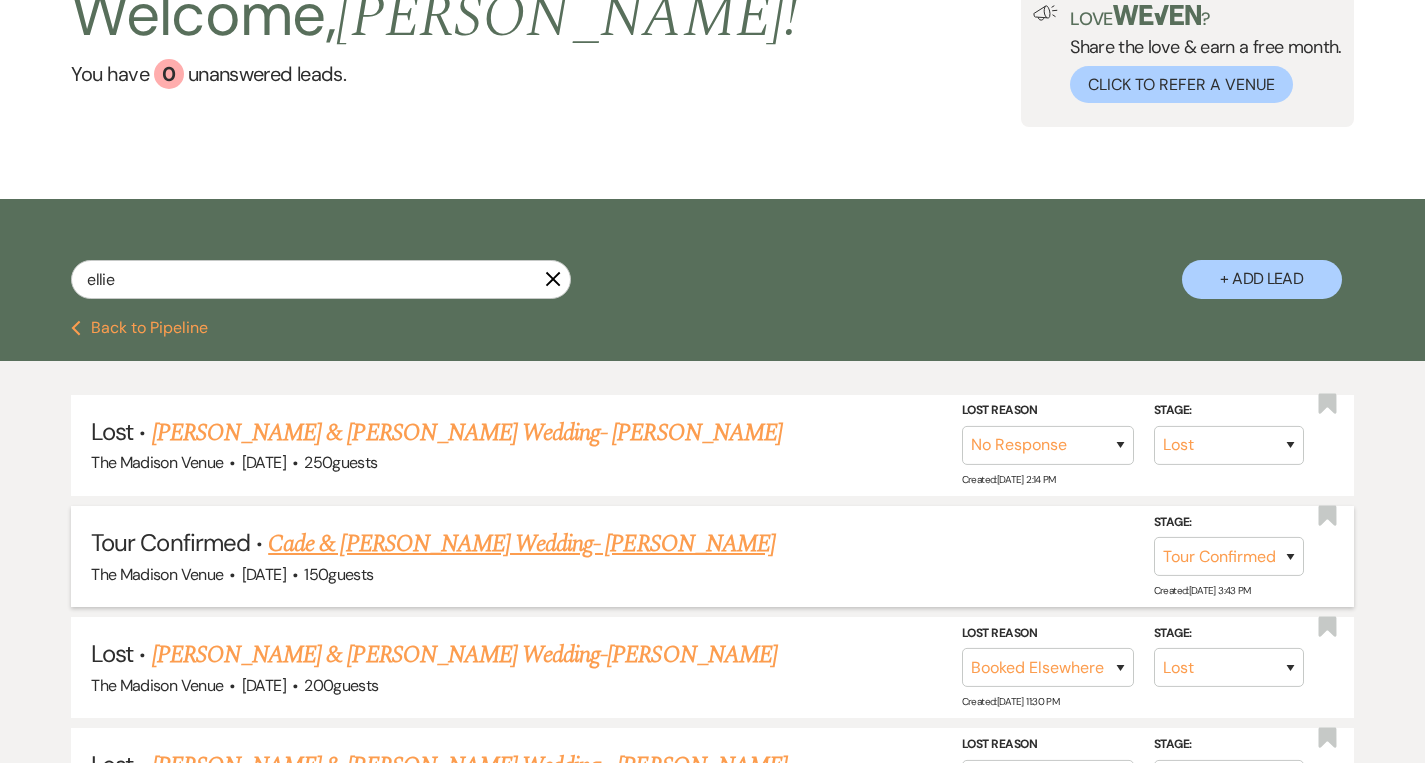 click on "Cade & [PERSON_NAME] Wedding- [PERSON_NAME]" at bounding box center (521, 544) 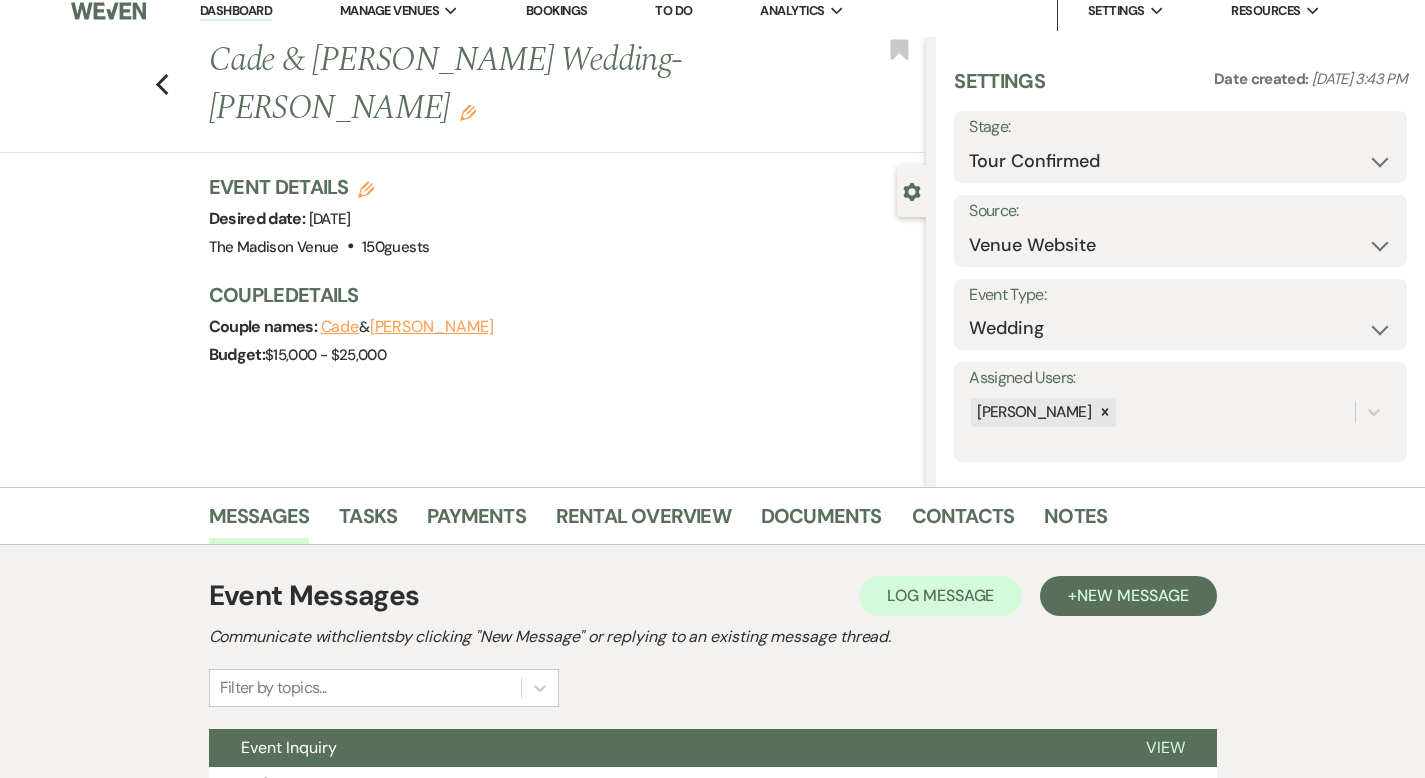 scroll, scrollTop: 196, scrollLeft: 0, axis: vertical 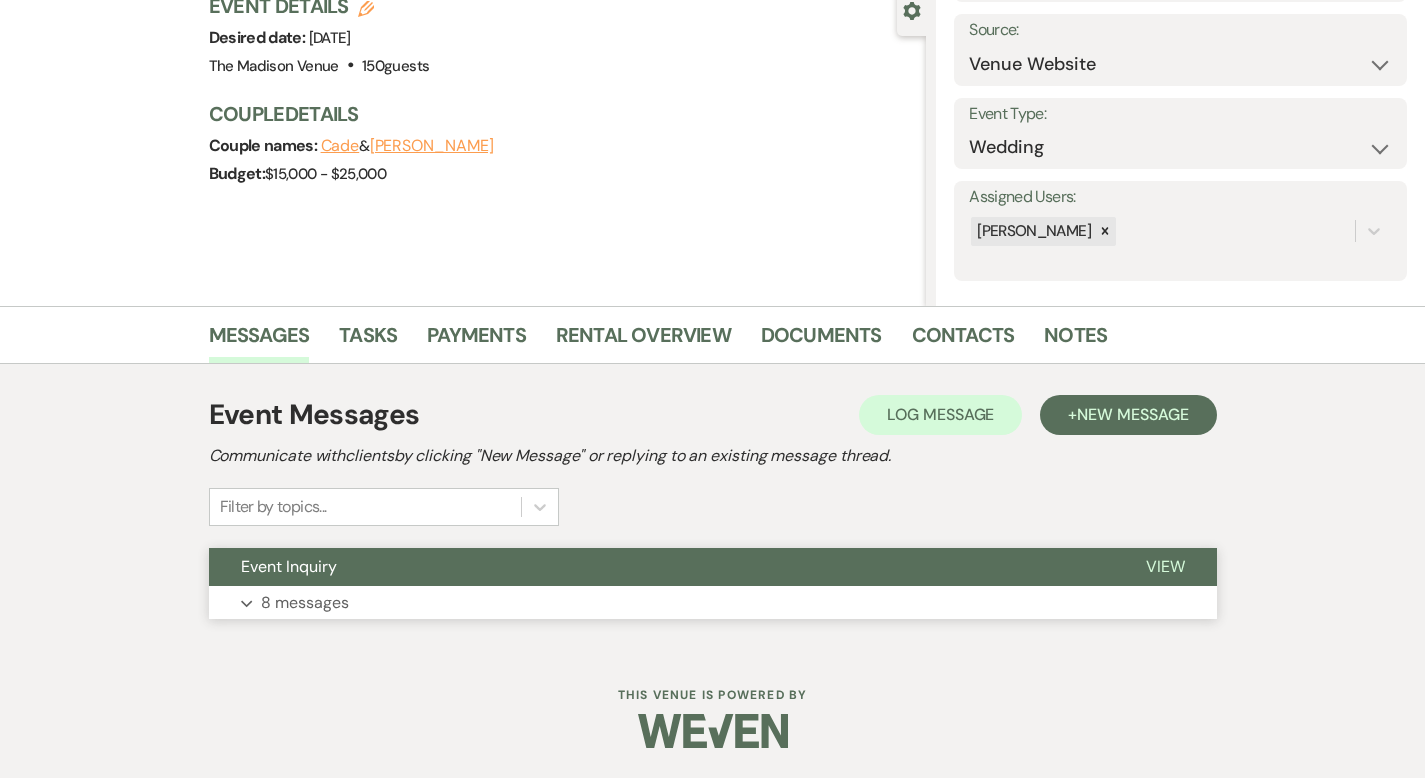 click on "View" at bounding box center (1165, 566) 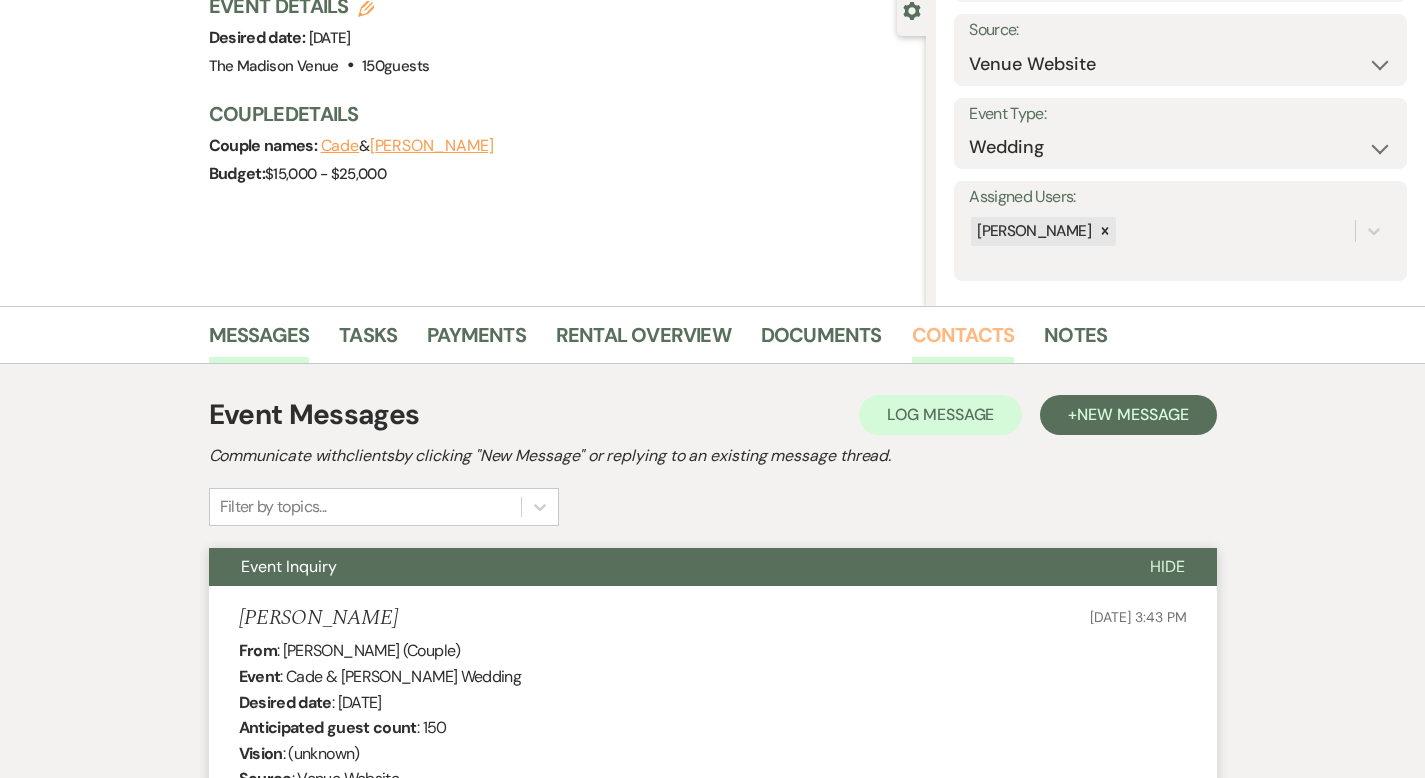 click on "Contacts" at bounding box center (963, 341) 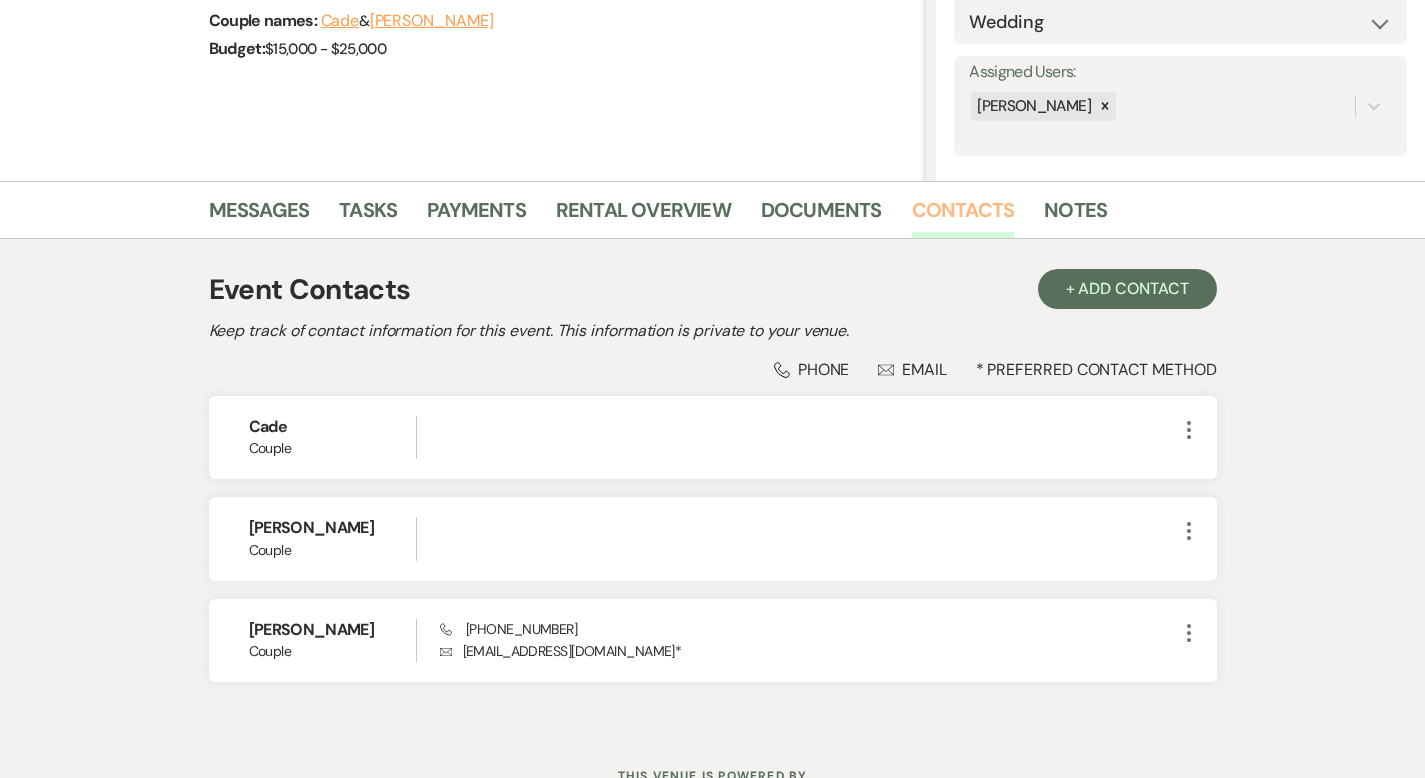 scroll, scrollTop: 402, scrollLeft: 0, axis: vertical 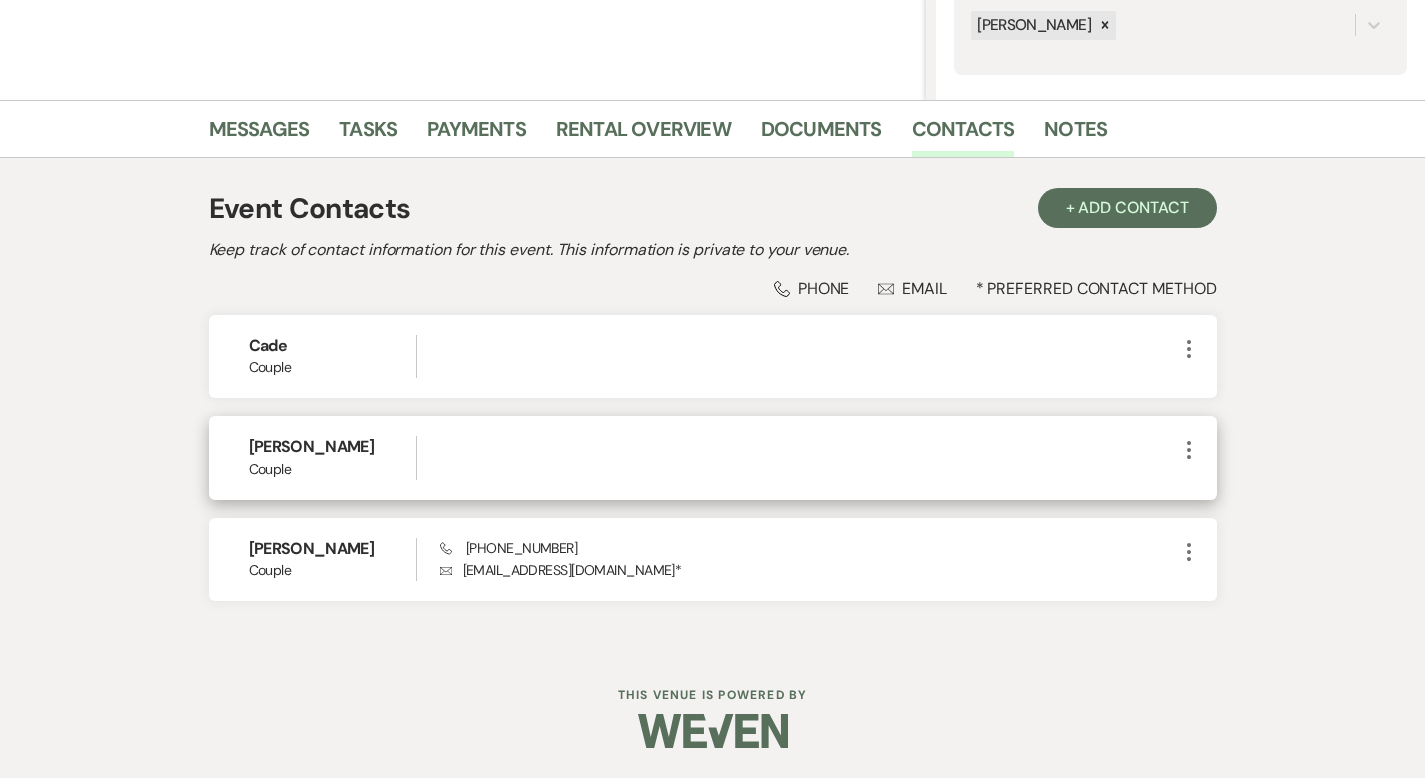 click on "More" 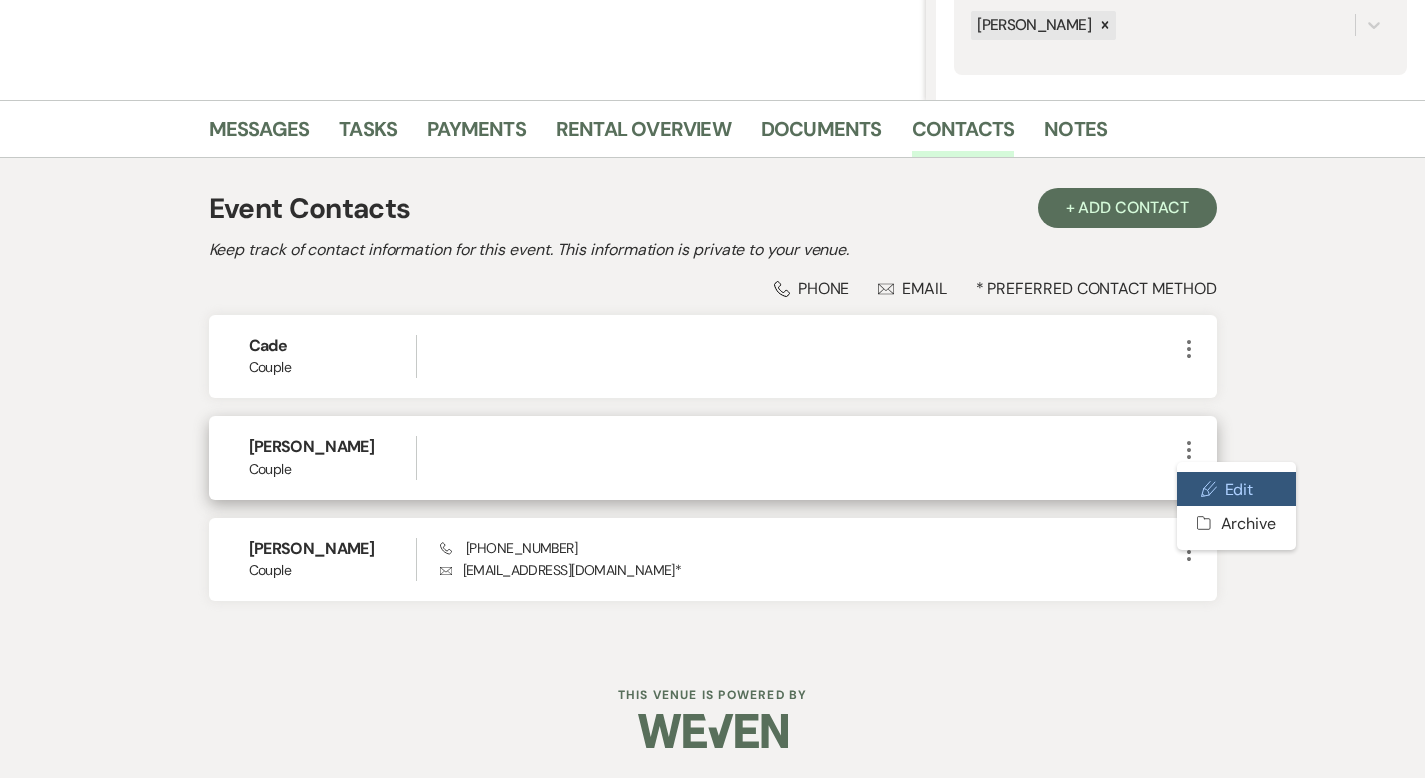 click on "Pencil Edit" at bounding box center [1236, 489] 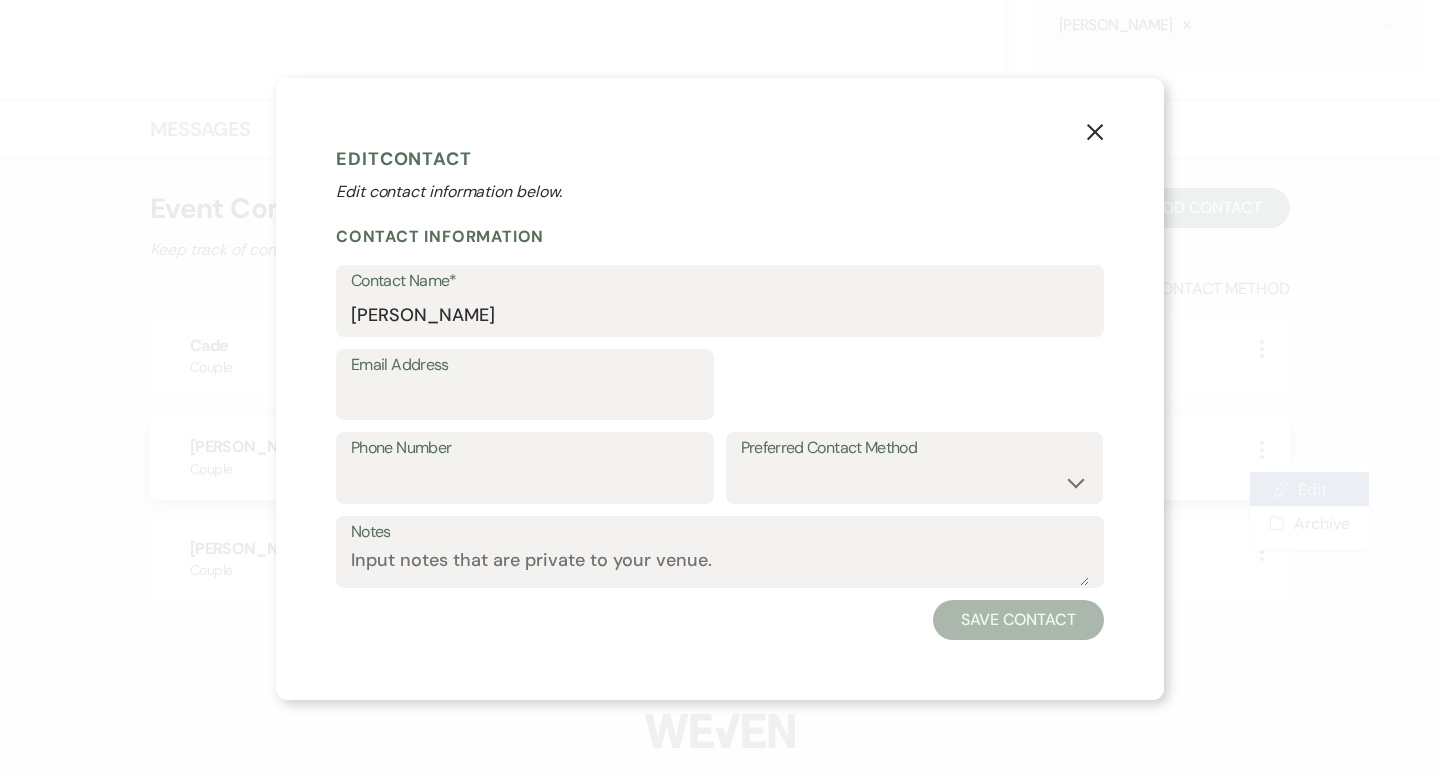 select on "1" 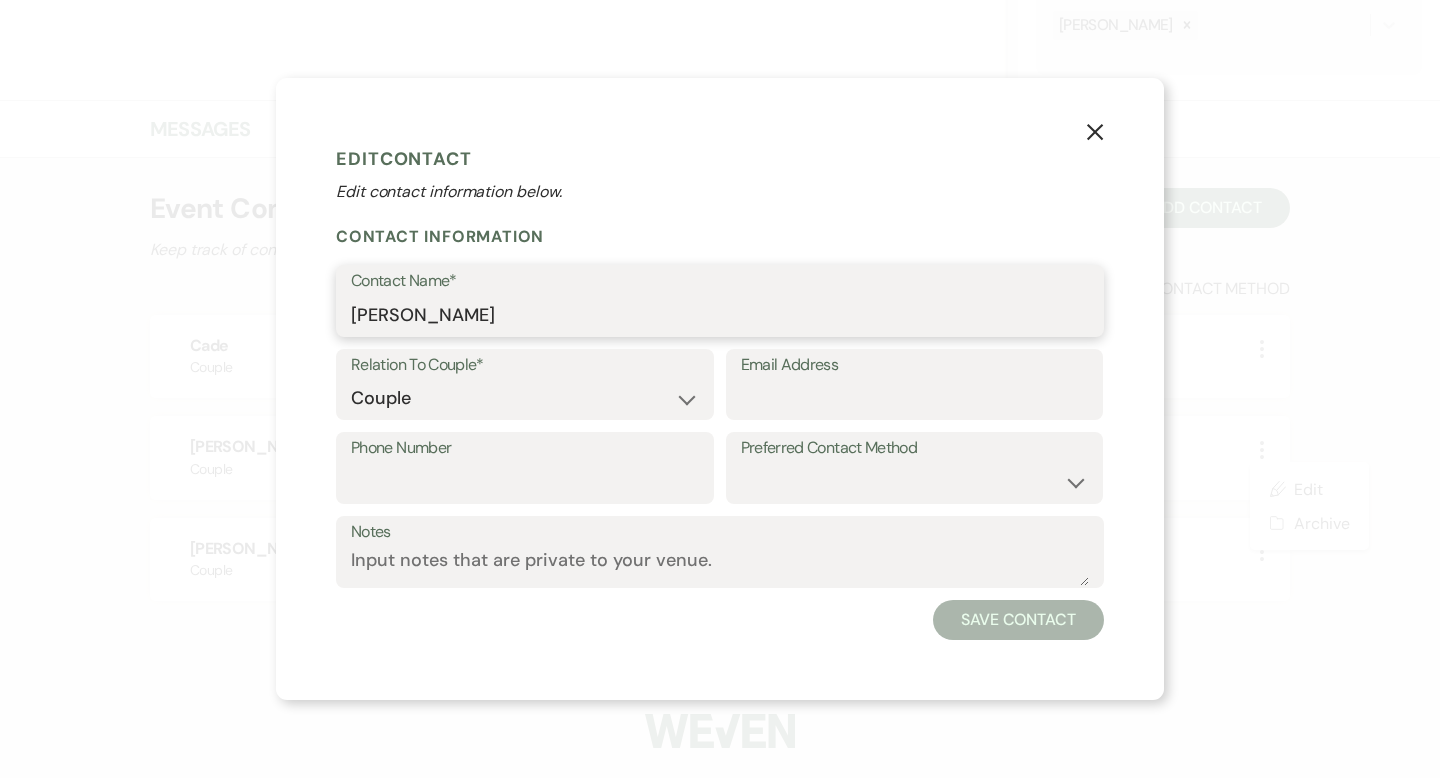 click on "[PERSON_NAME]" at bounding box center (720, 315) 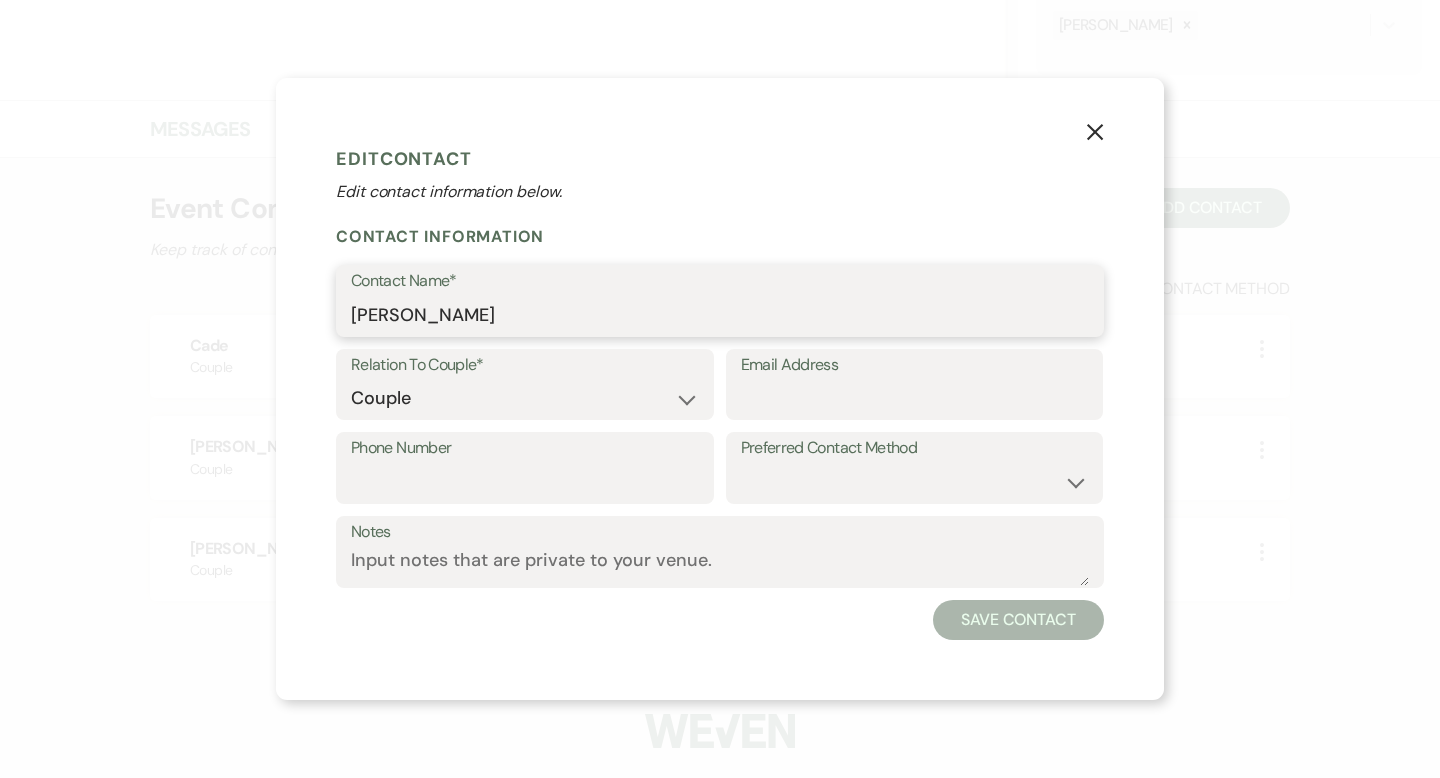 click on "[PERSON_NAME]" at bounding box center (720, 315) 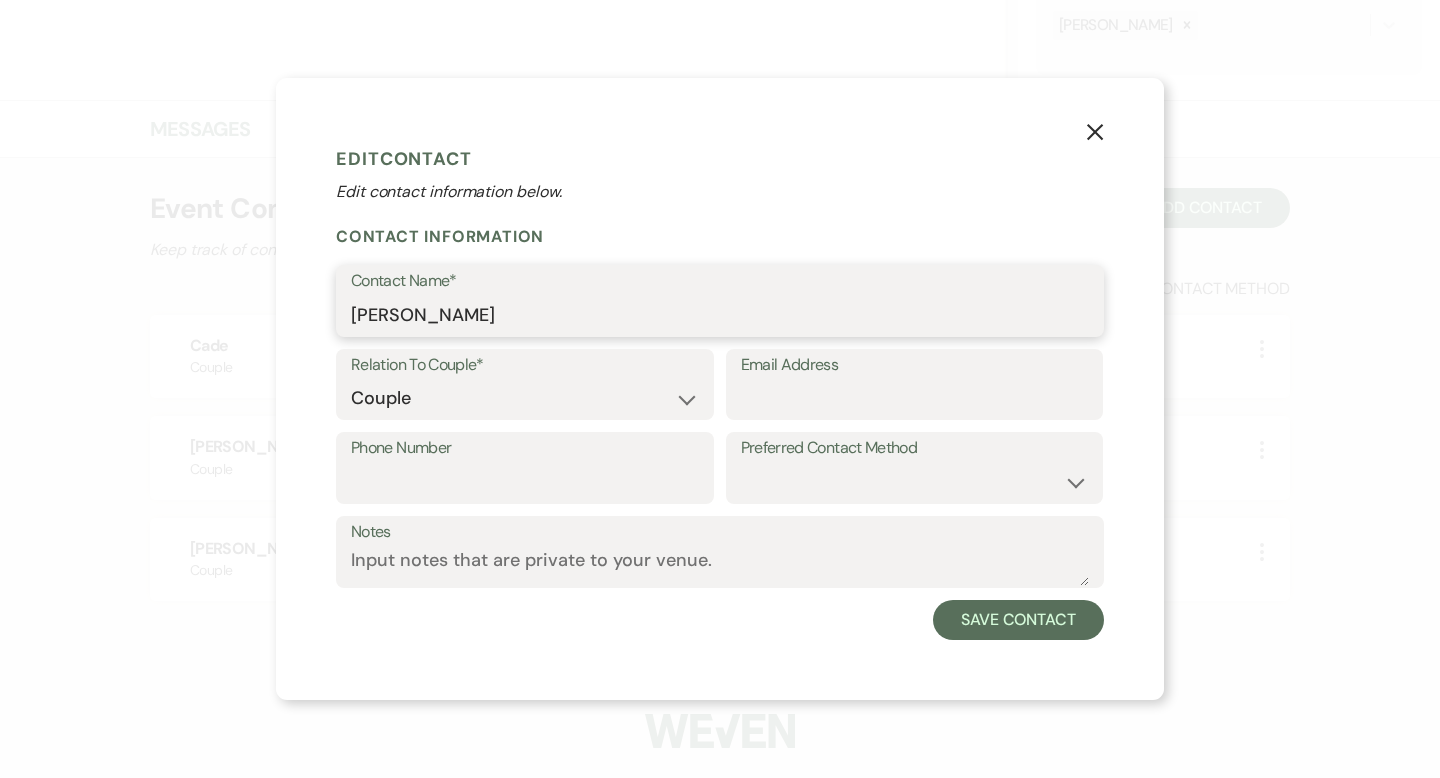 type on "[PERSON_NAME]" 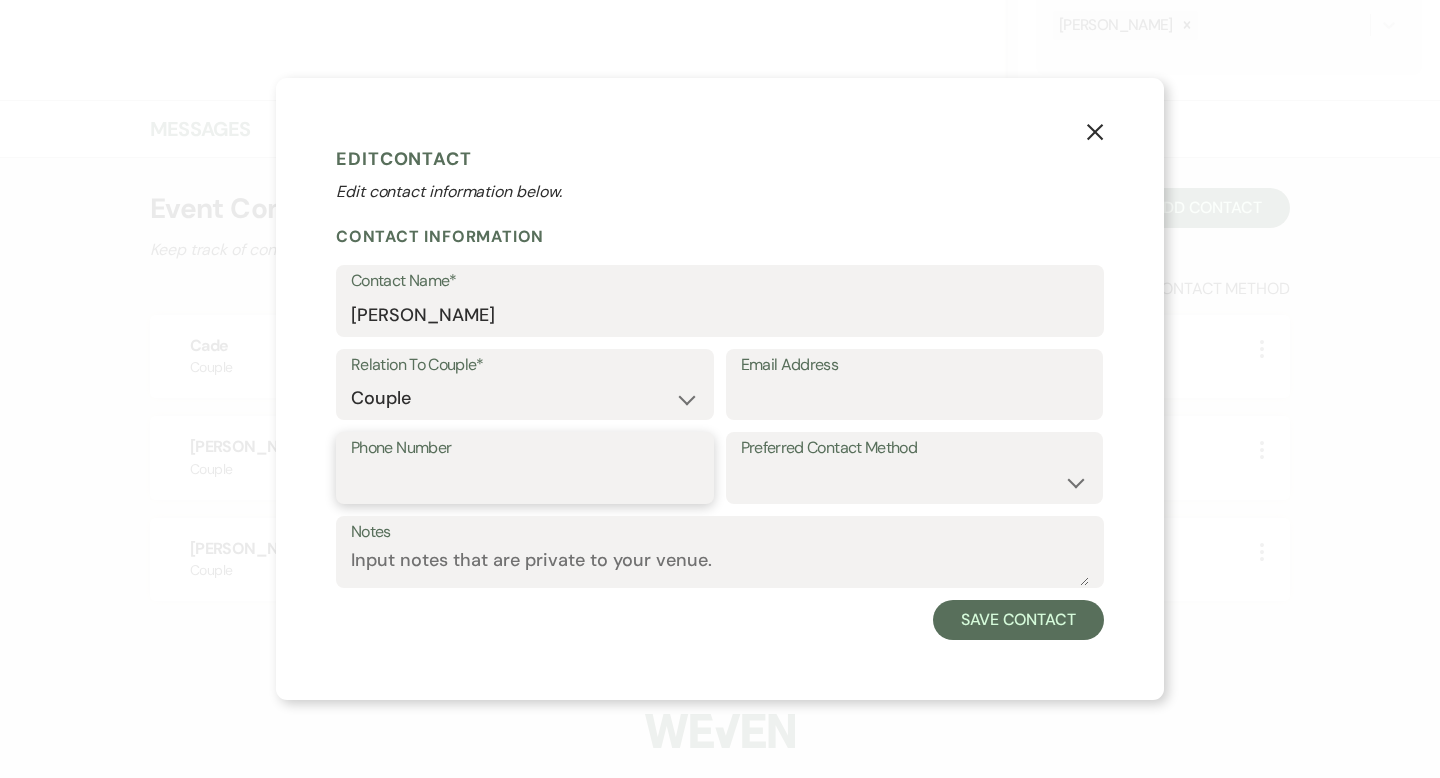 click on "Phone Number" at bounding box center [525, 482] 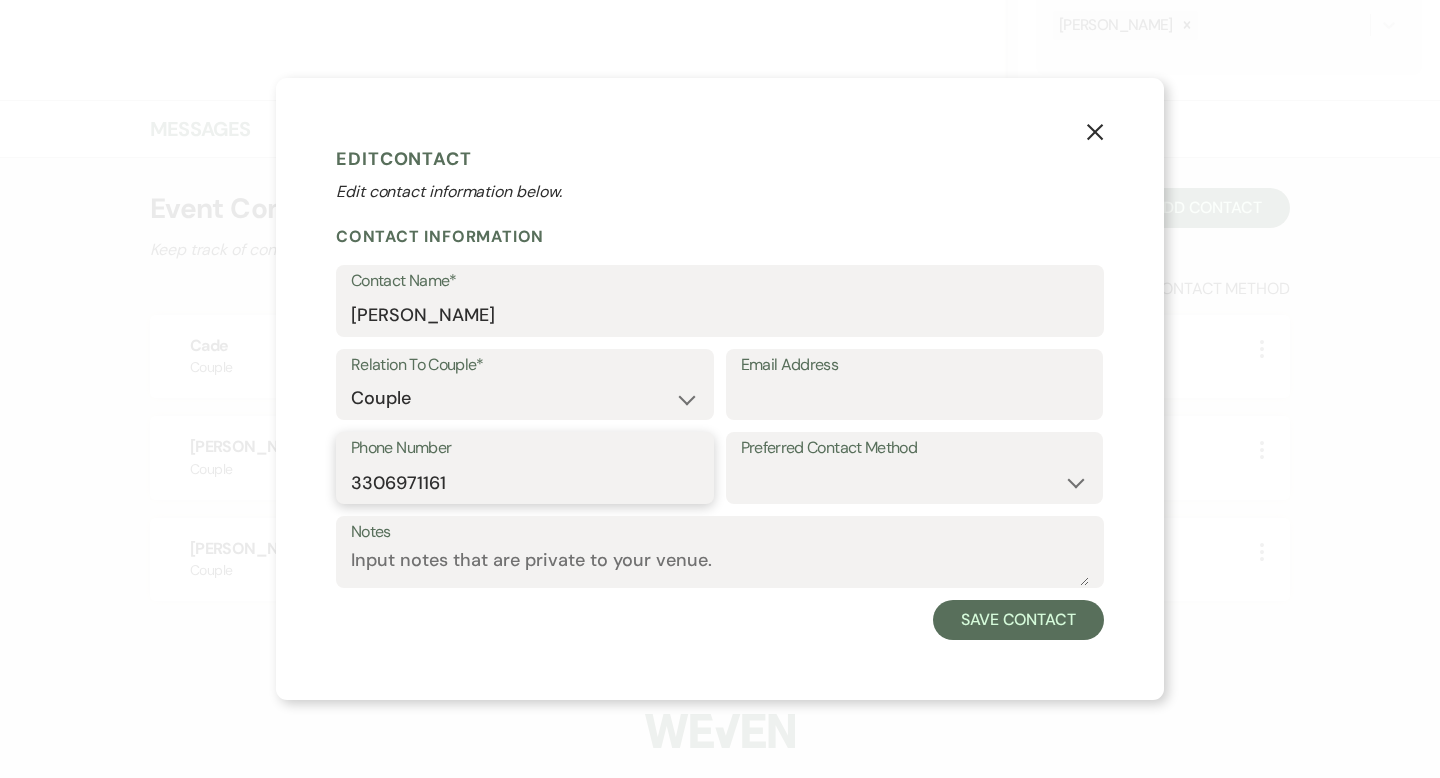 type on "3306971161" 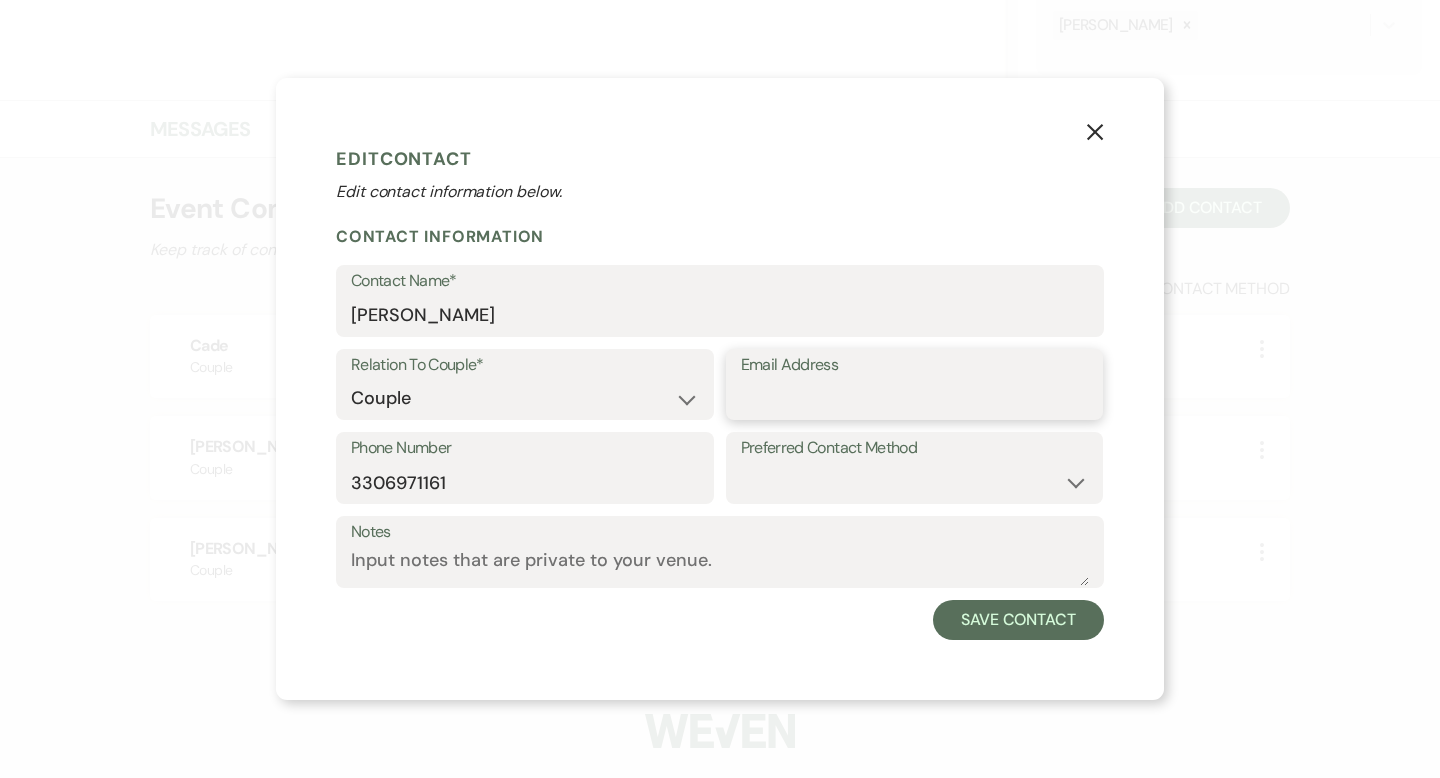 click on "Email Address" at bounding box center [915, 398] 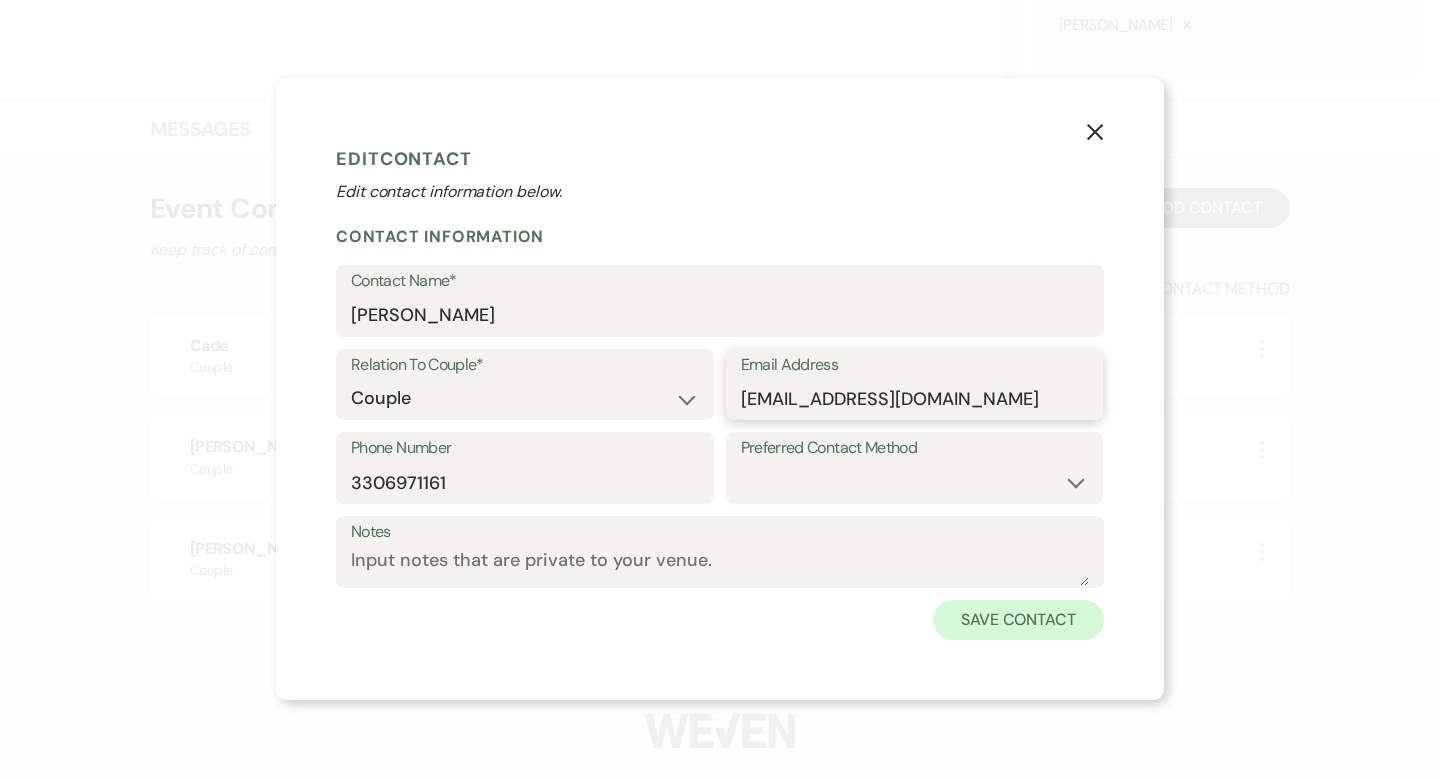 type on "[EMAIL_ADDRESS][DOMAIN_NAME]" 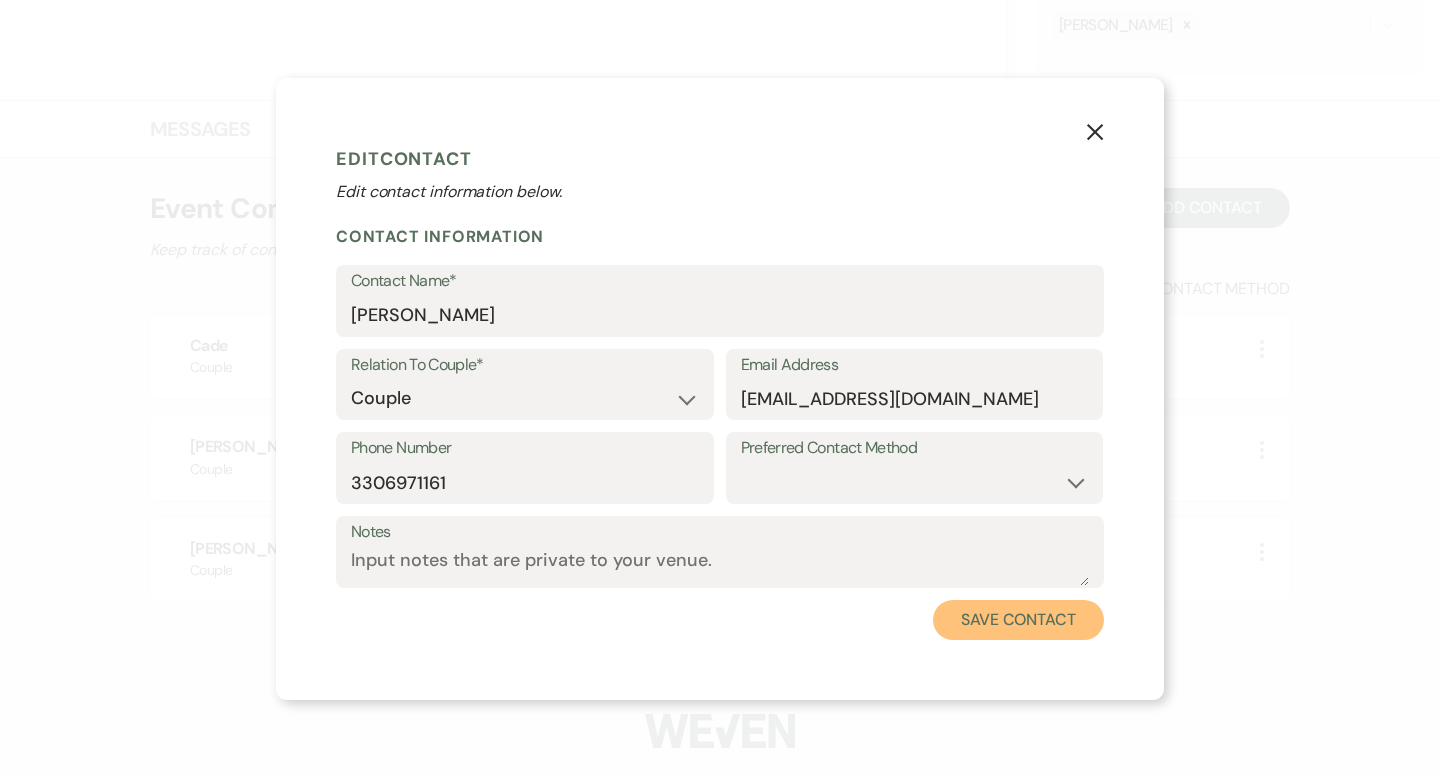 click on "Save Contact" at bounding box center (1018, 620) 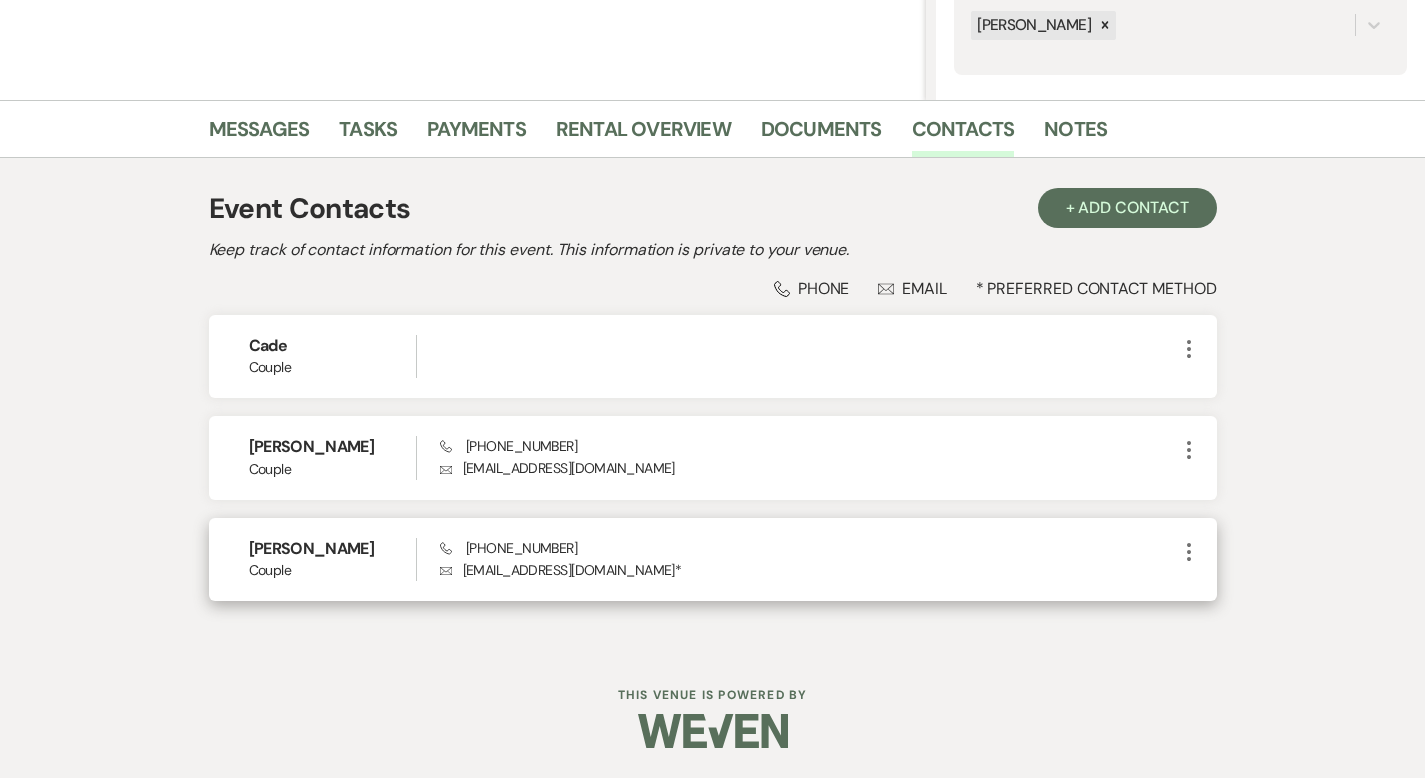 click on "More" 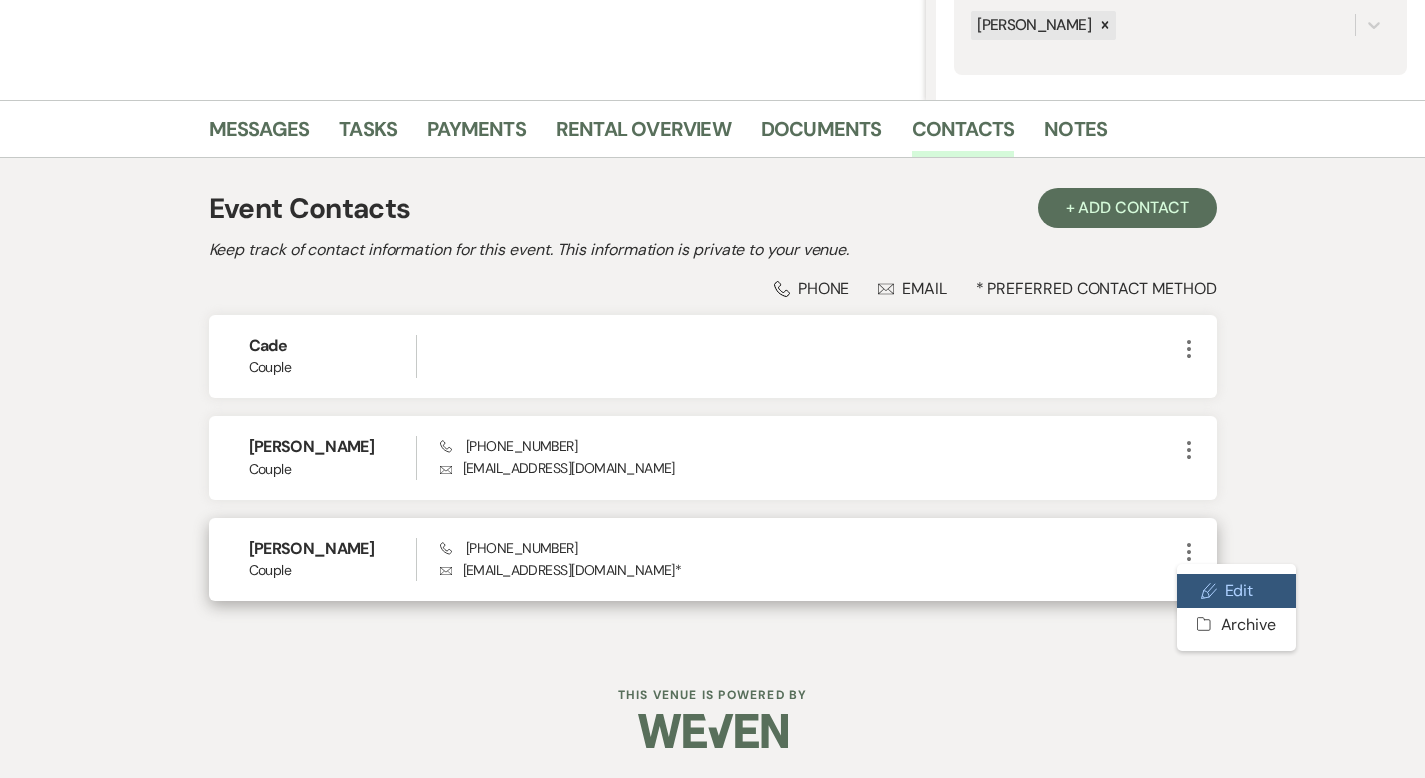 click on "Pencil Edit" at bounding box center [1236, 591] 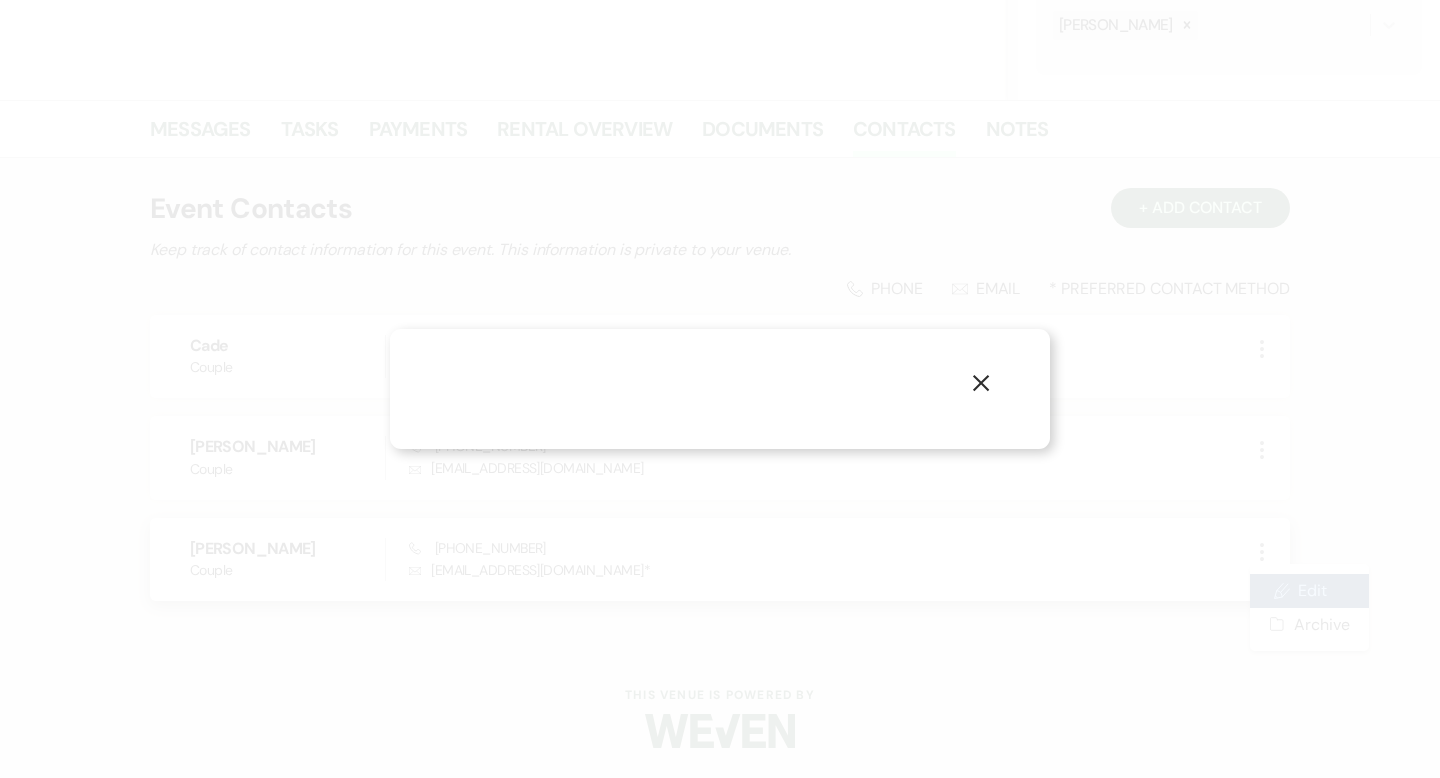 select on "1" 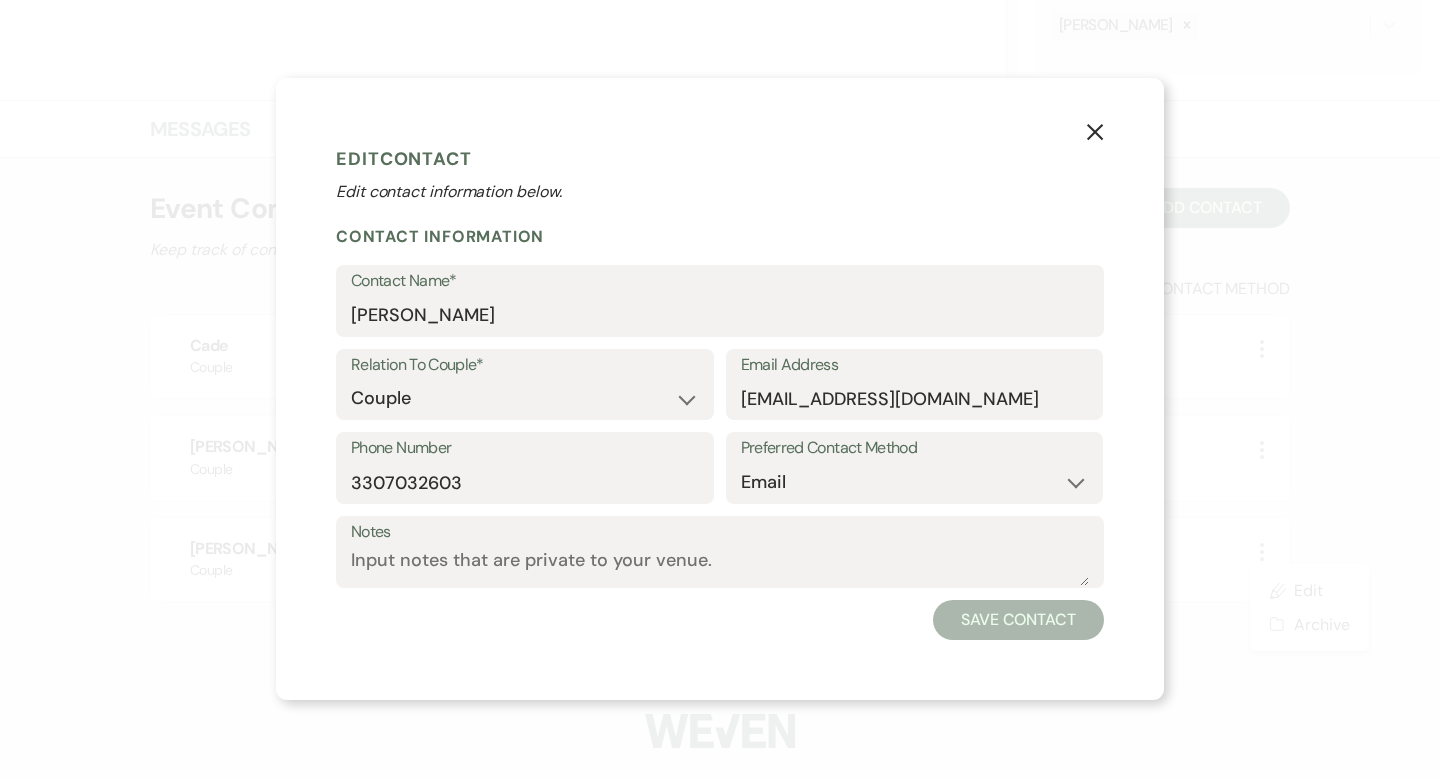 click on "X" at bounding box center (1095, 131) 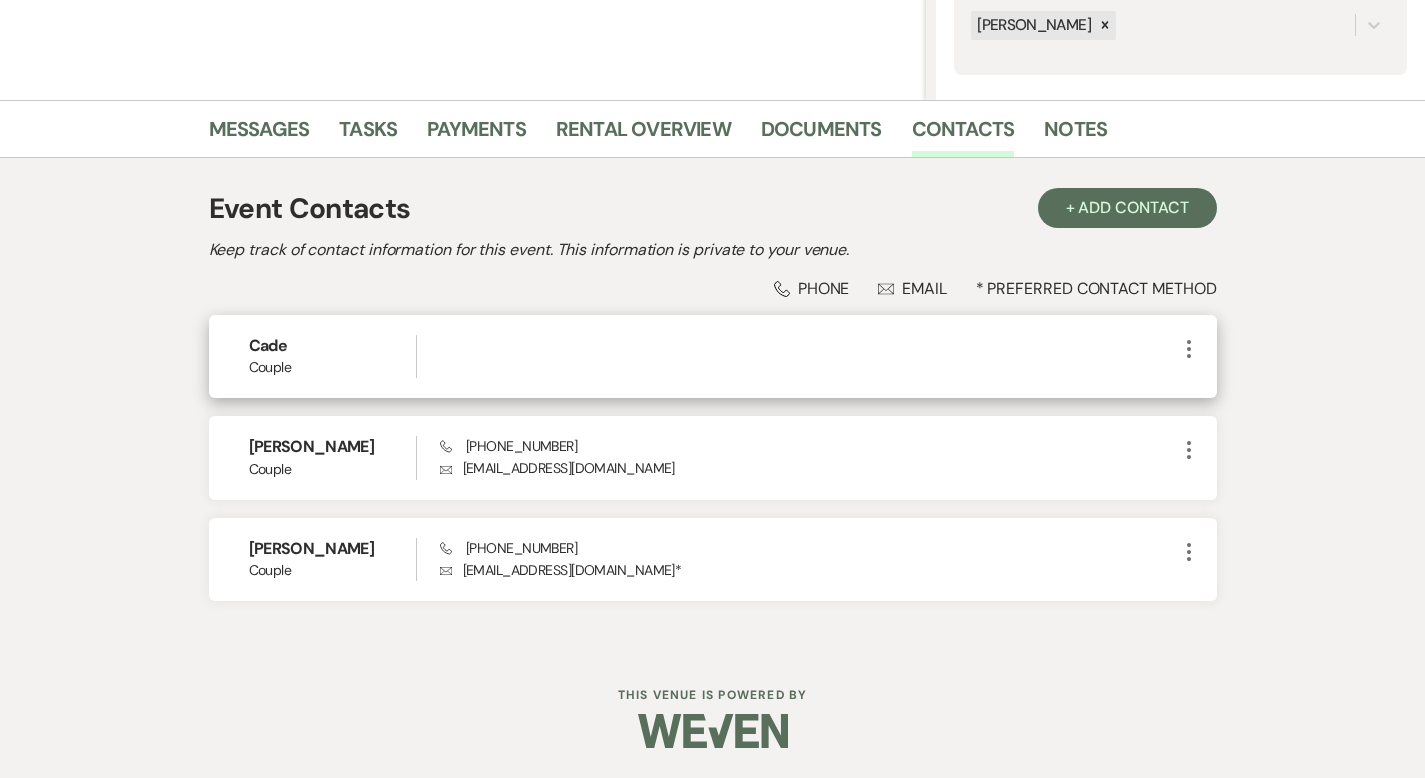 click on "More" 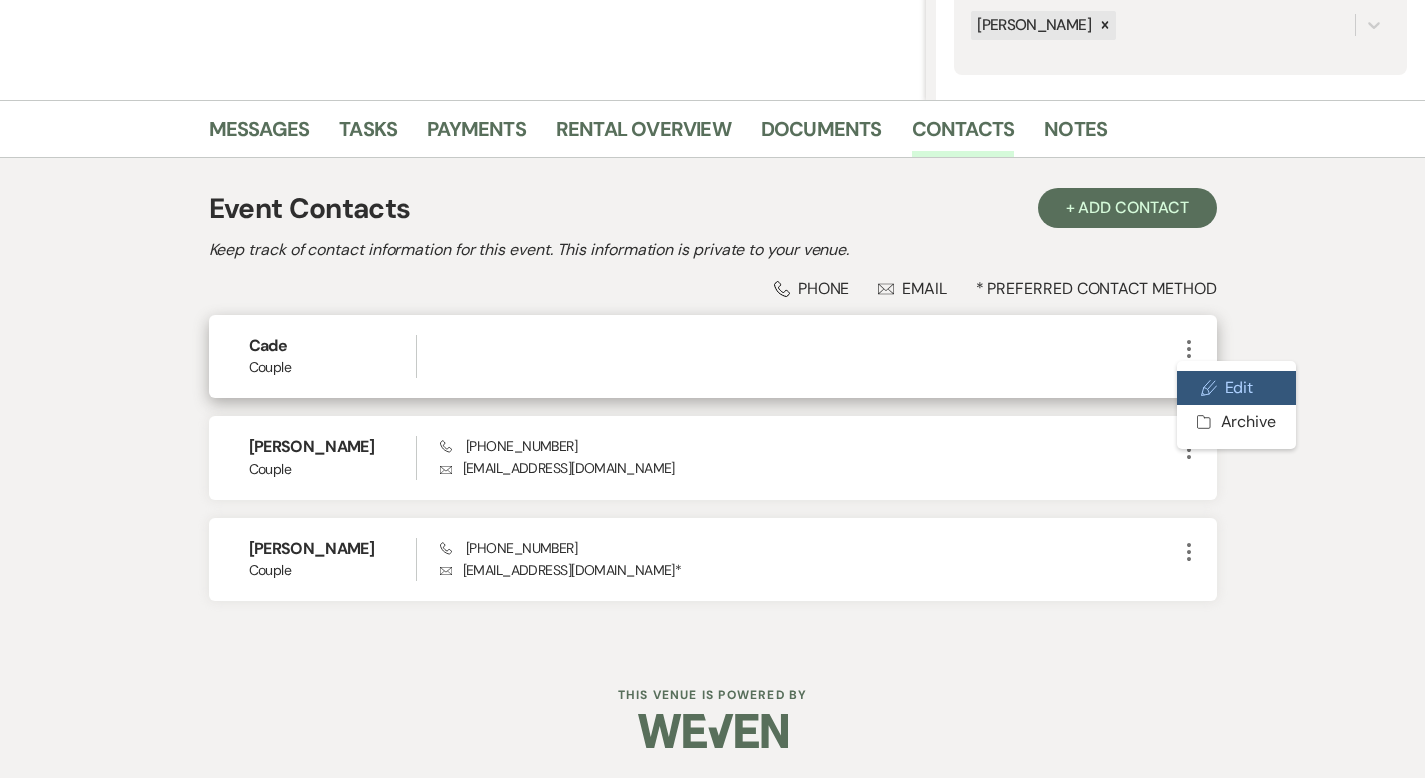 click on "Pencil" 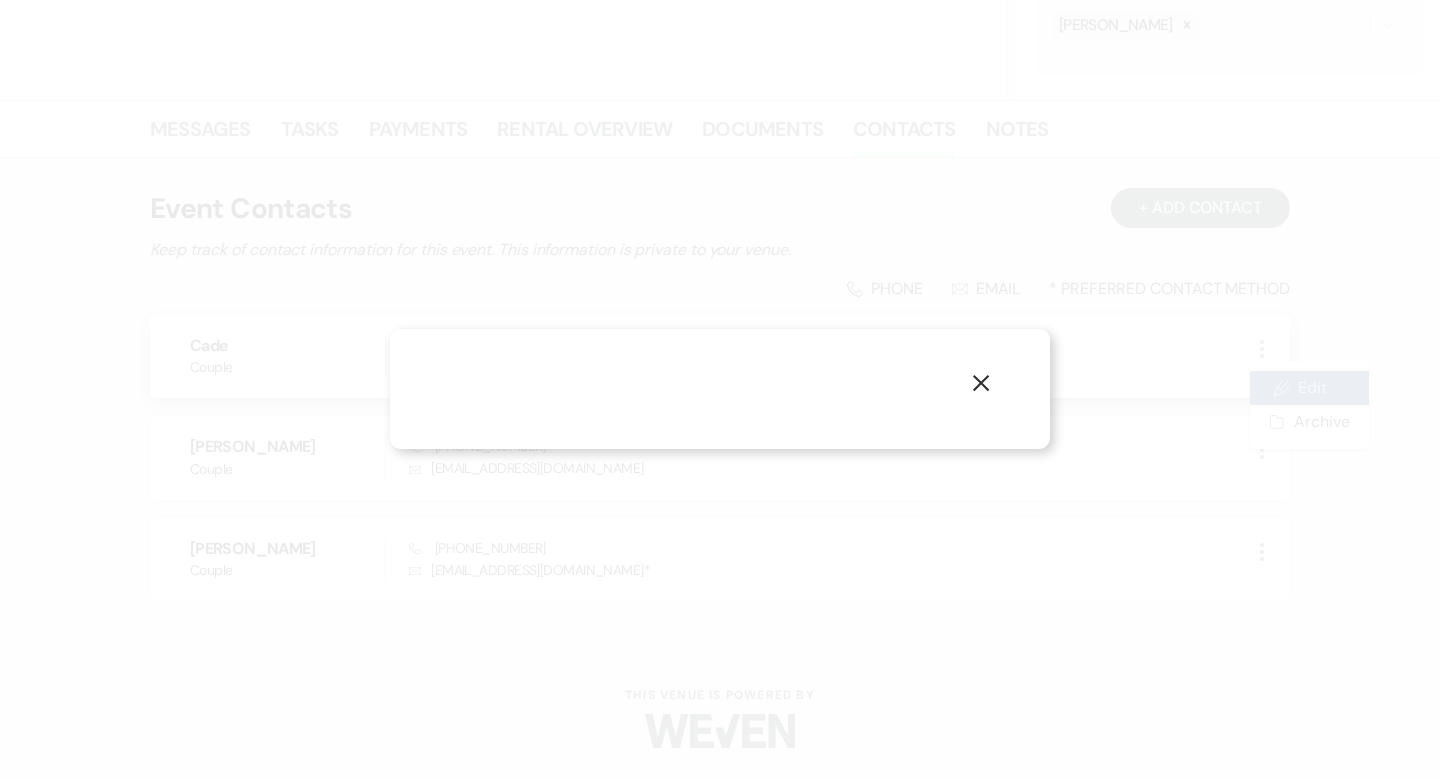 select on "1" 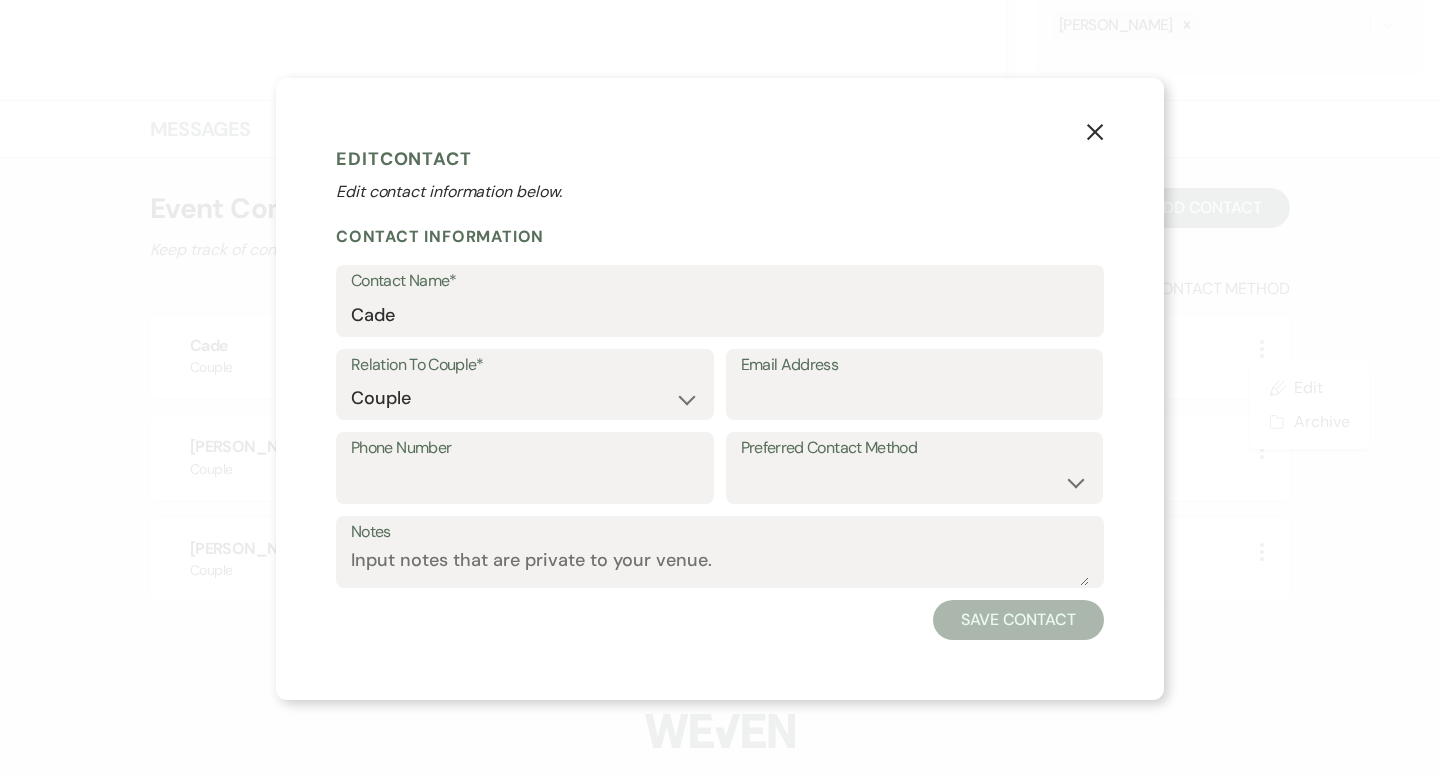 click on "X" at bounding box center [1095, 131] 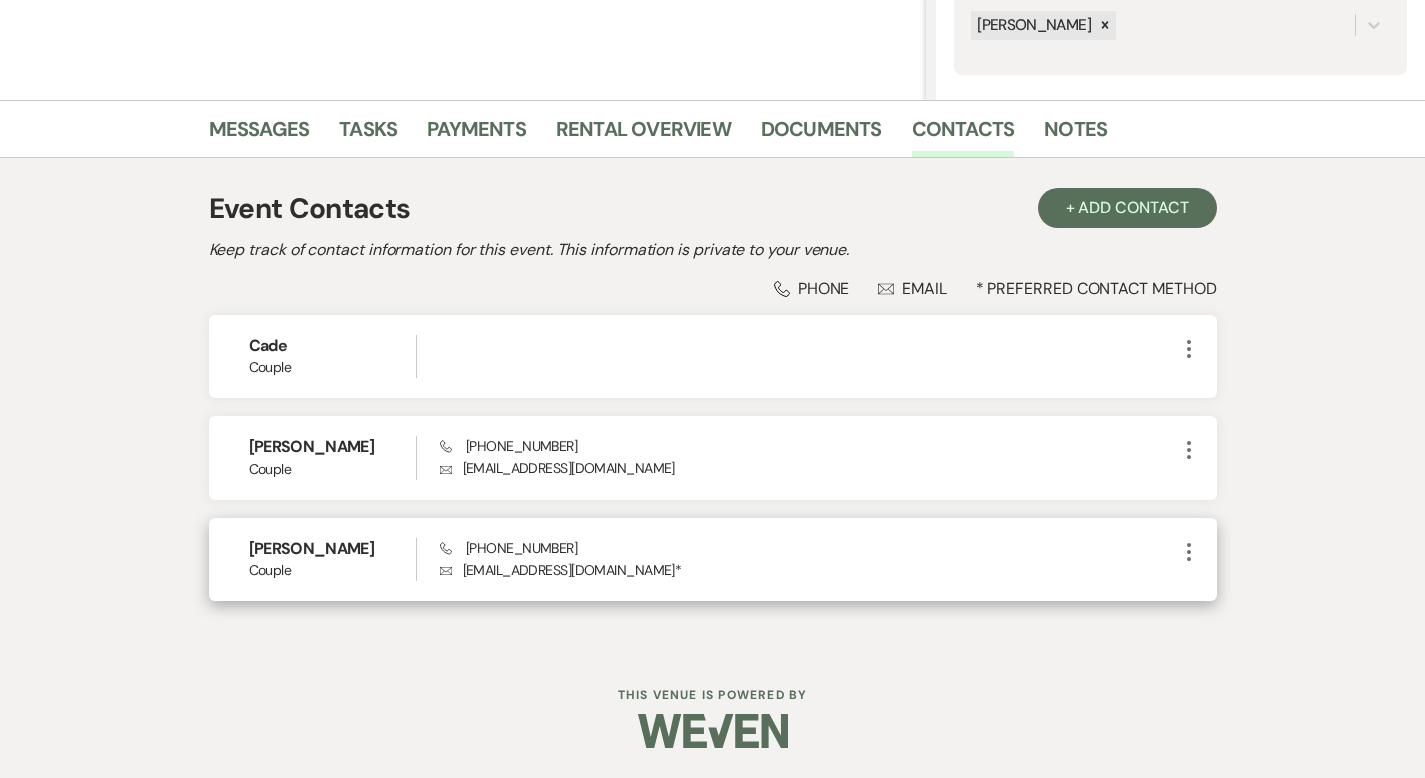 click on "More" 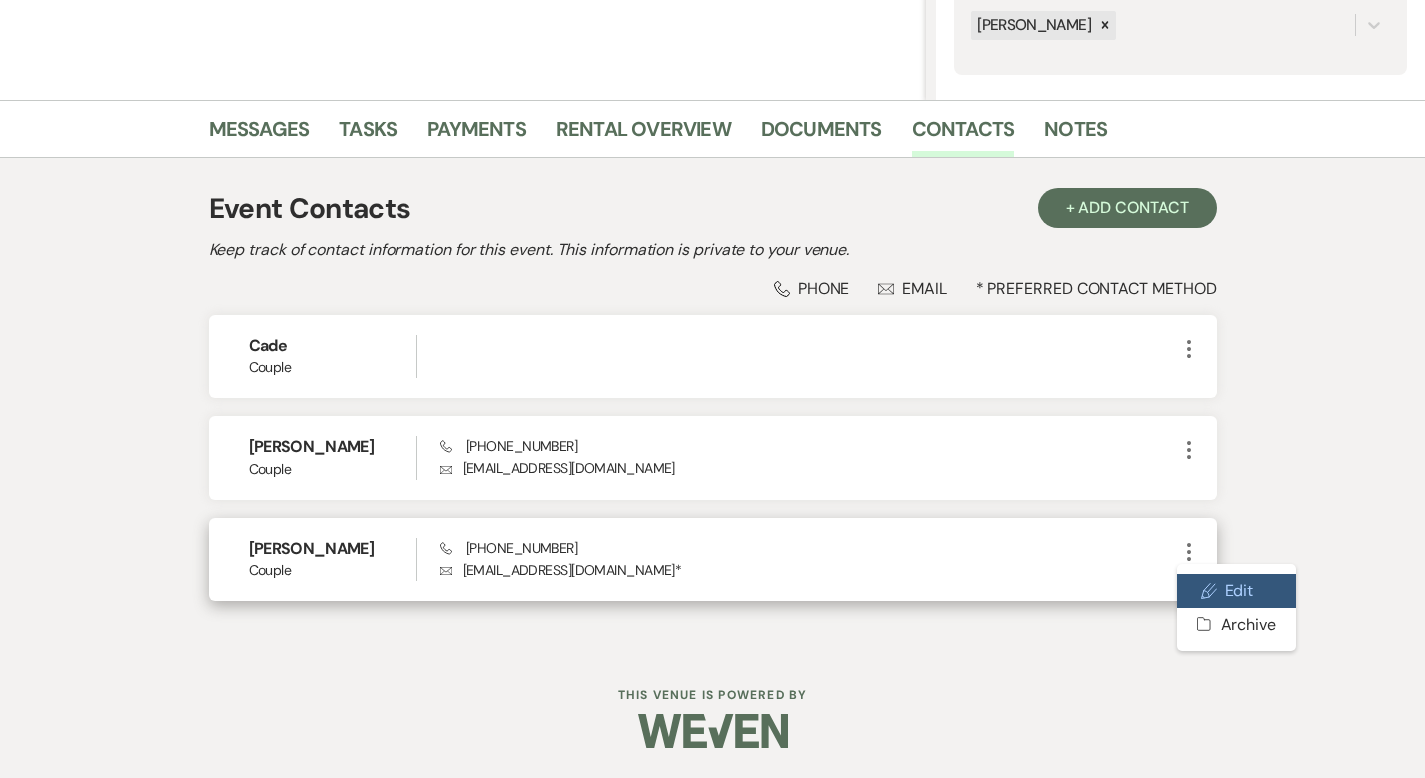 click on "Pencil" 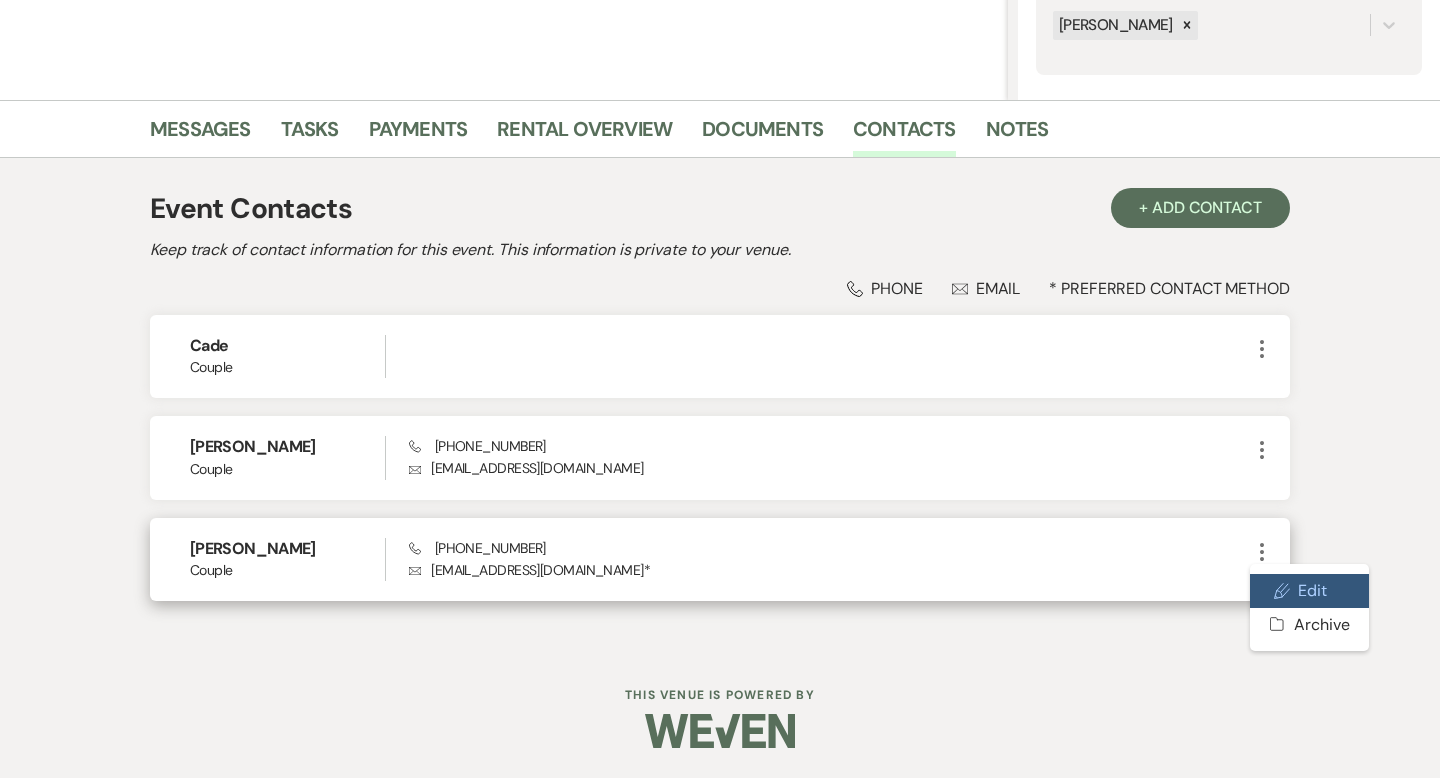 select on "1" 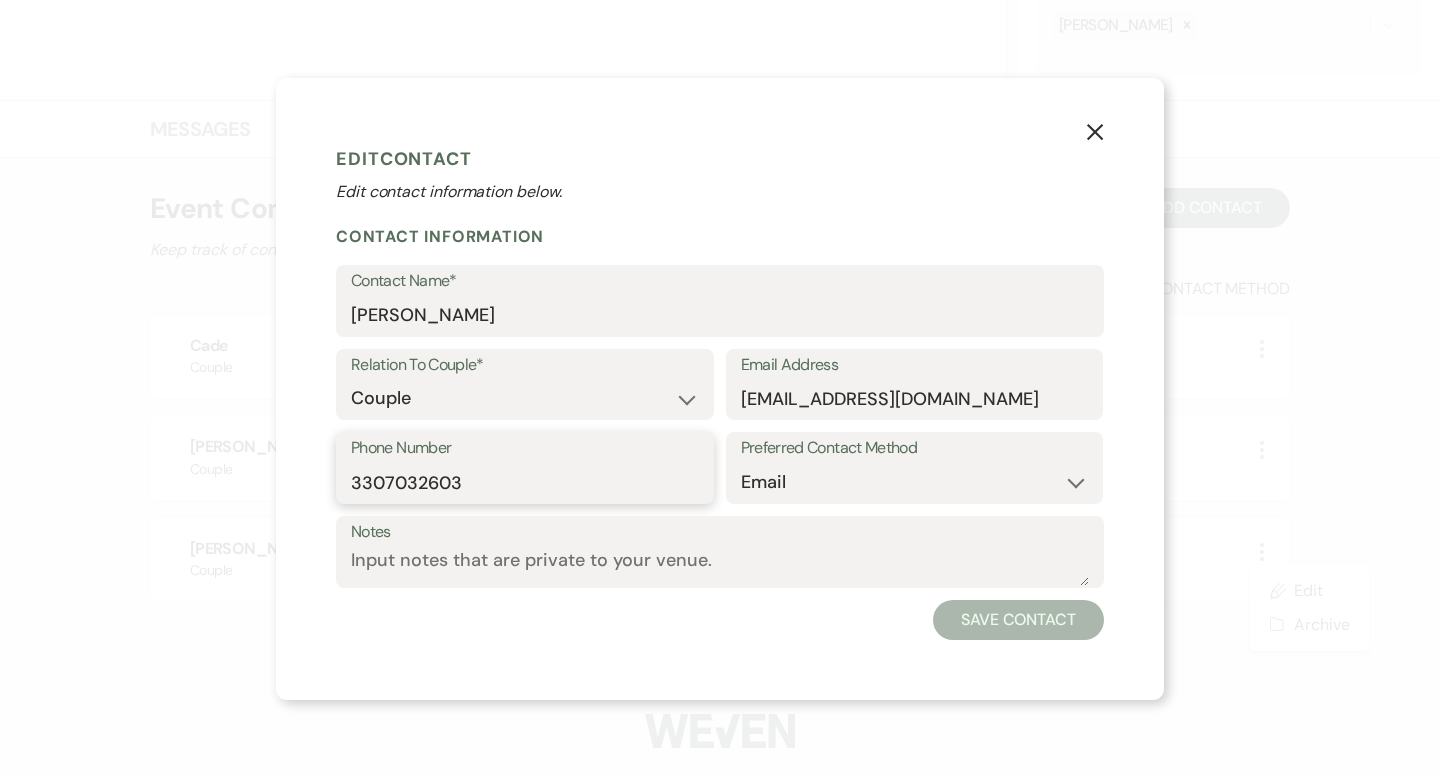 drag, startPoint x: 359, startPoint y: 483, endPoint x: 370, endPoint y: 487, distance: 11.7046995 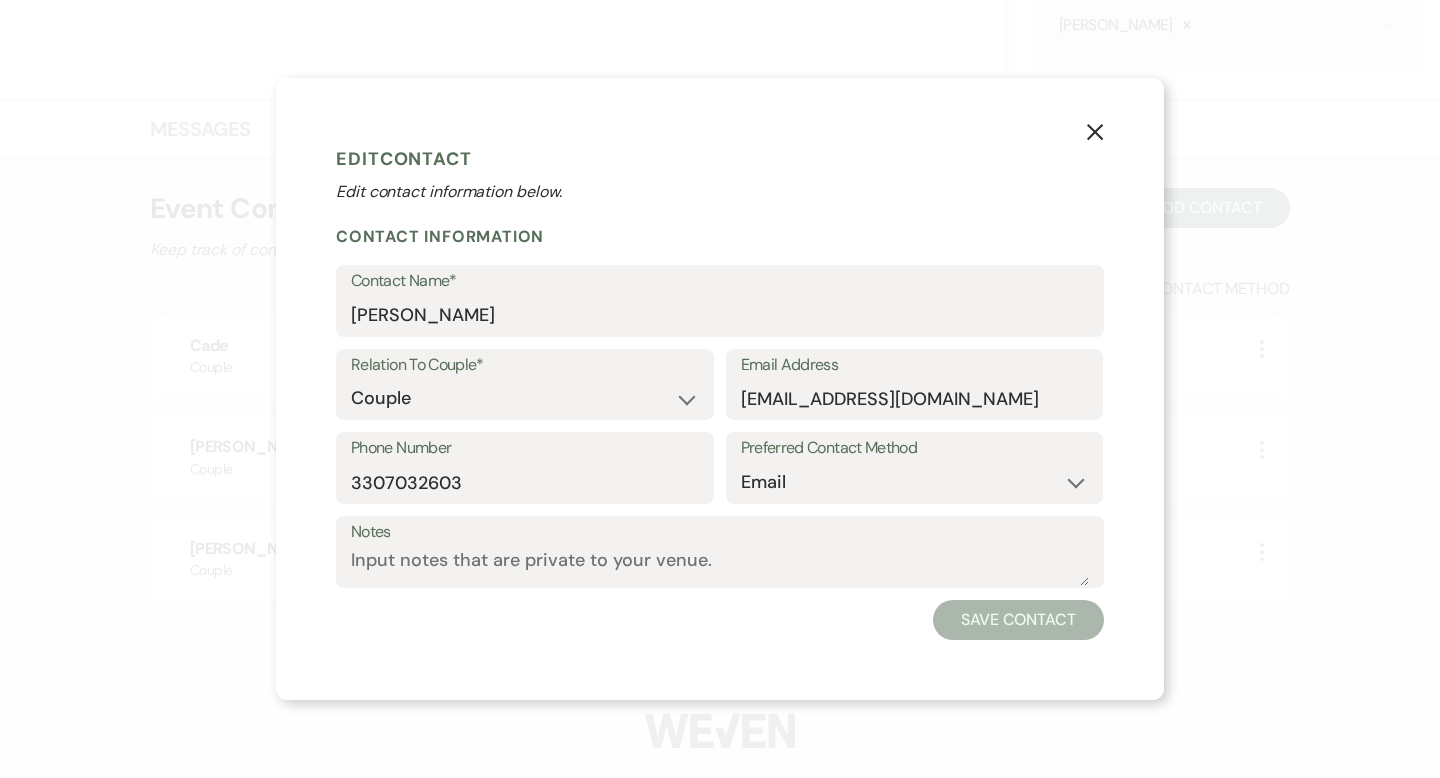 click on "Phone Number [PHONE_NUMBER]" at bounding box center [525, 468] 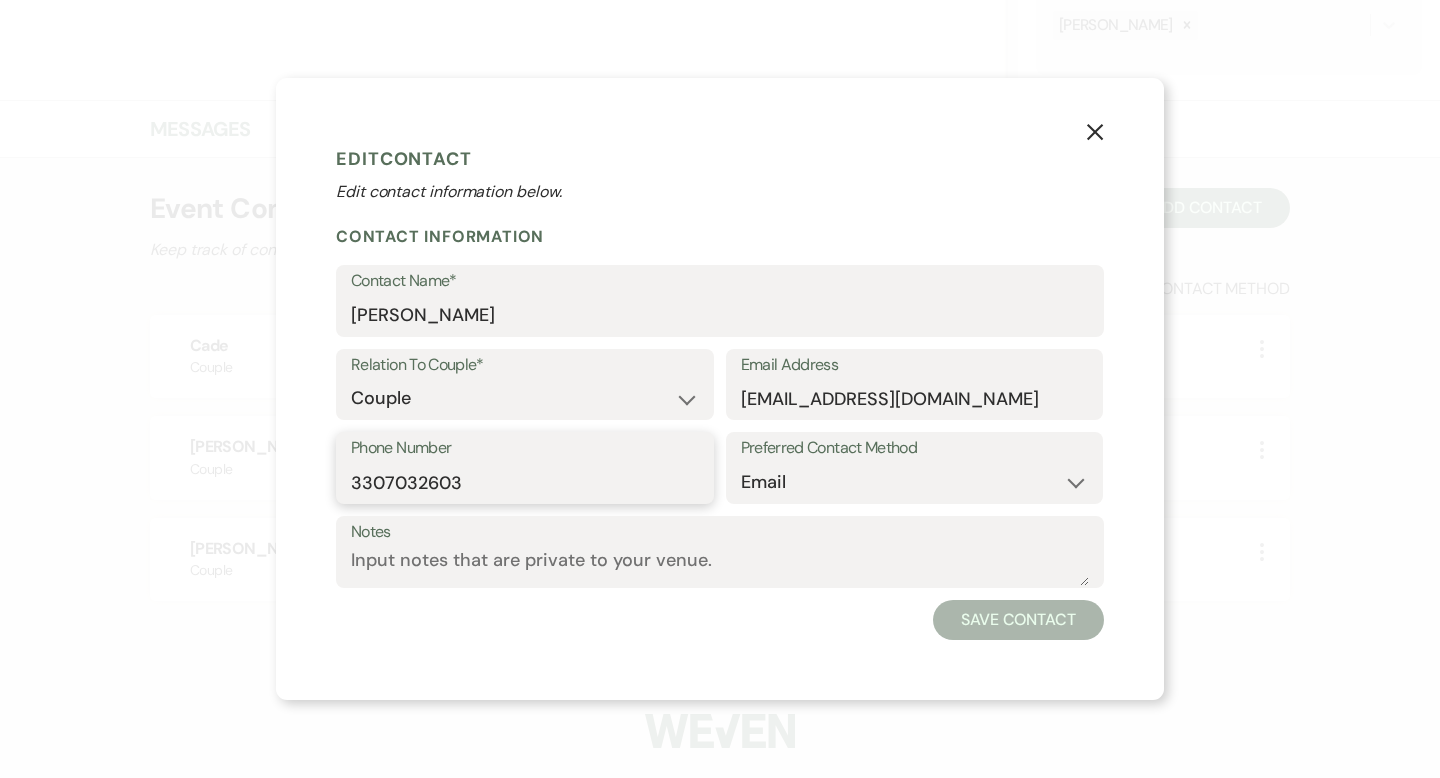 drag, startPoint x: 351, startPoint y: 482, endPoint x: 485, endPoint y: 490, distance: 134.23859 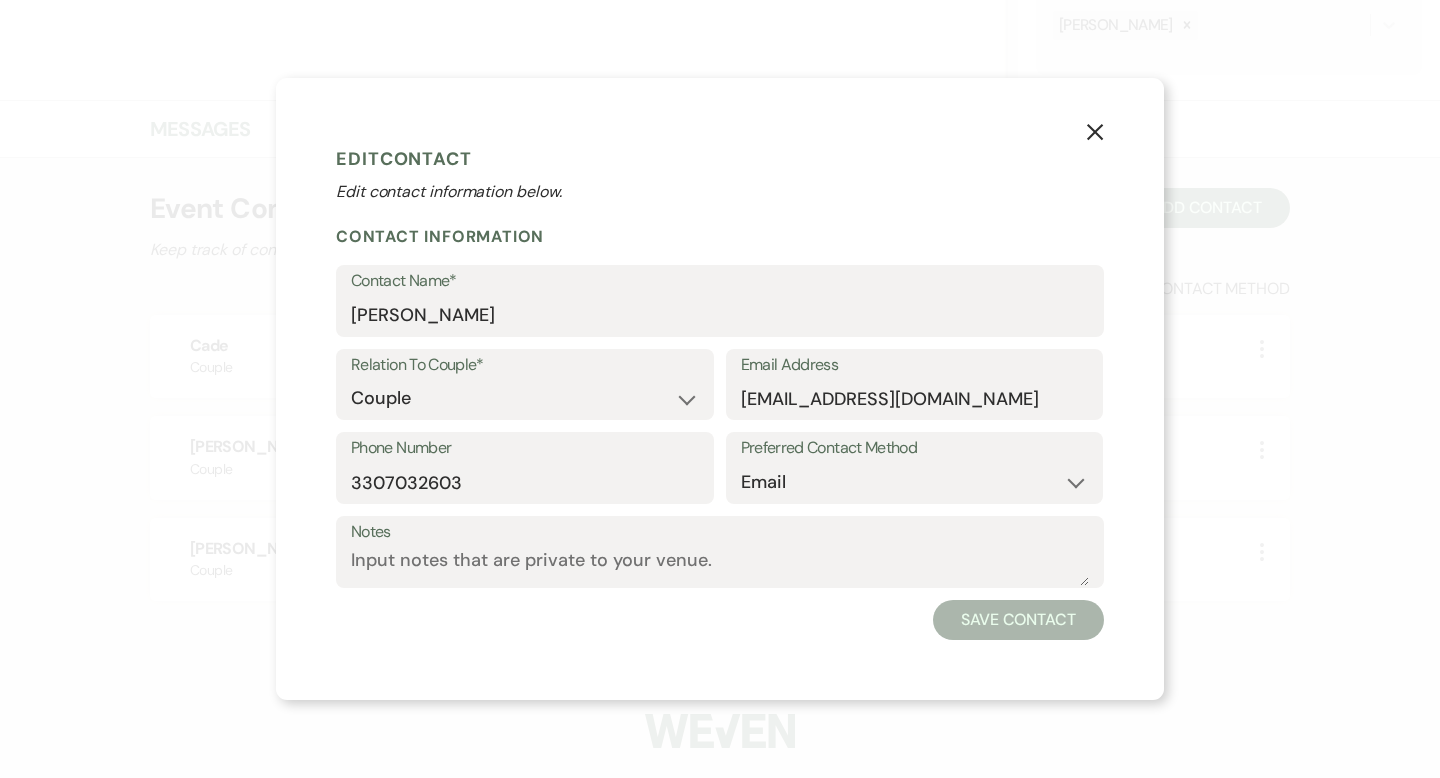 click on "X" 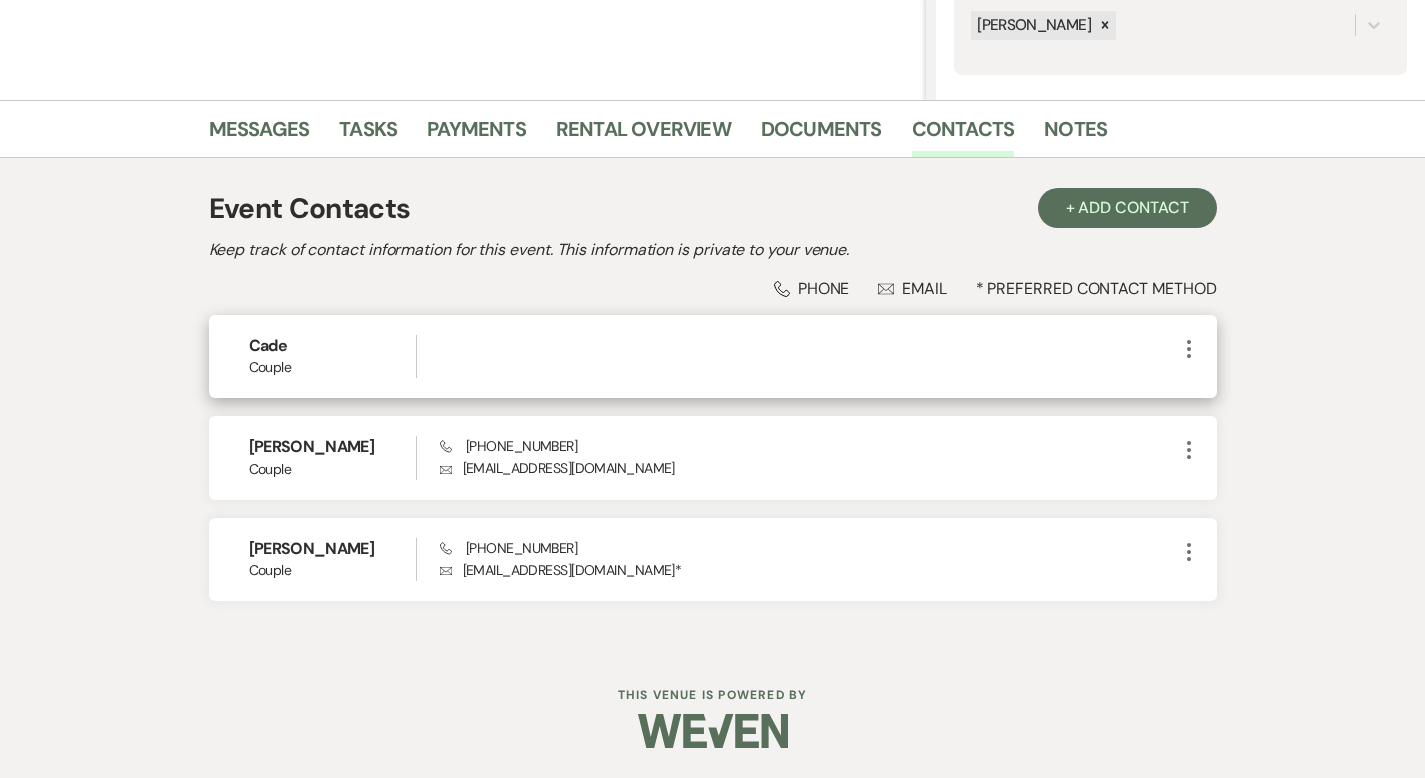click on "More" 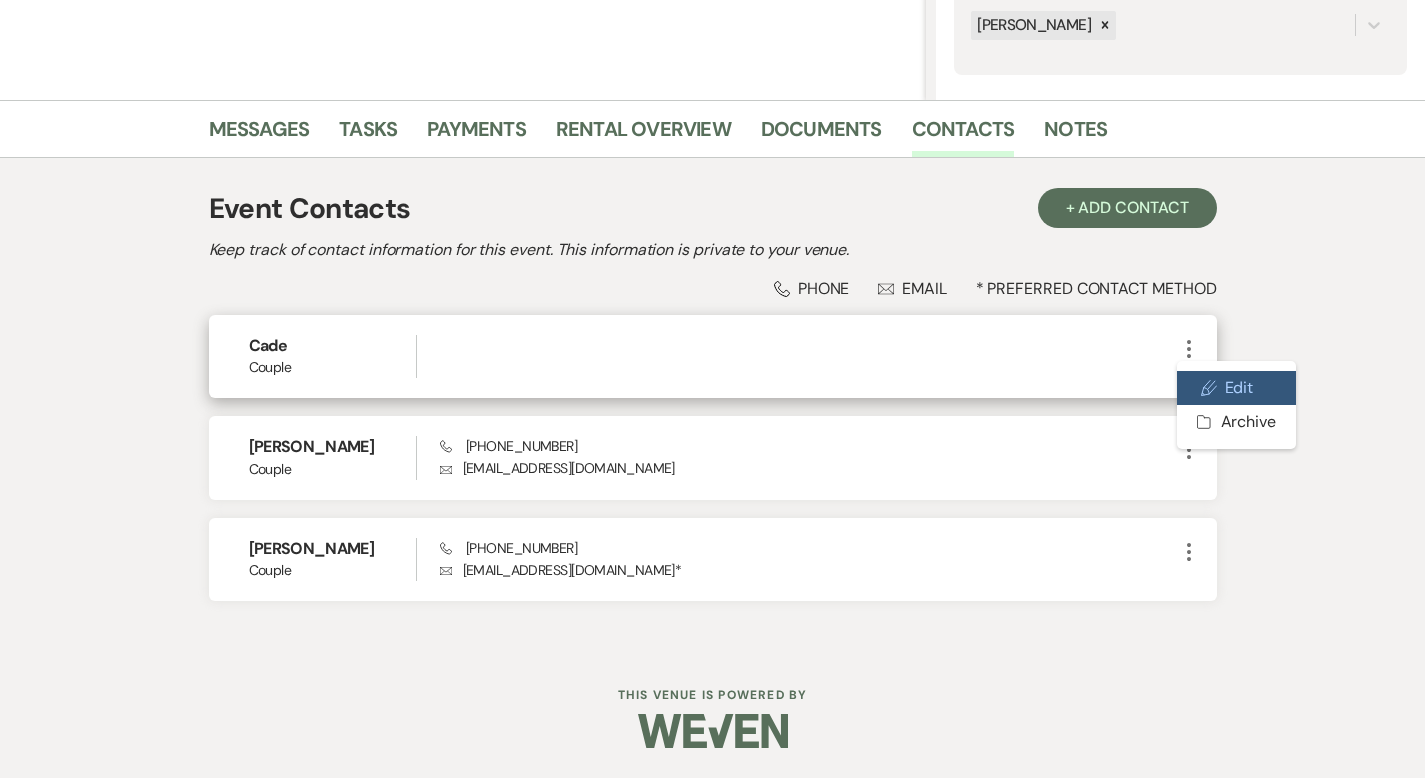 click 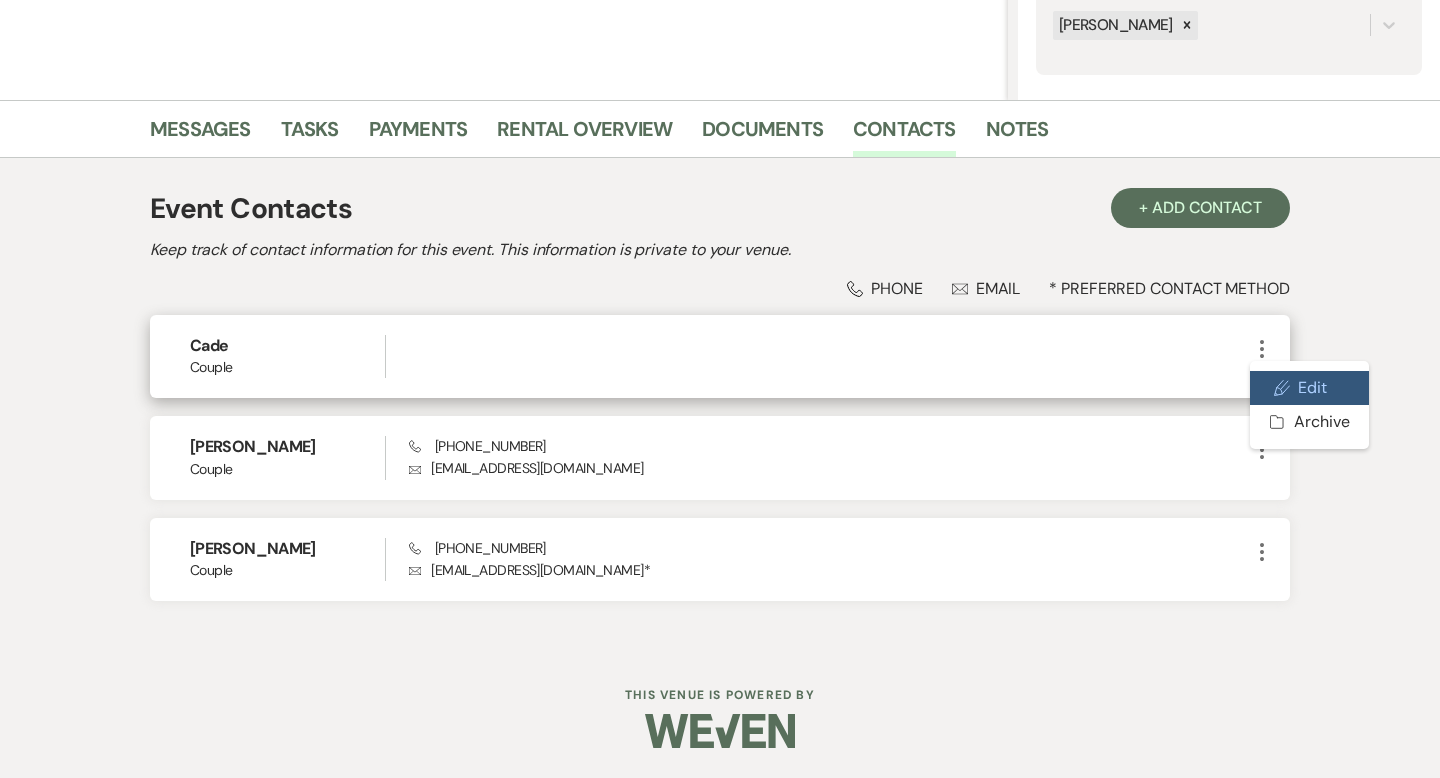 select on "1" 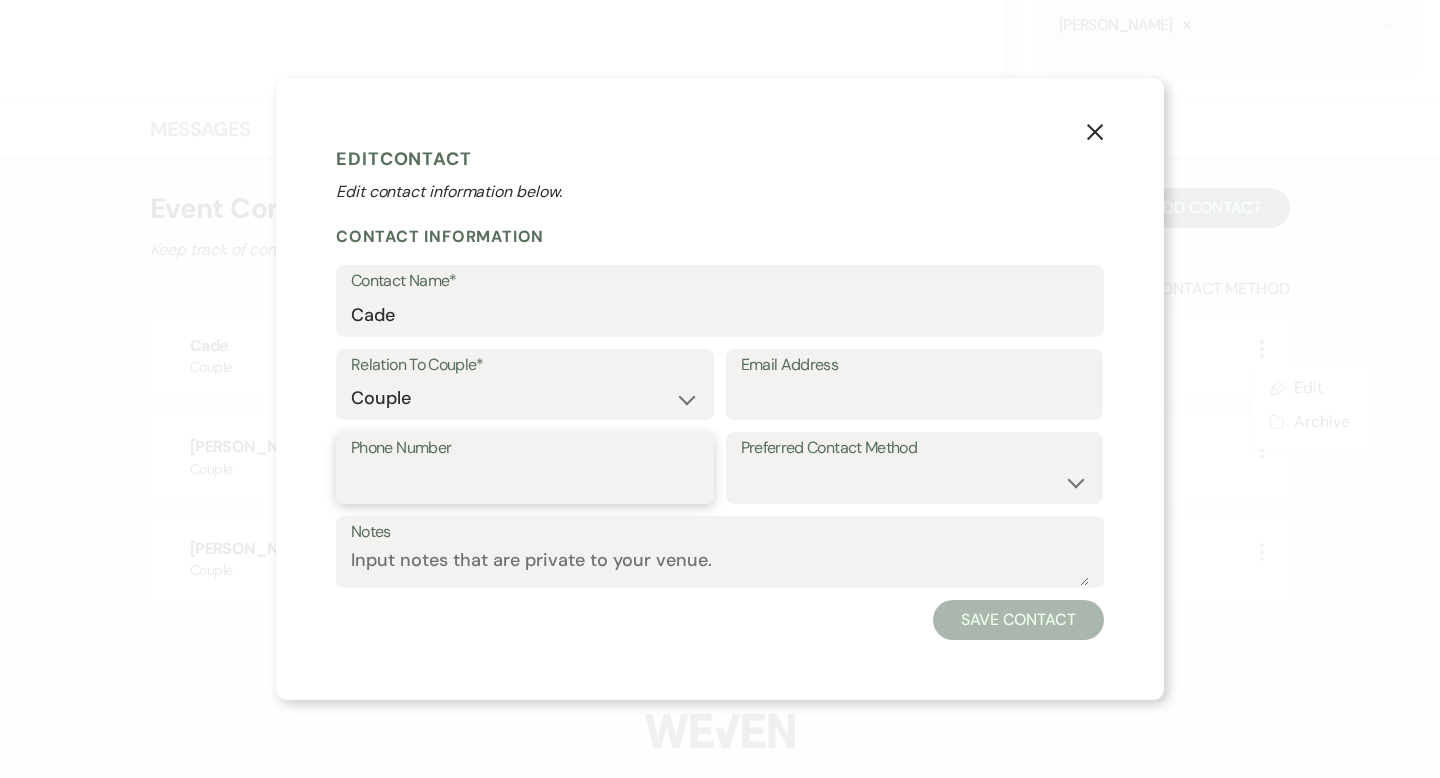 click on "Phone Number" at bounding box center (525, 482) 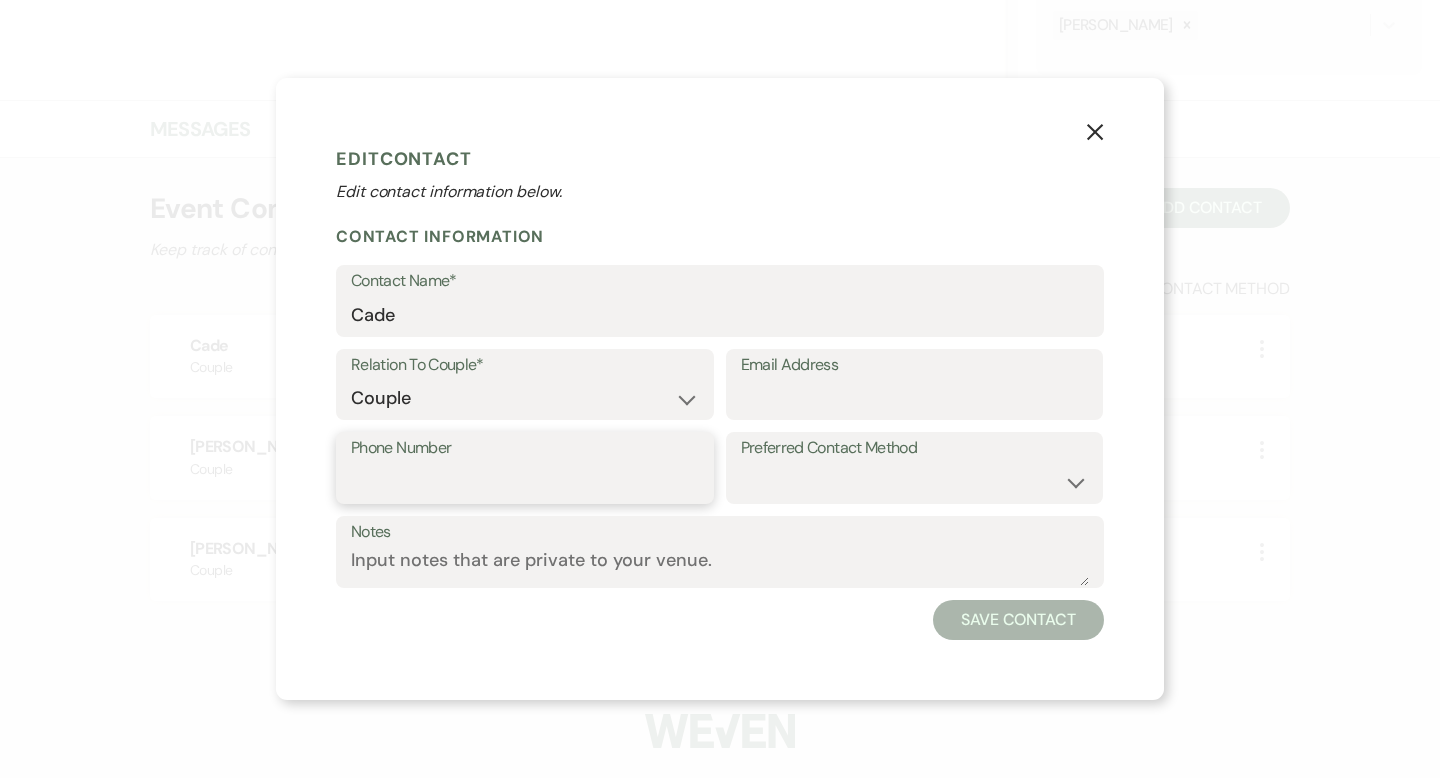 paste on "3307032603" 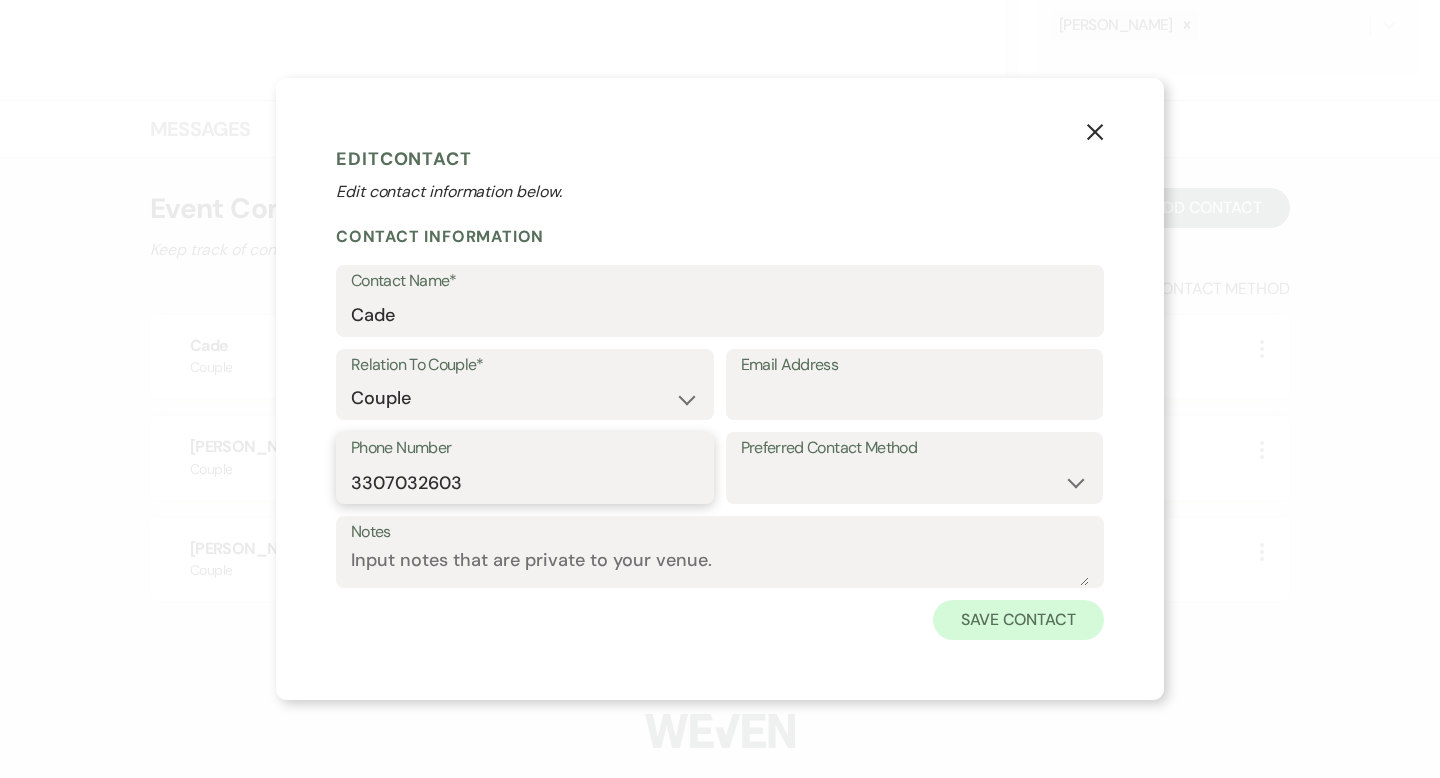 type on "3307032603" 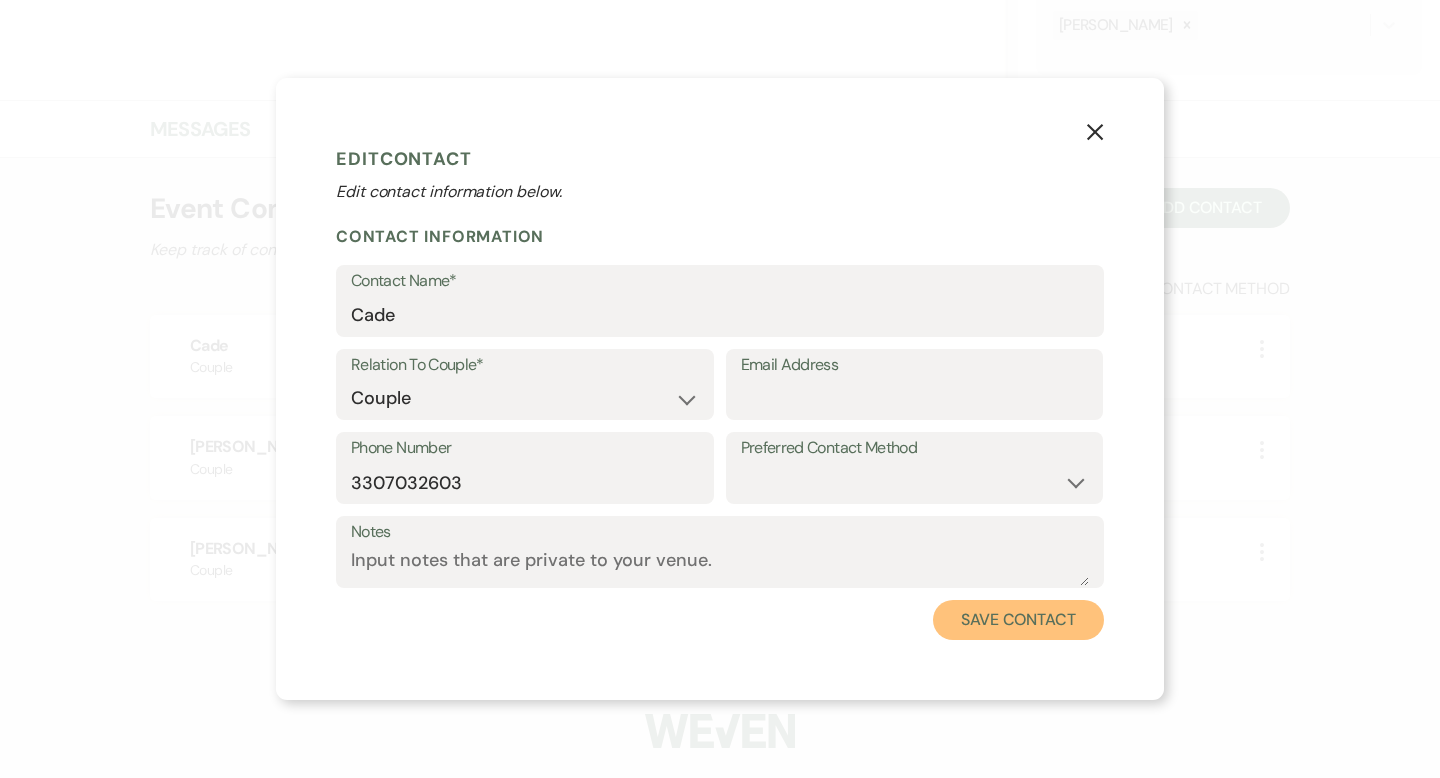 click on "Save Contact" at bounding box center [1018, 620] 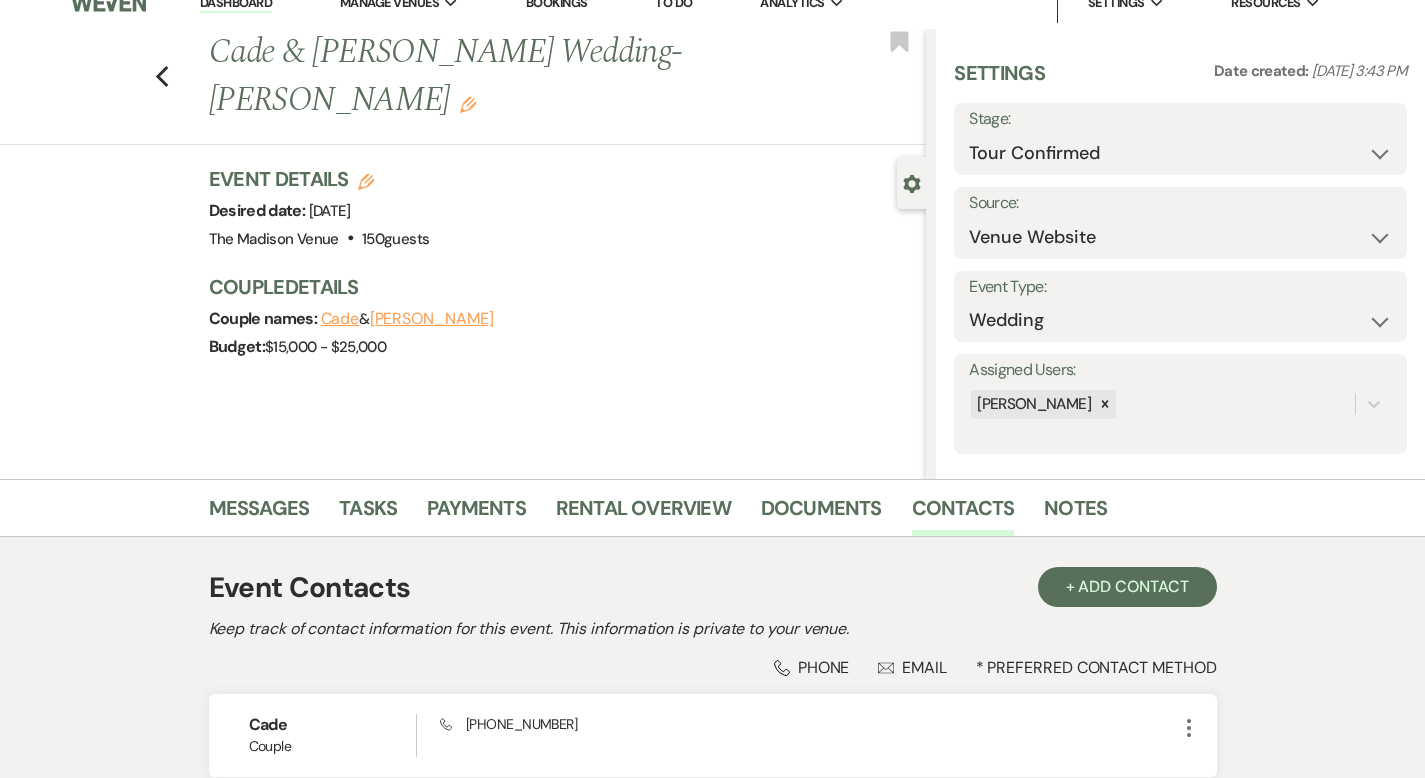 scroll, scrollTop: 0, scrollLeft: 0, axis: both 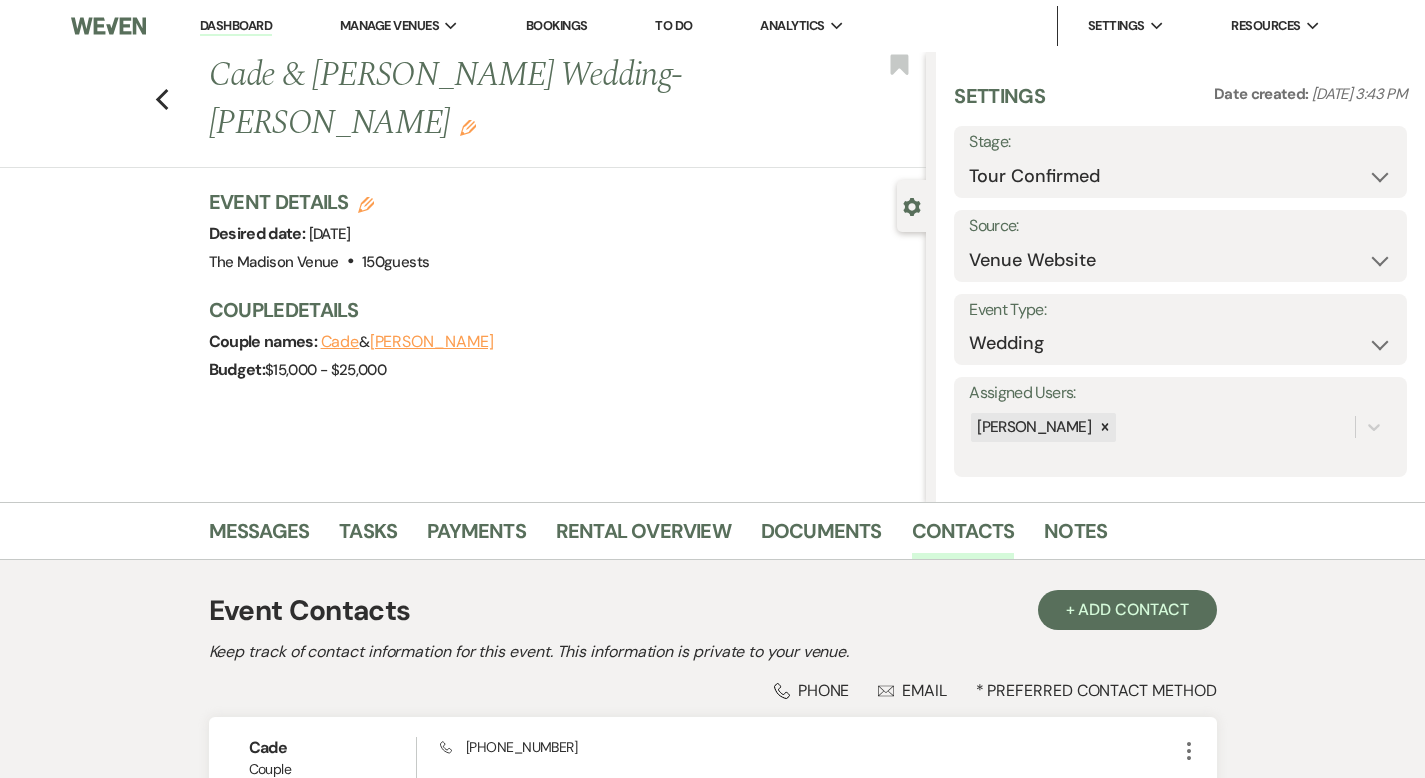 click 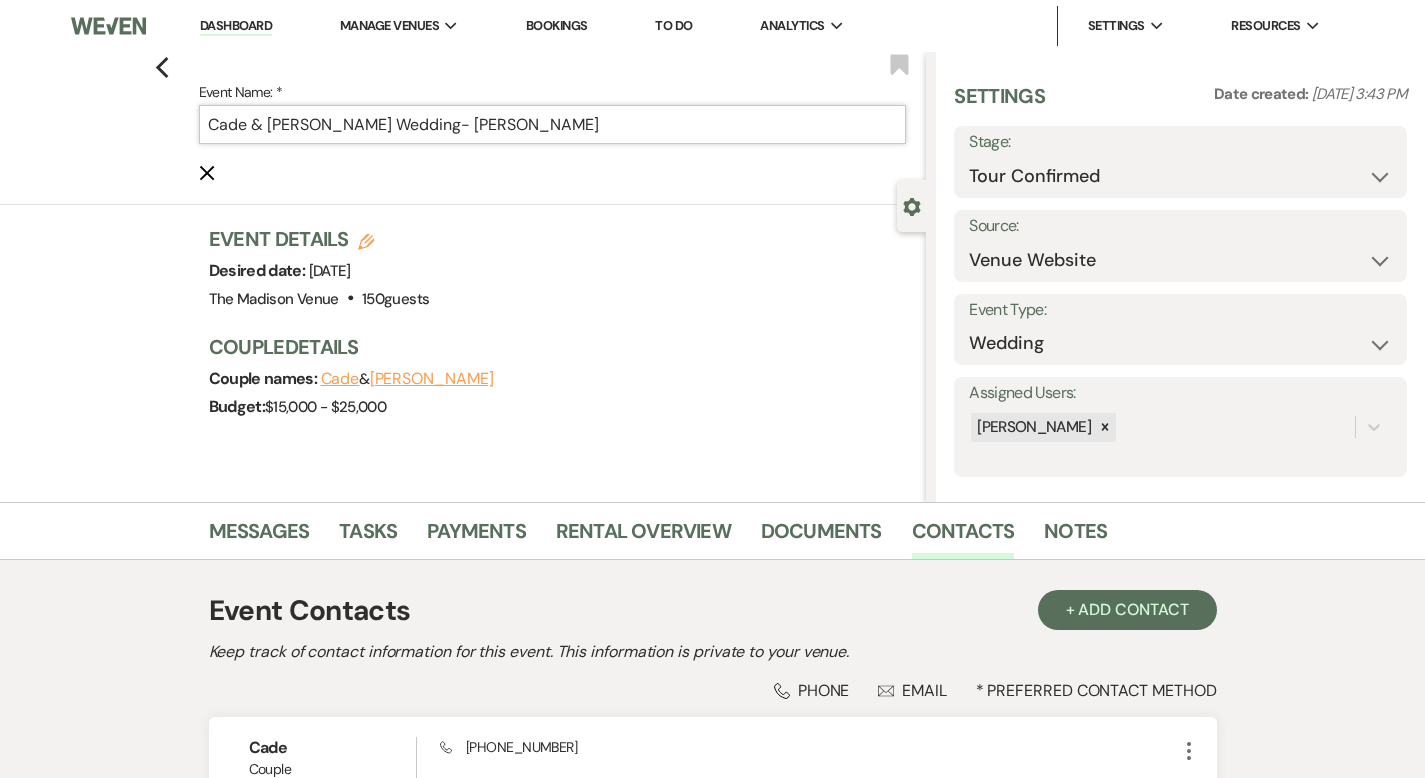 drag, startPoint x: 272, startPoint y: 126, endPoint x: 197, endPoint y: 125, distance: 75.00667 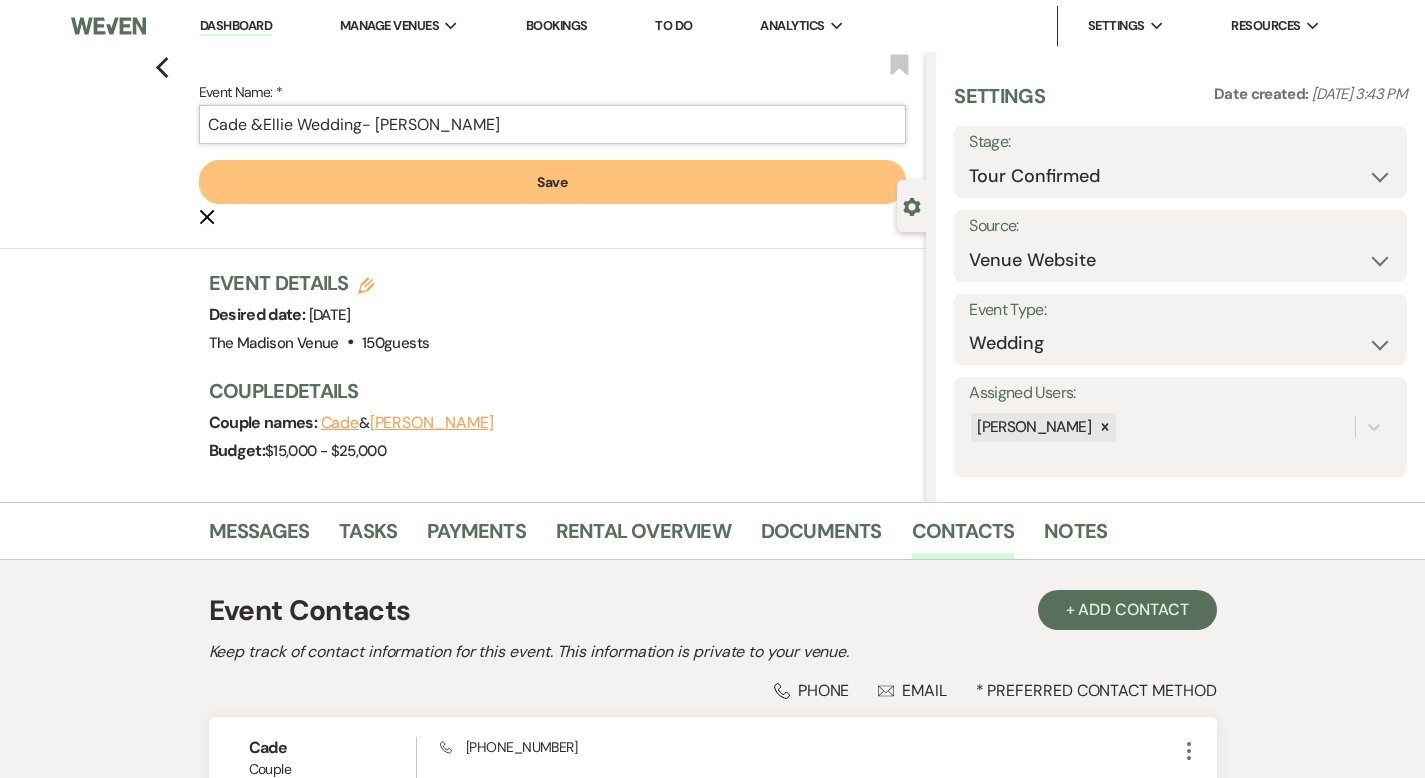 click on "Cade &Ellie Wedding- [PERSON_NAME]" at bounding box center [553, 124] 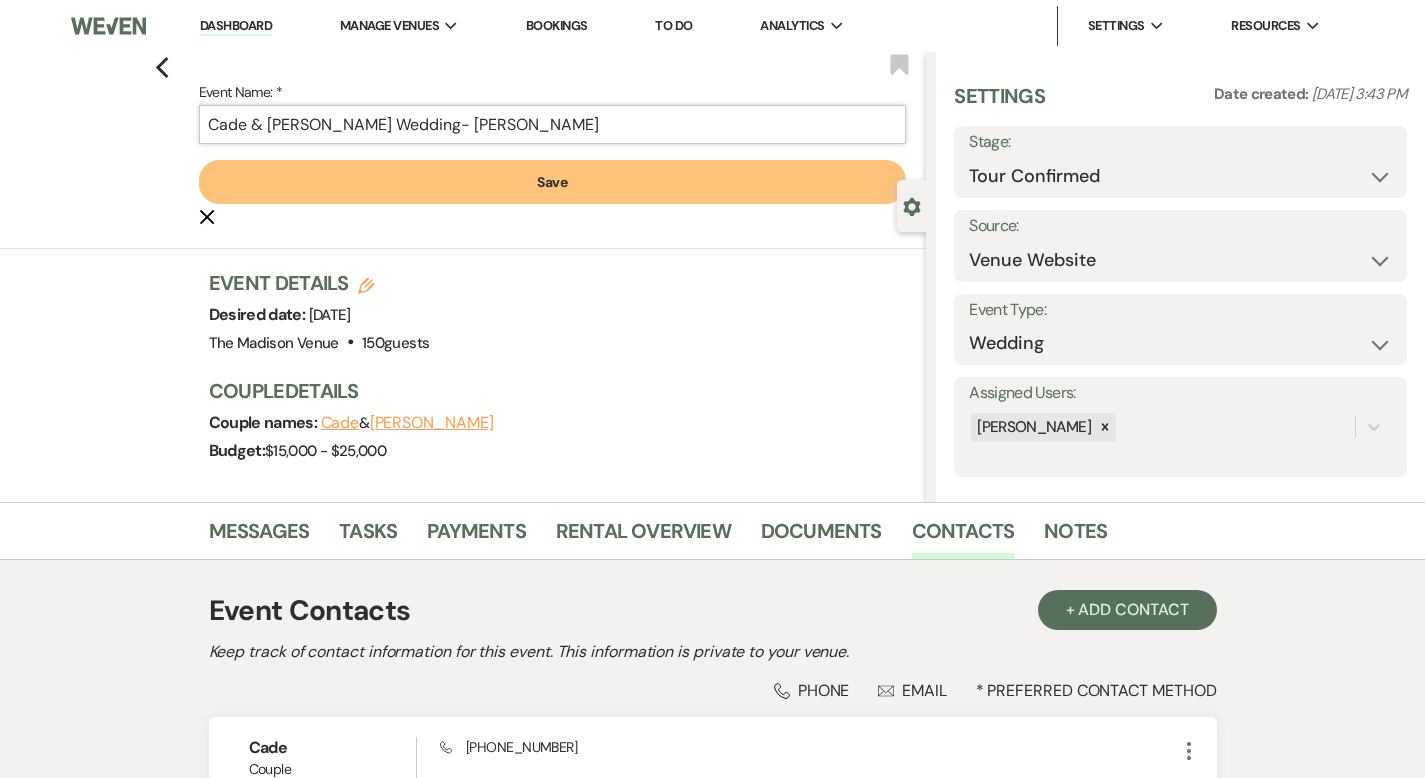 type on "Cade & [PERSON_NAME] Wedding- [PERSON_NAME]" 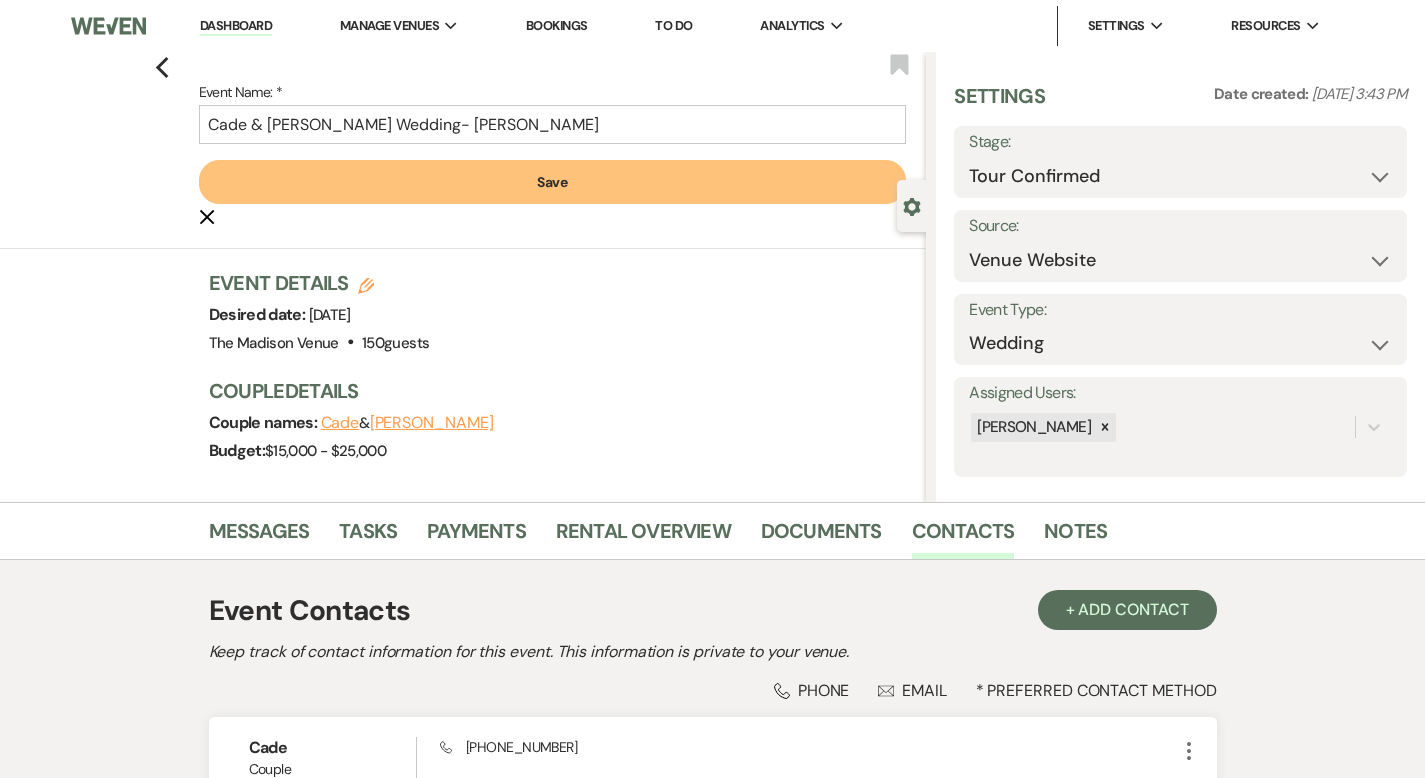 click on "Save" at bounding box center (553, 182) 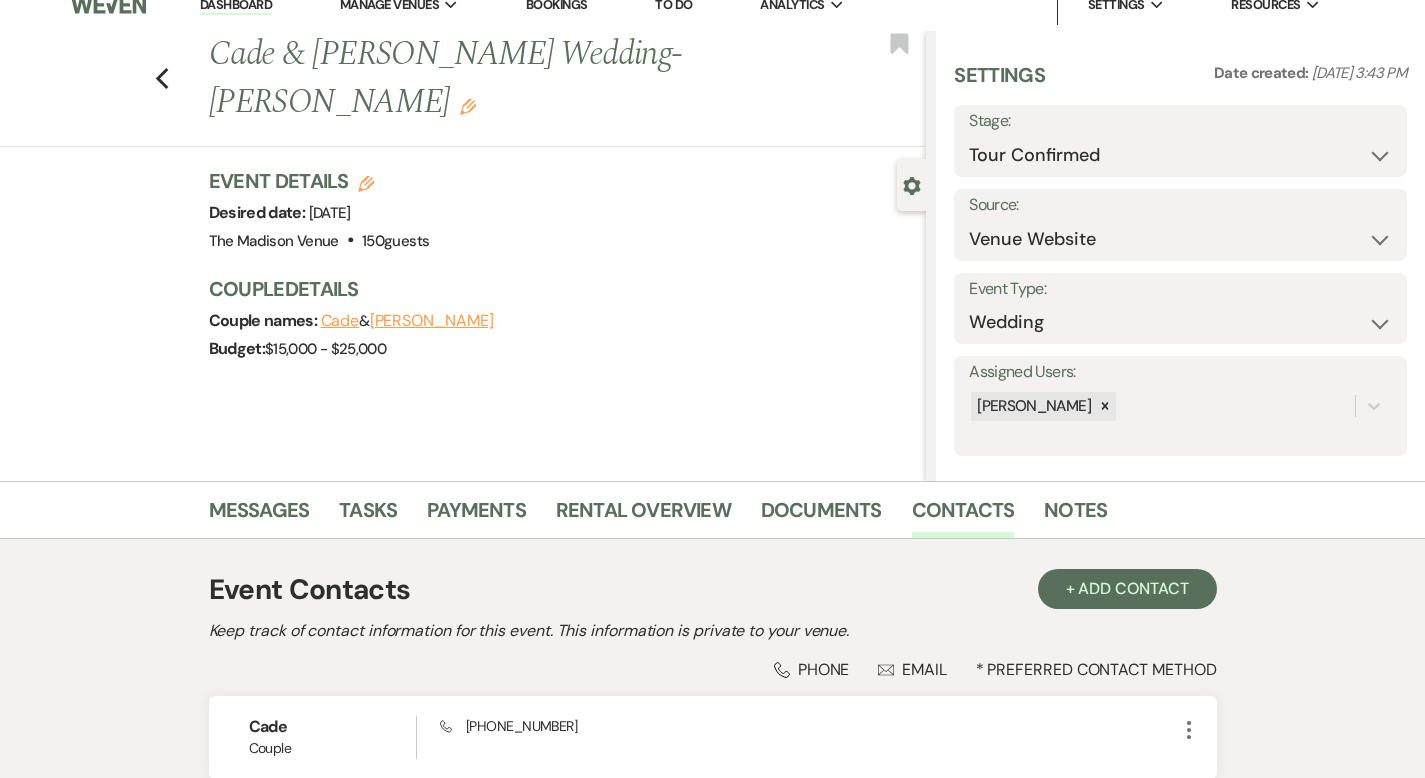 scroll, scrollTop: 0, scrollLeft: 0, axis: both 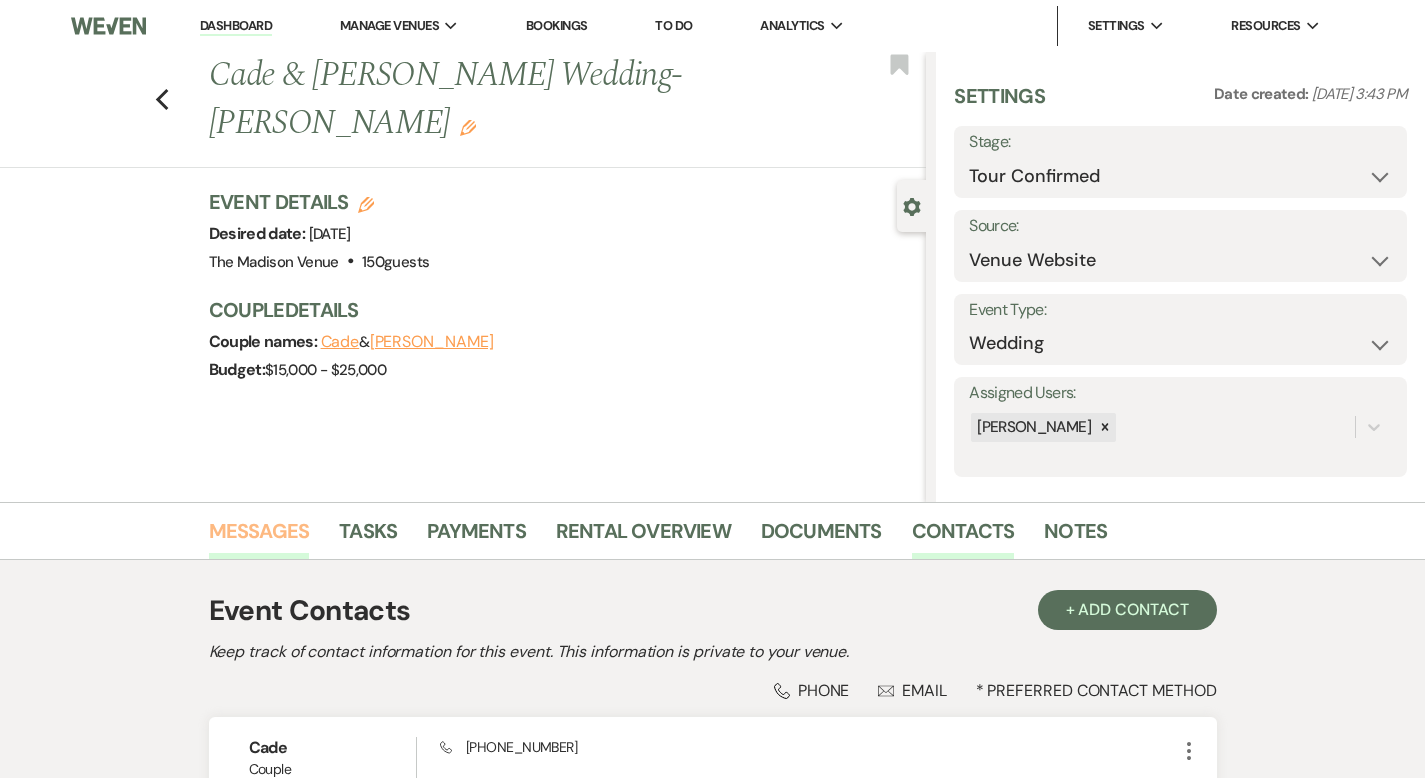 click on "Messages" at bounding box center [259, 537] 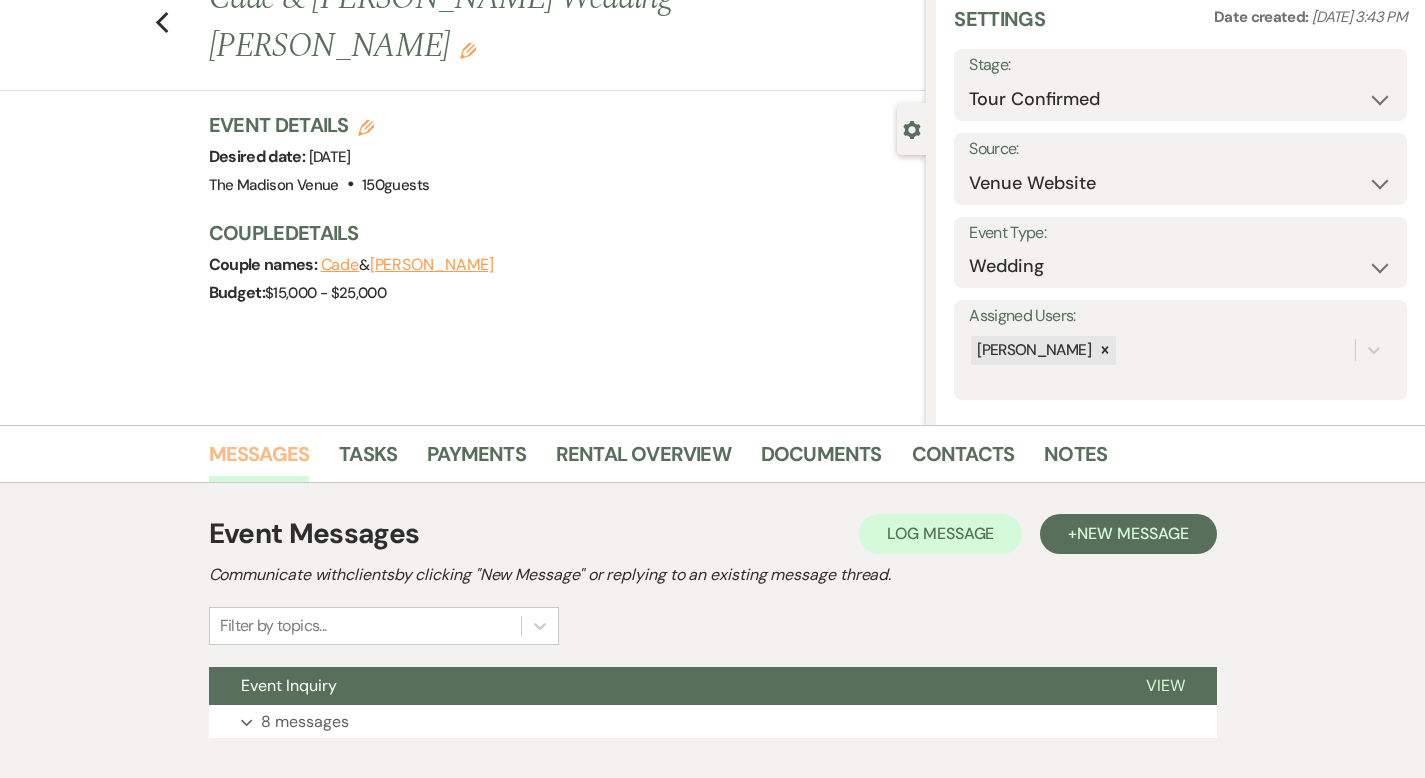 scroll, scrollTop: 196, scrollLeft: 0, axis: vertical 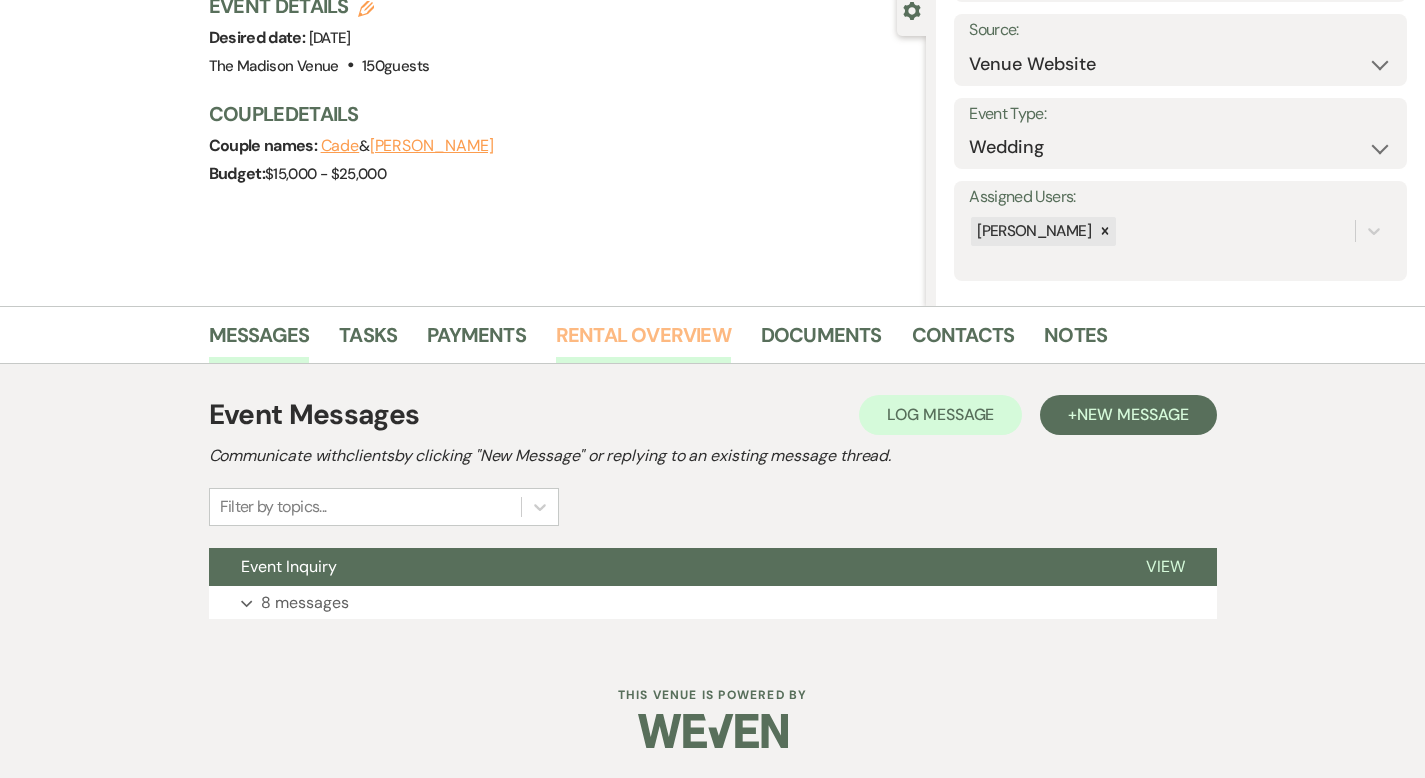 click on "Rental Overview" at bounding box center [643, 341] 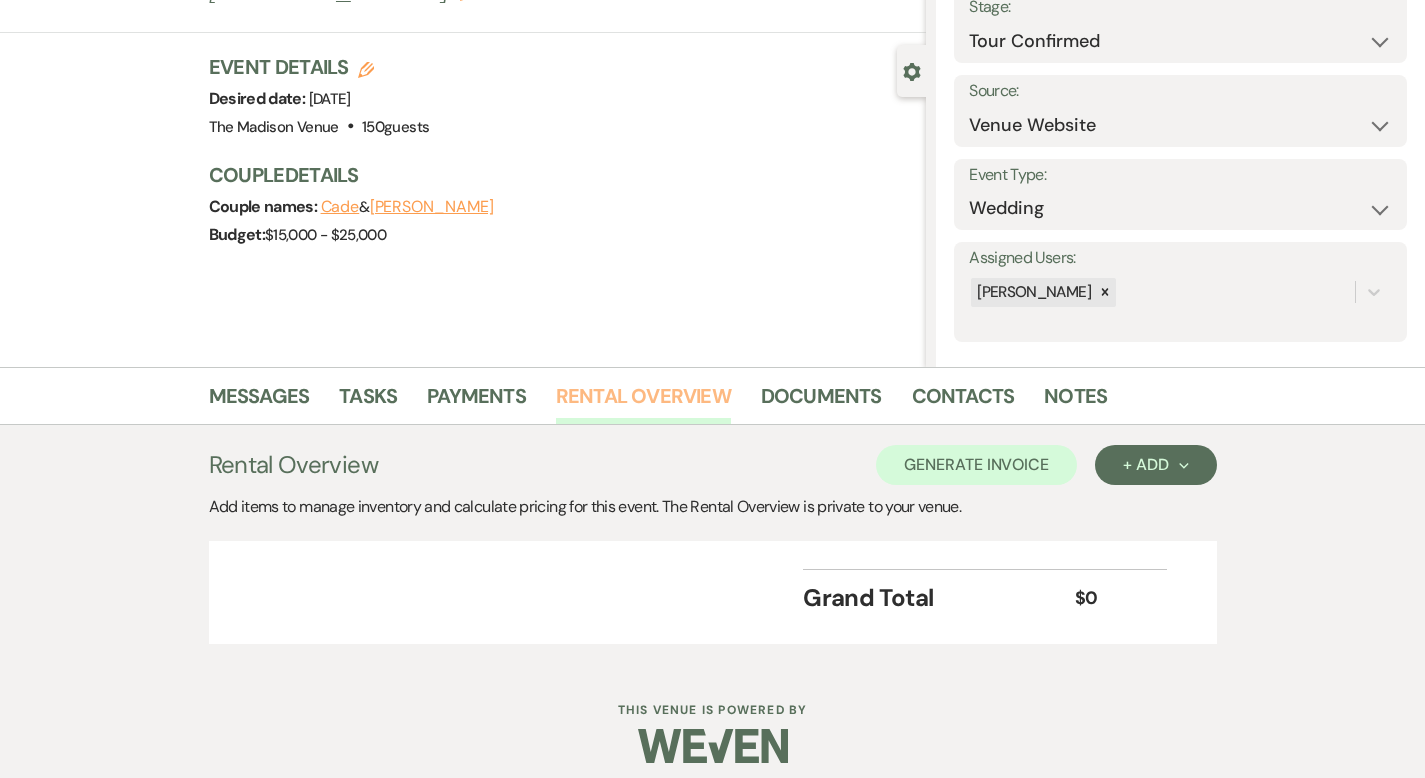 scroll, scrollTop: 150, scrollLeft: 0, axis: vertical 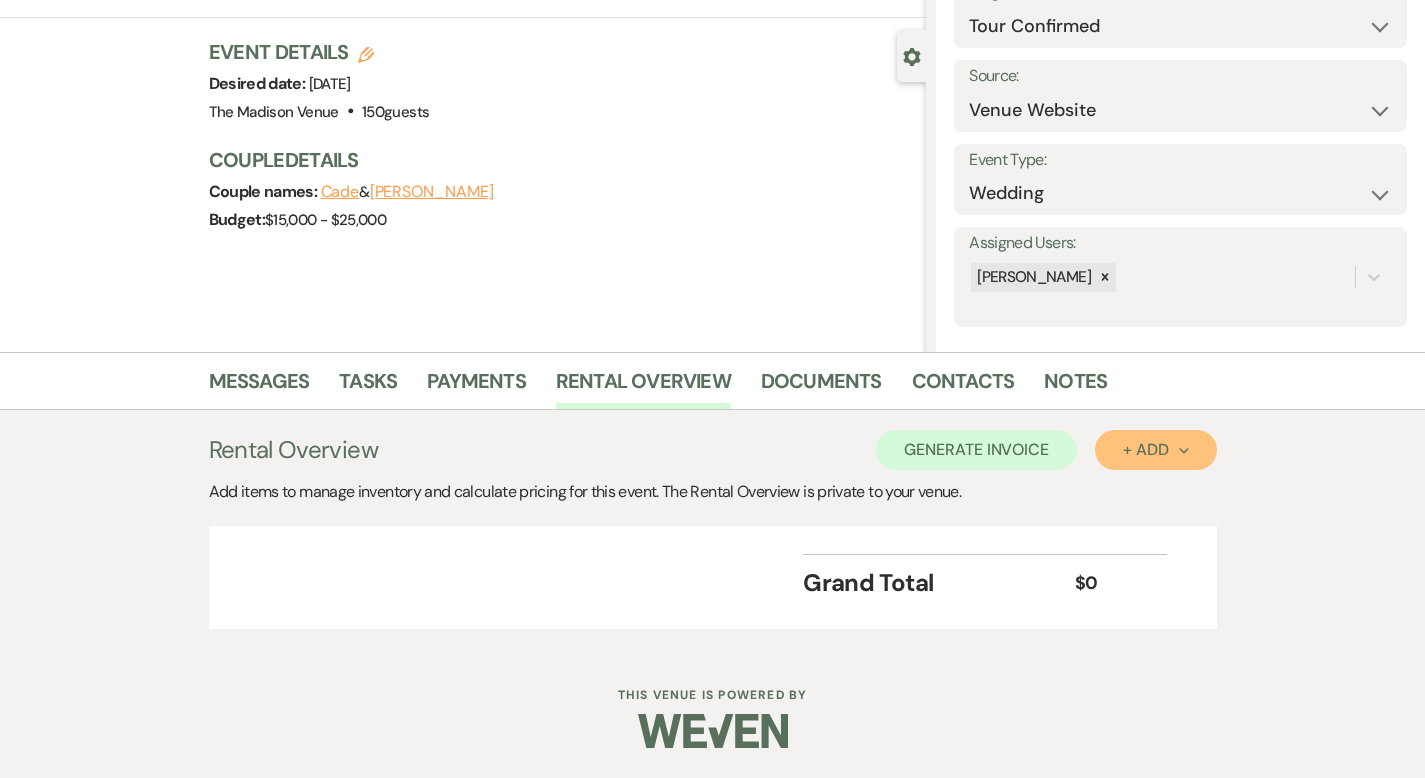 click on "+ Add Next" at bounding box center [1155, 450] 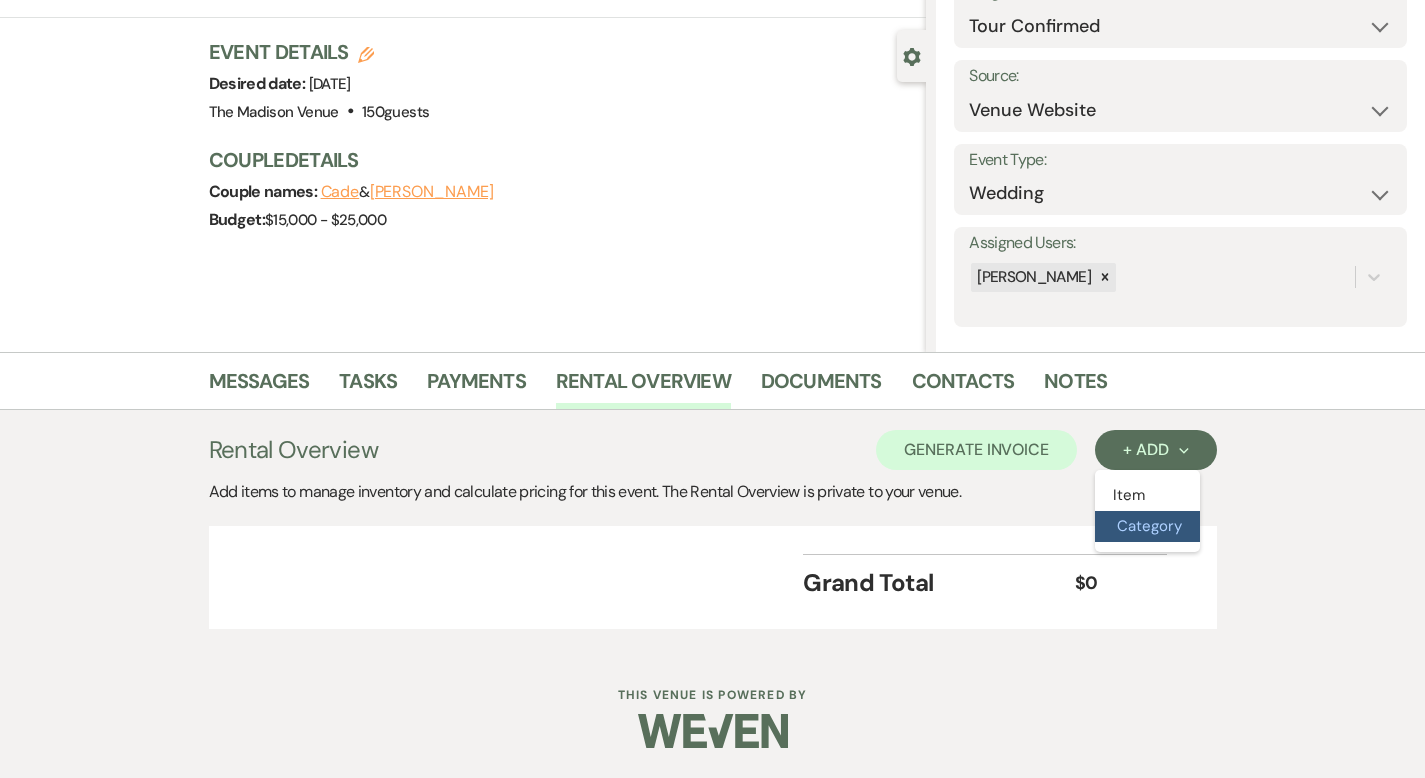 click on "Category" at bounding box center (1147, 526) 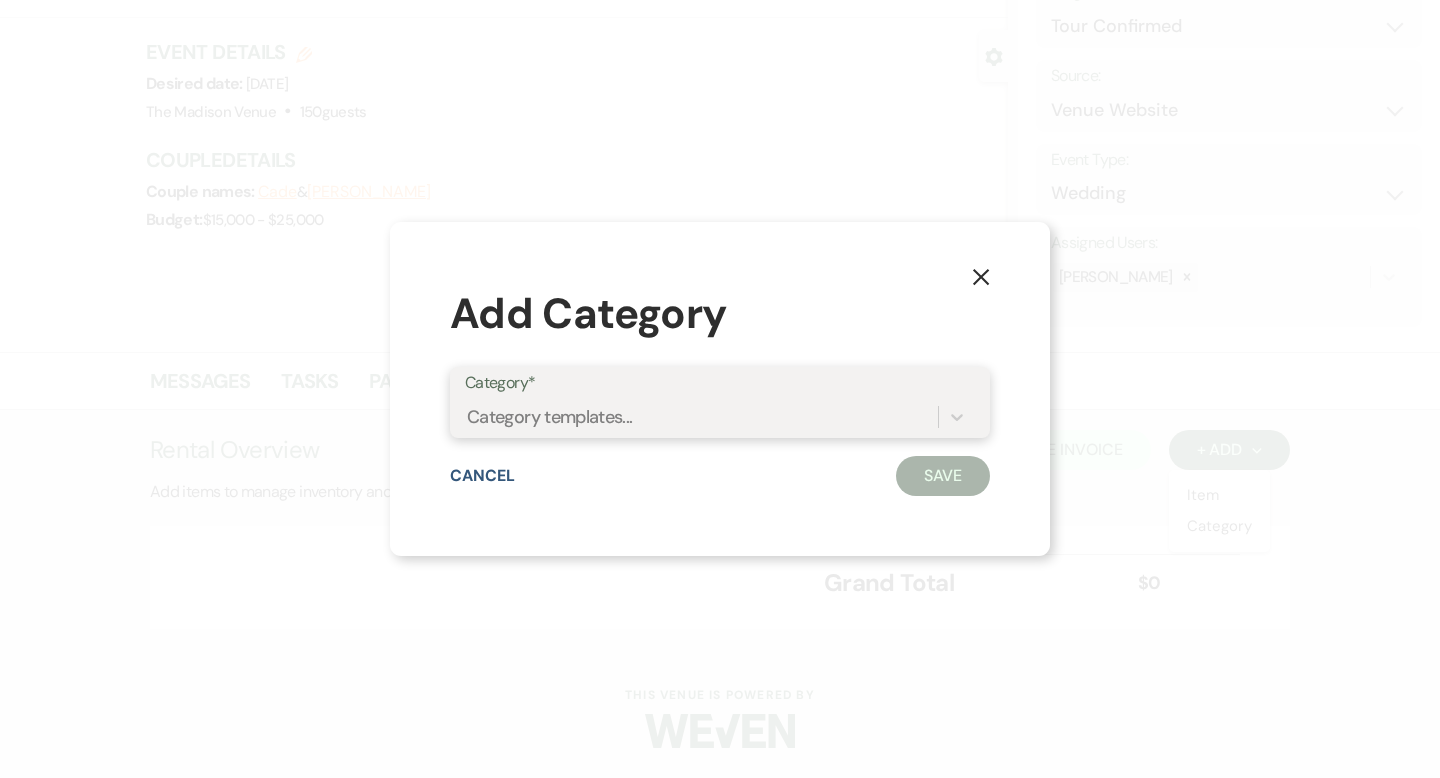 click on "Category templates..." at bounding box center [701, 416] 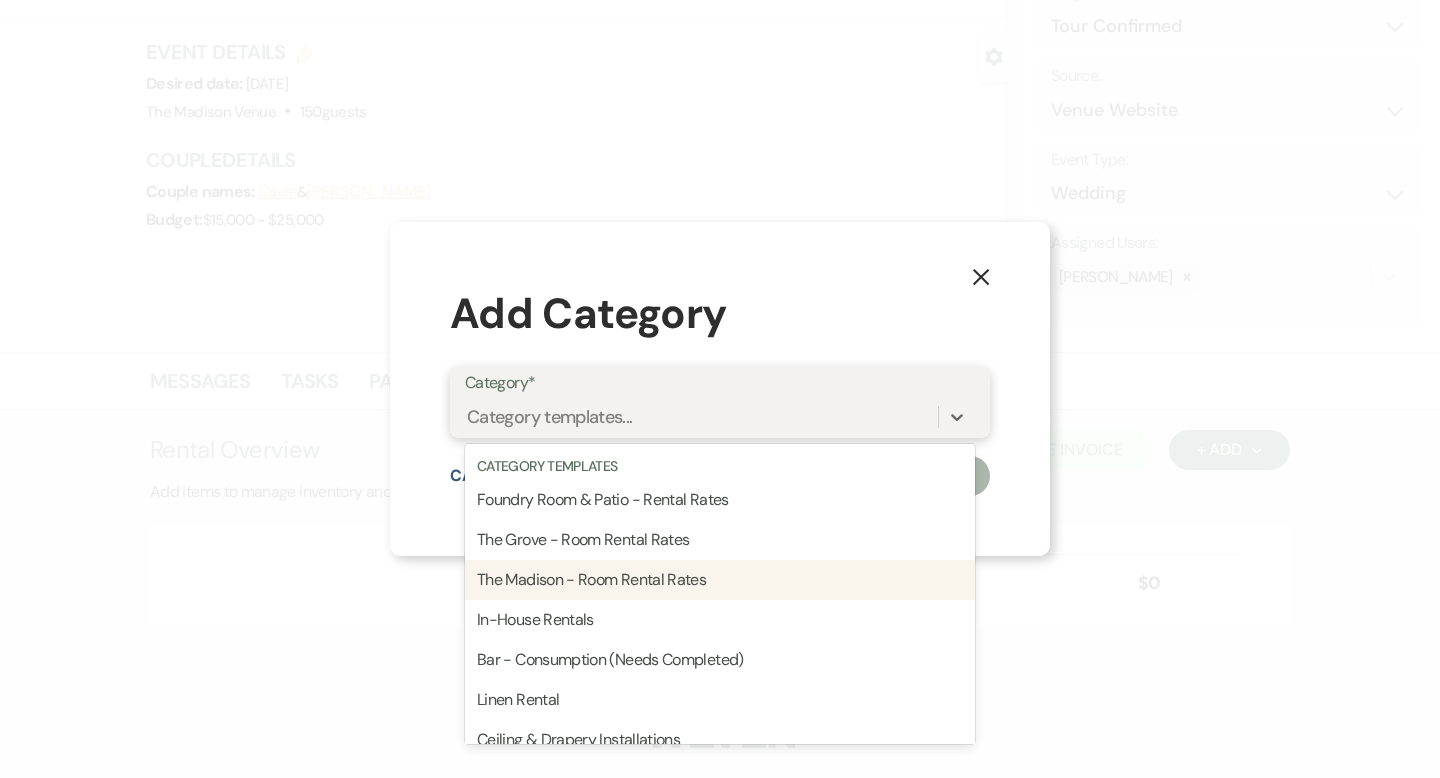 click on "The Madison - Room Rental Rates" at bounding box center (720, 580) 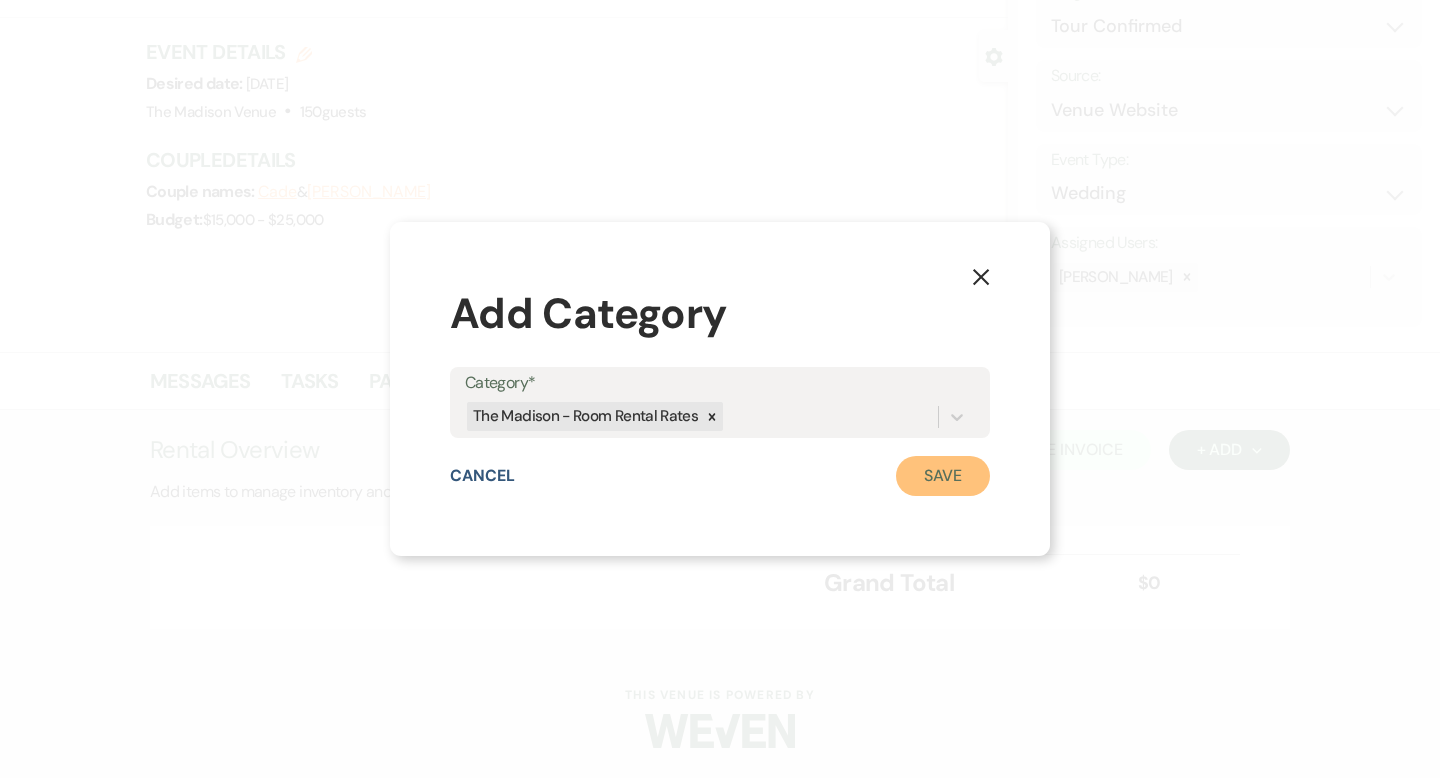 click on "Save" at bounding box center [943, 476] 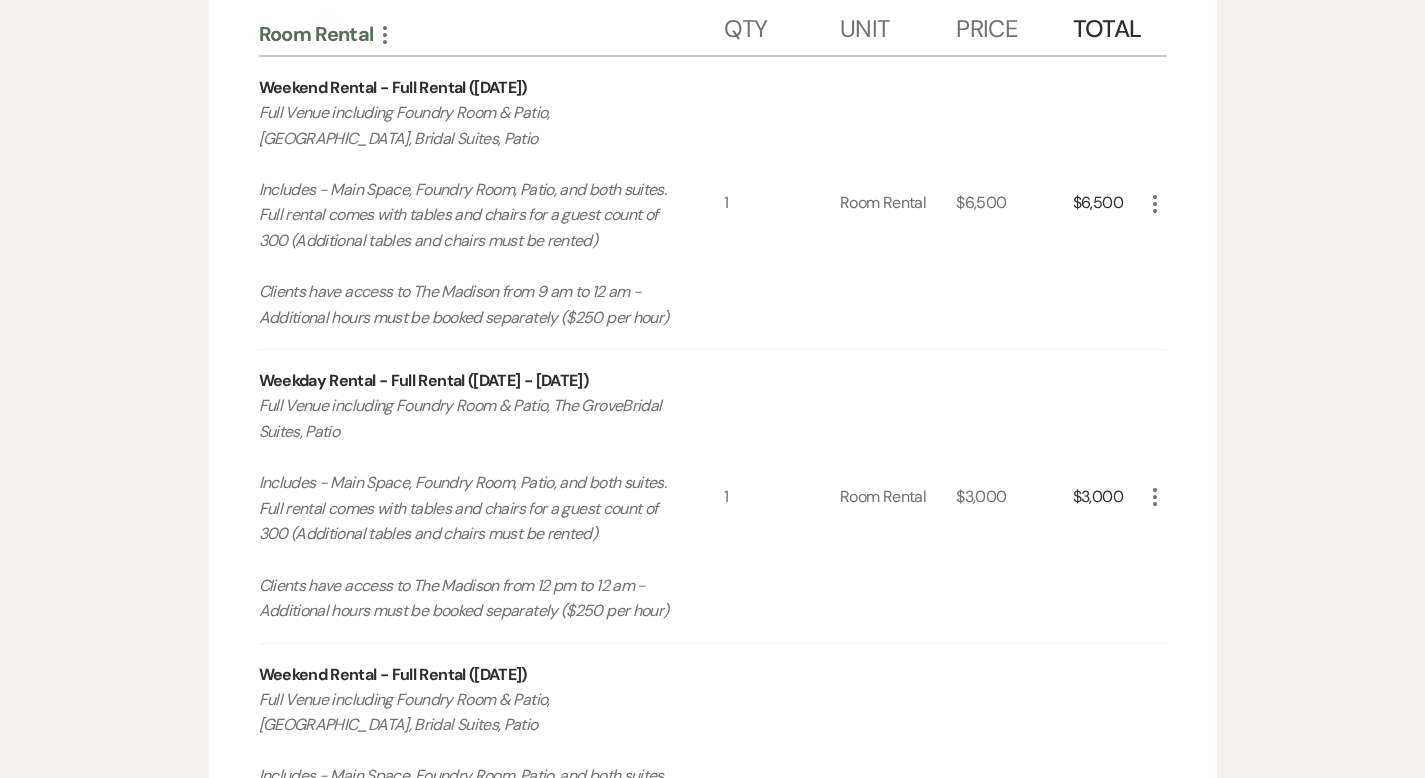 scroll, scrollTop: 722, scrollLeft: 0, axis: vertical 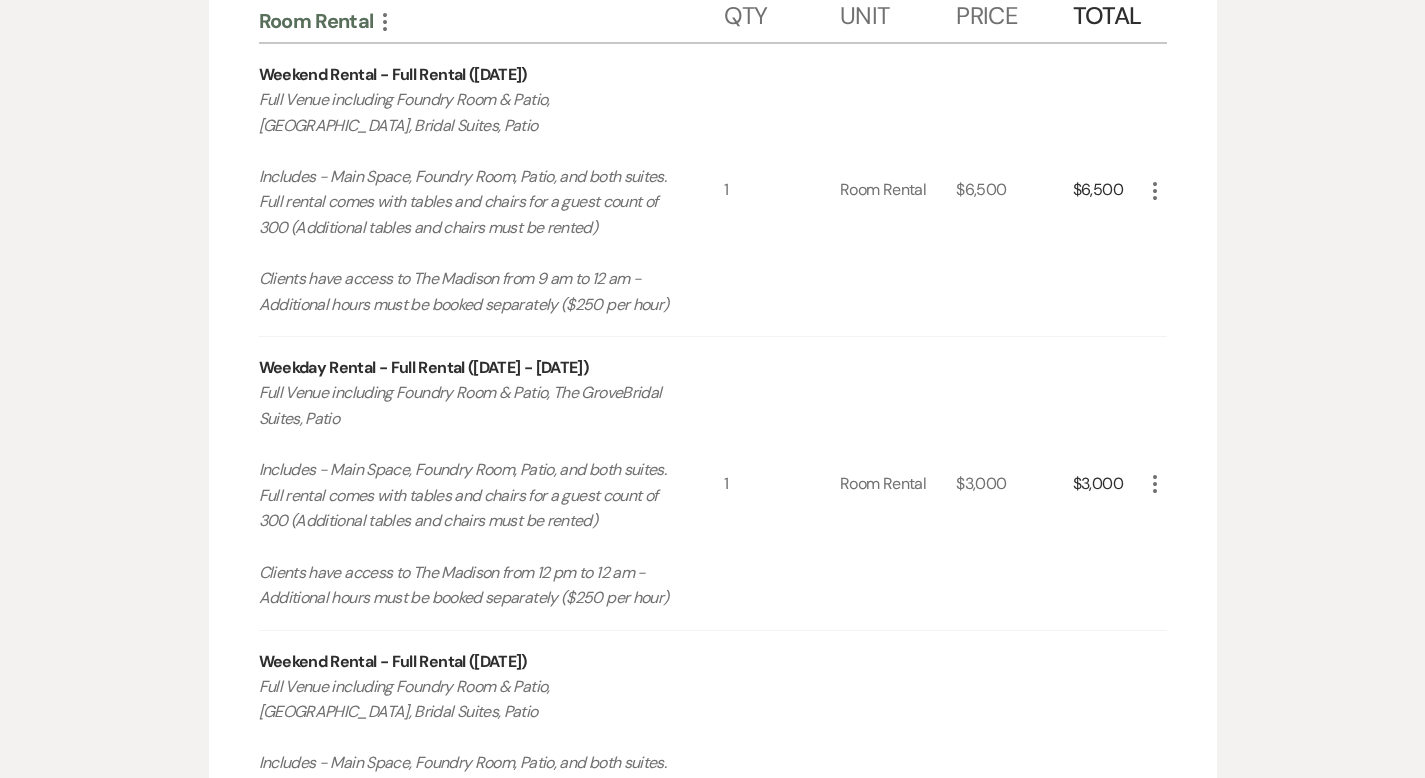 click on "More" 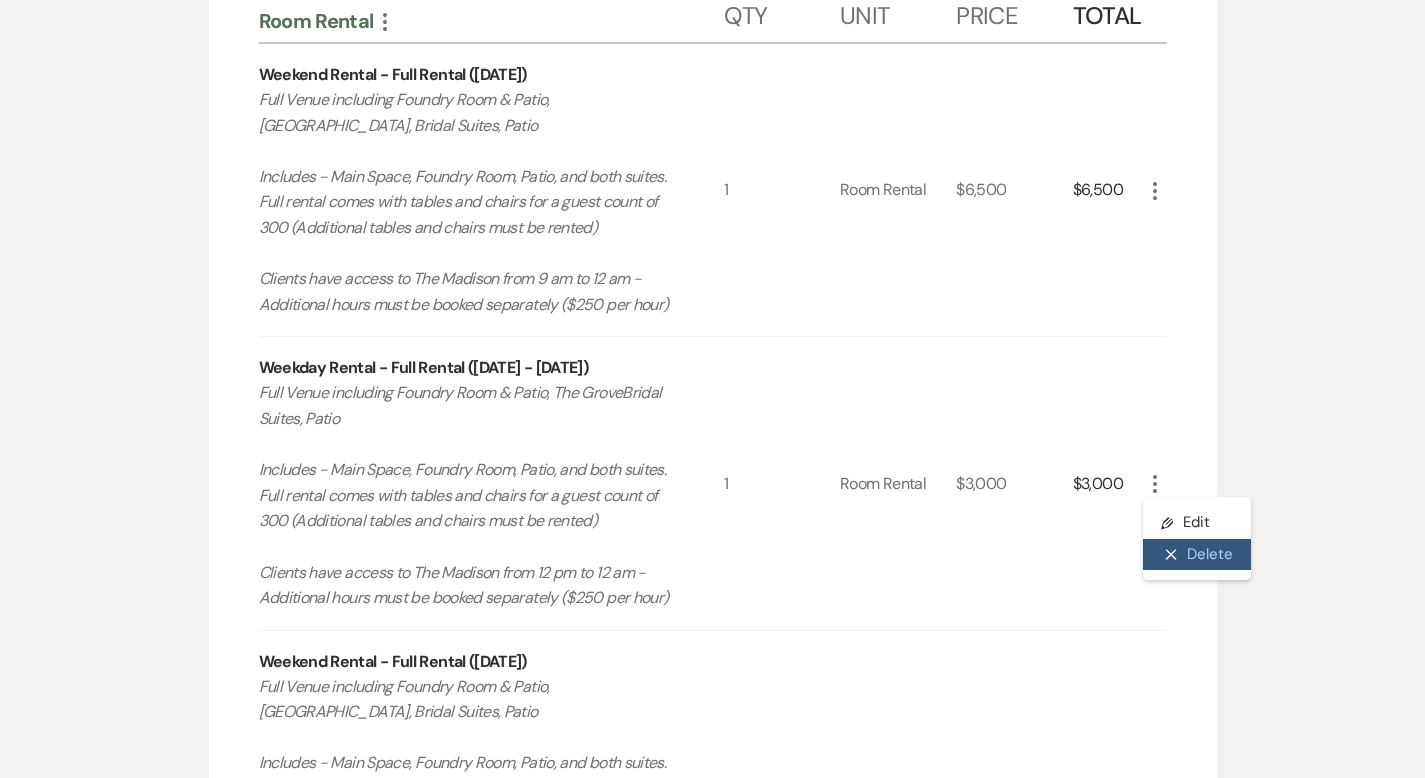 click on "X" 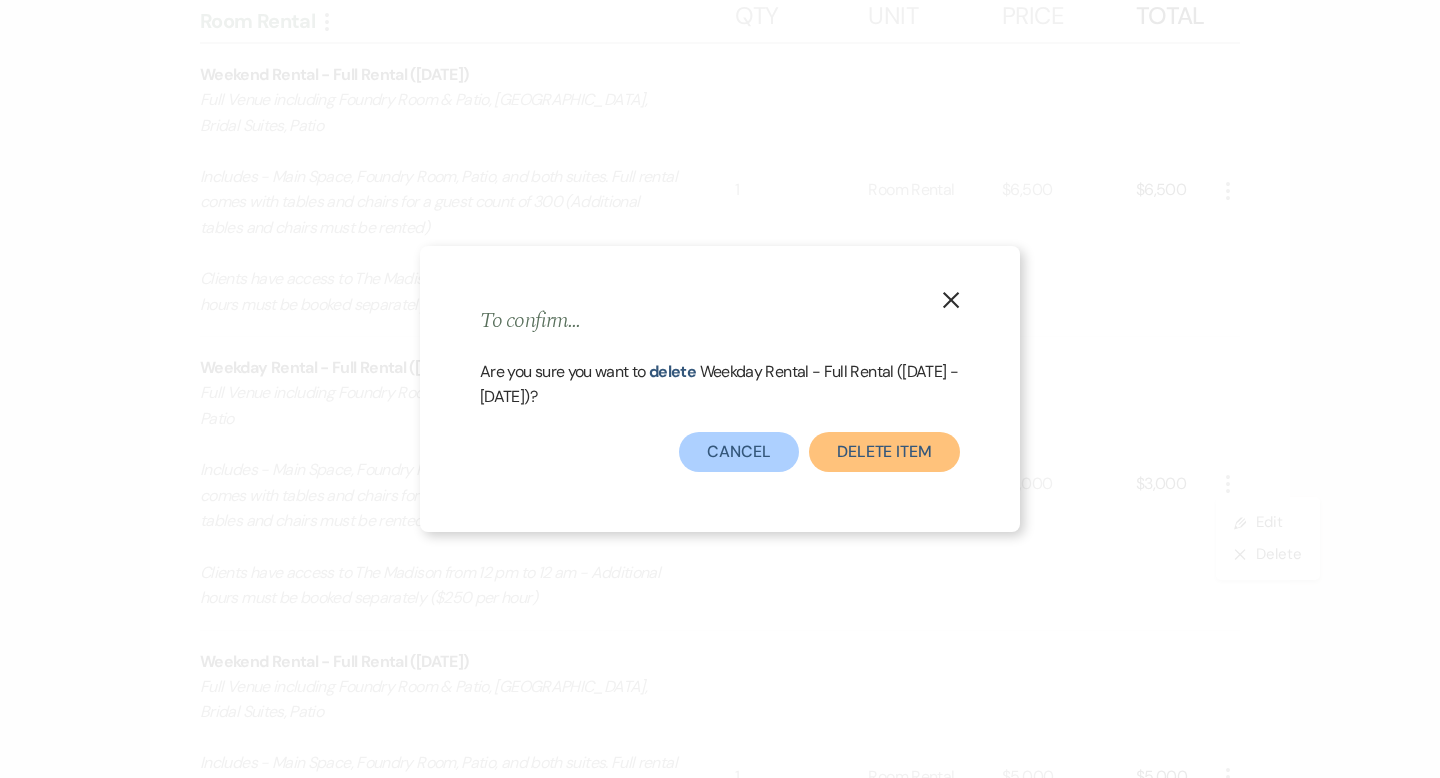 click on "Delete Item" at bounding box center [884, 452] 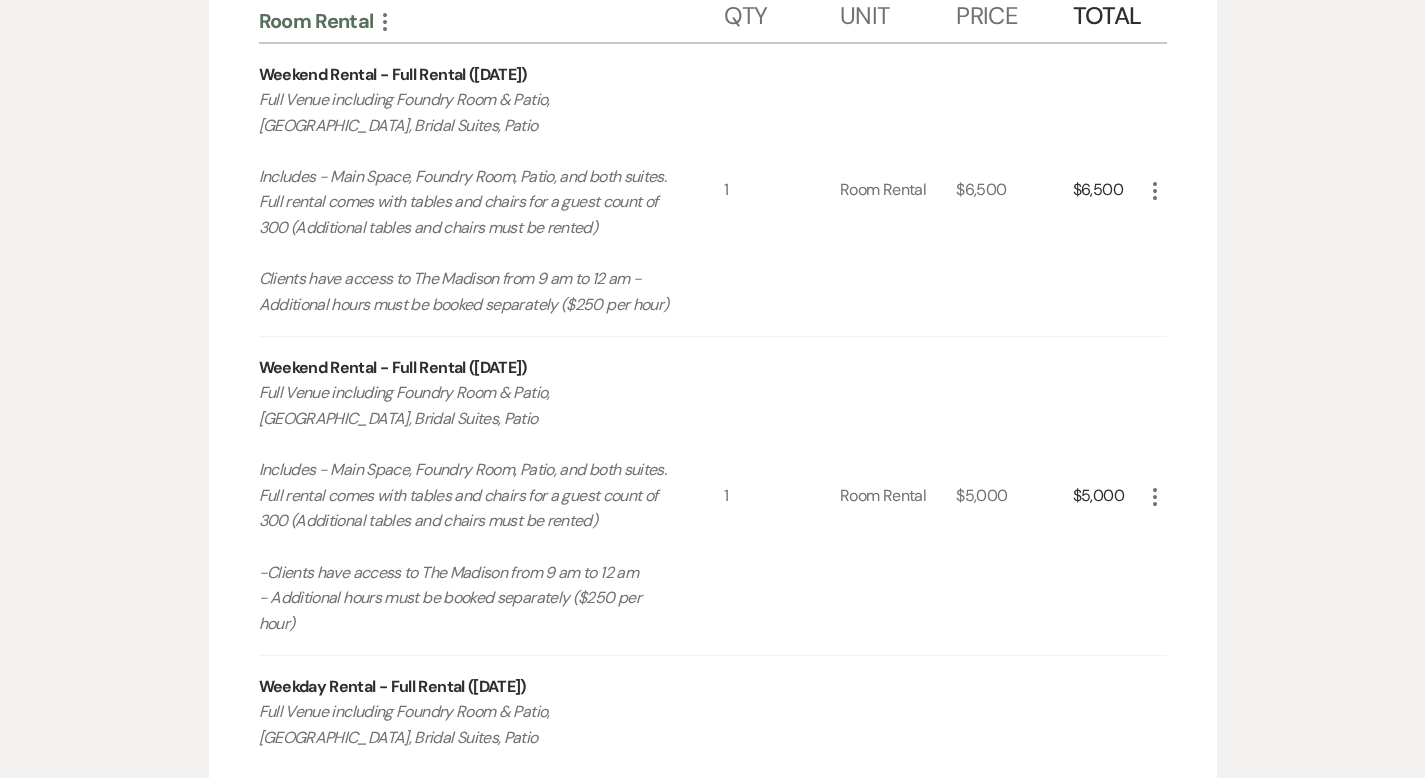 click on "More" 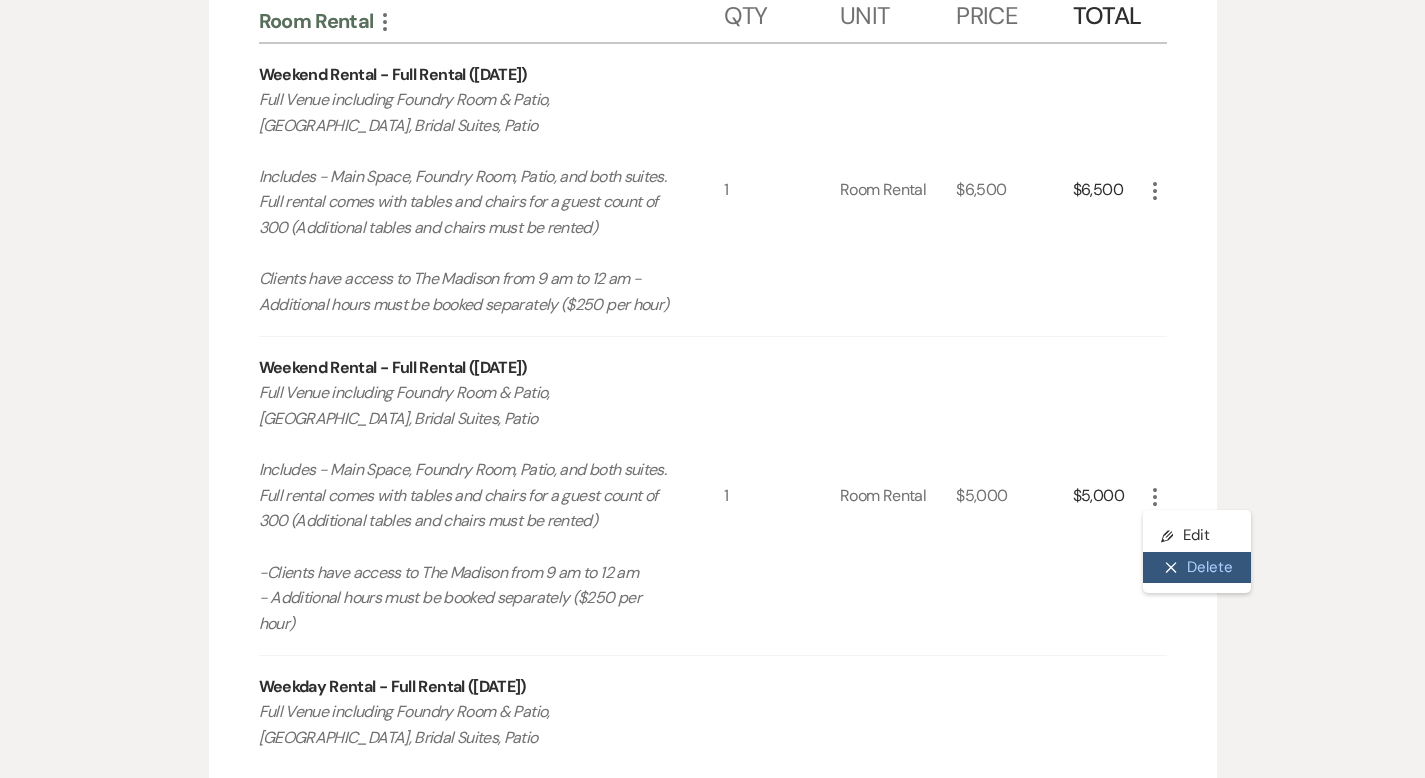 click on "X Delete" at bounding box center (1197, 568) 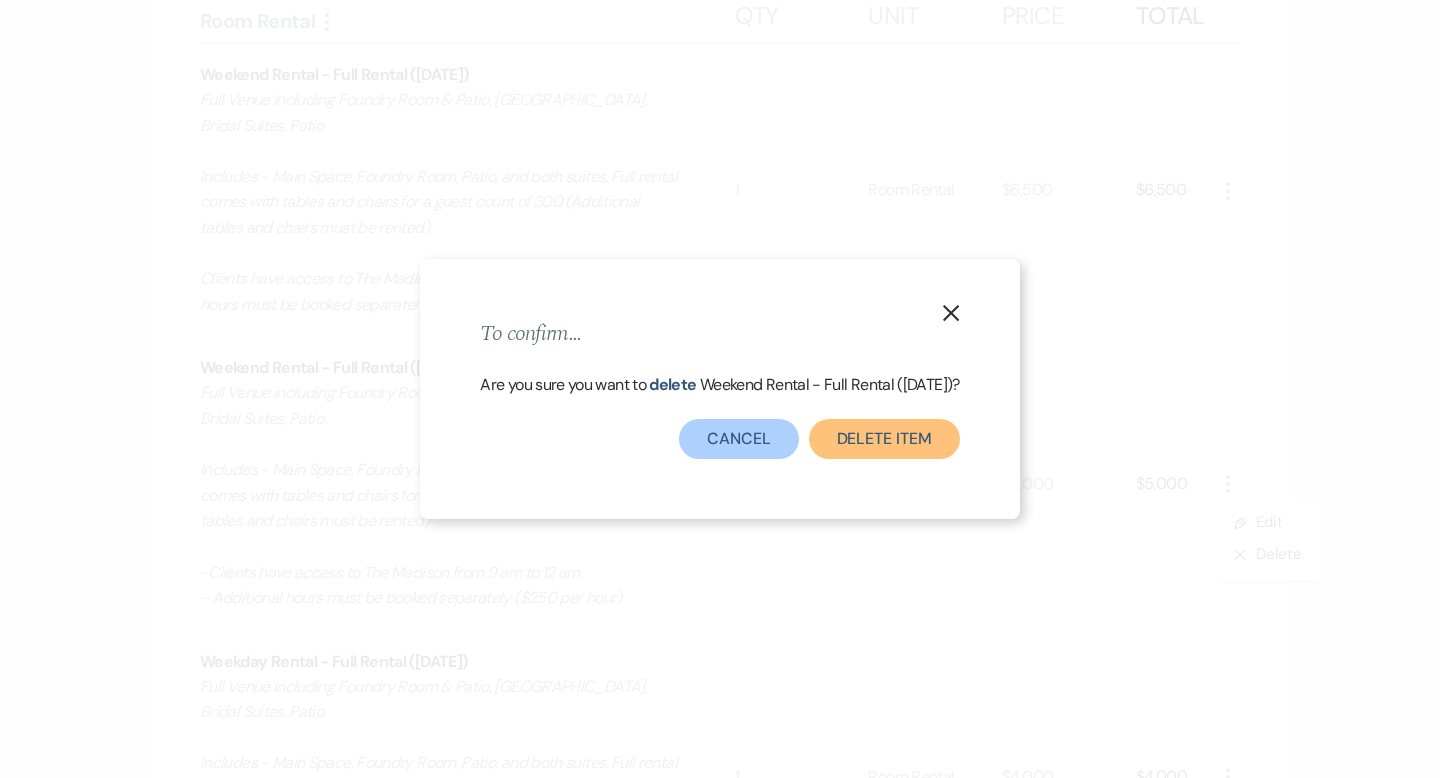 click on "Delete Item" at bounding box center (884, 439) 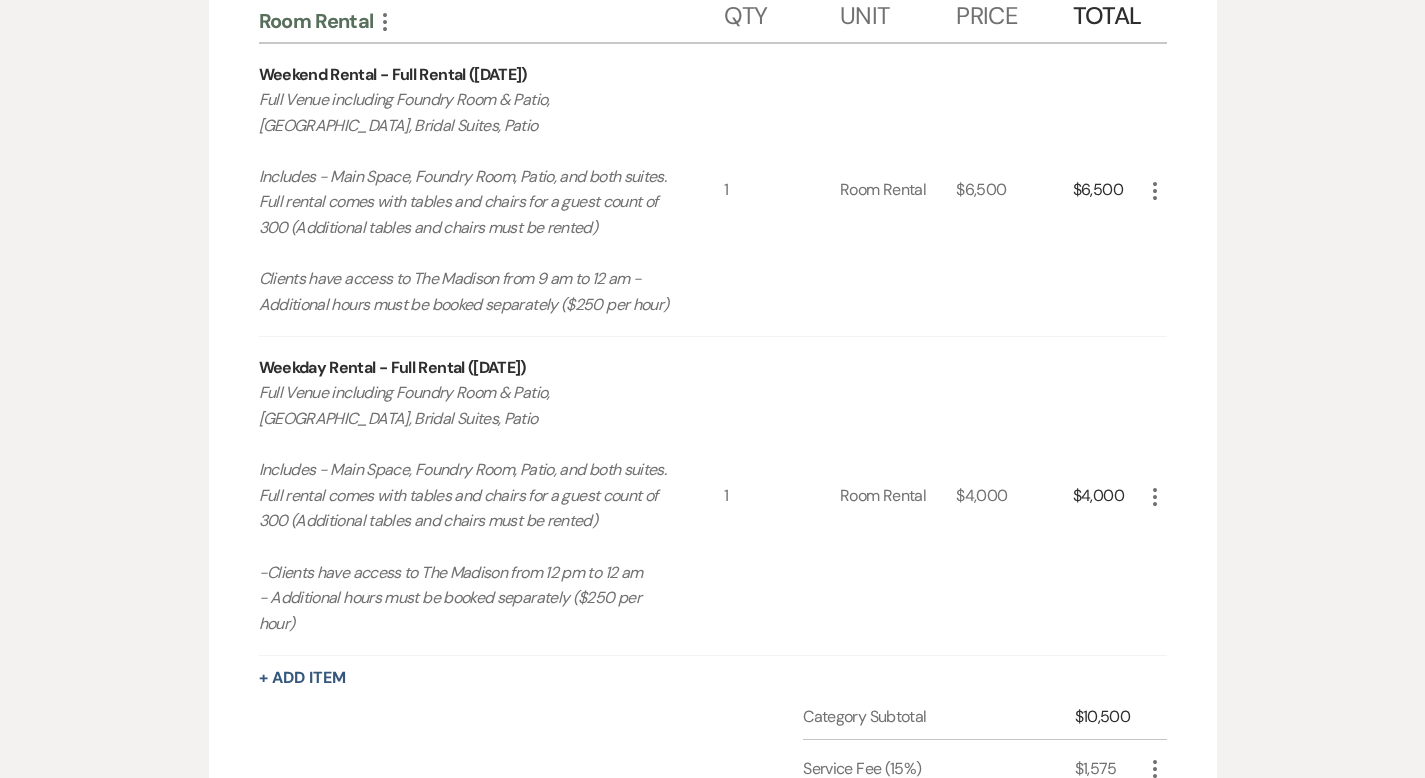 click 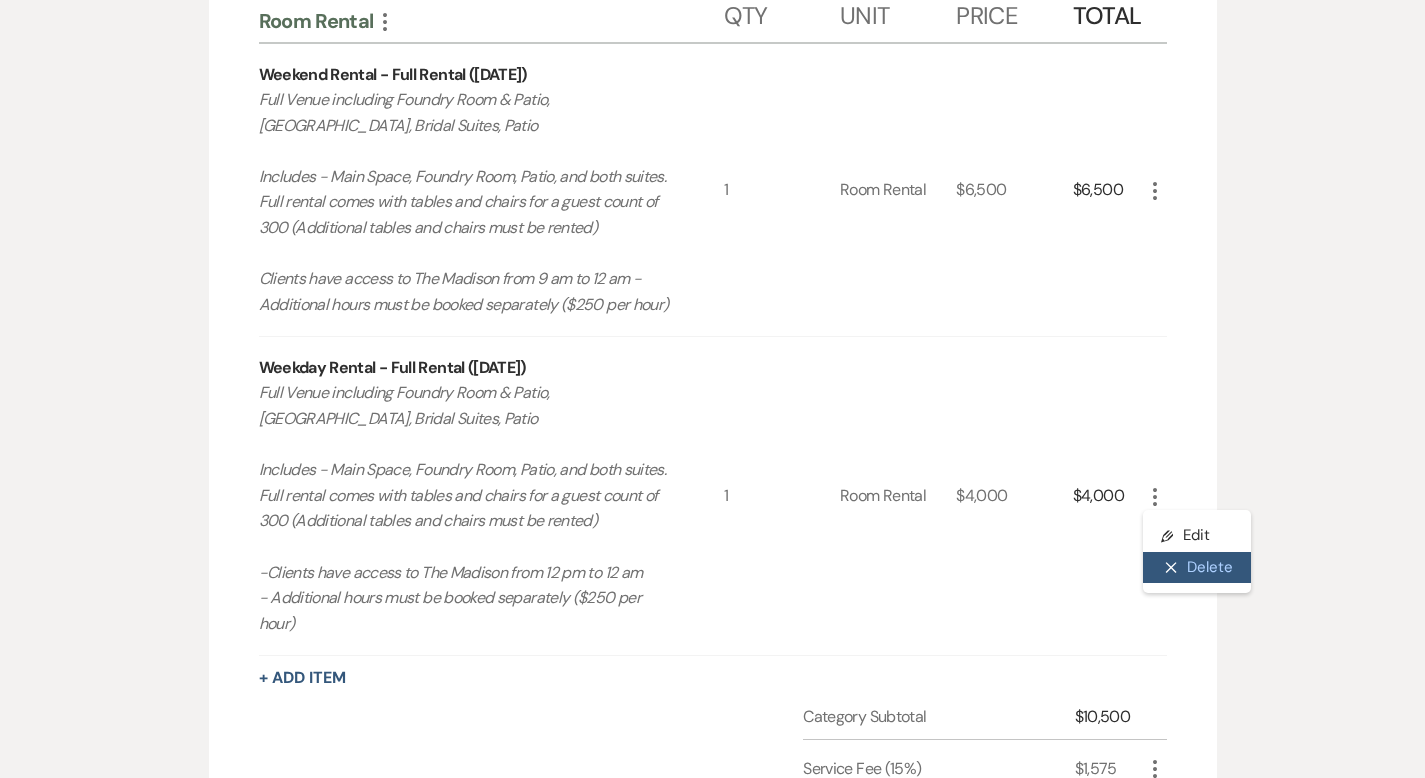 click on "X Delete" at bounding box center (1197, 568) 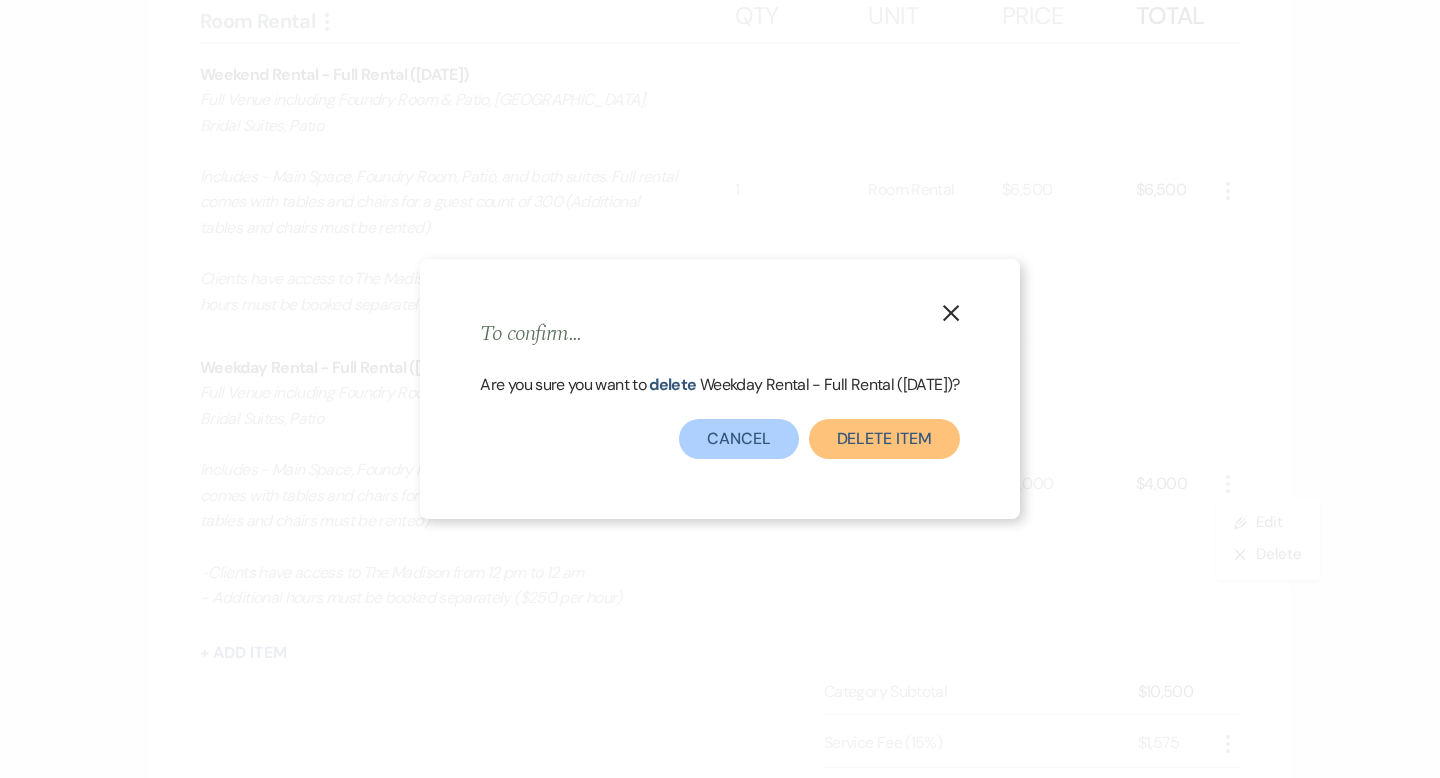 click on "Delete Item" at bounding box center (884, 439) 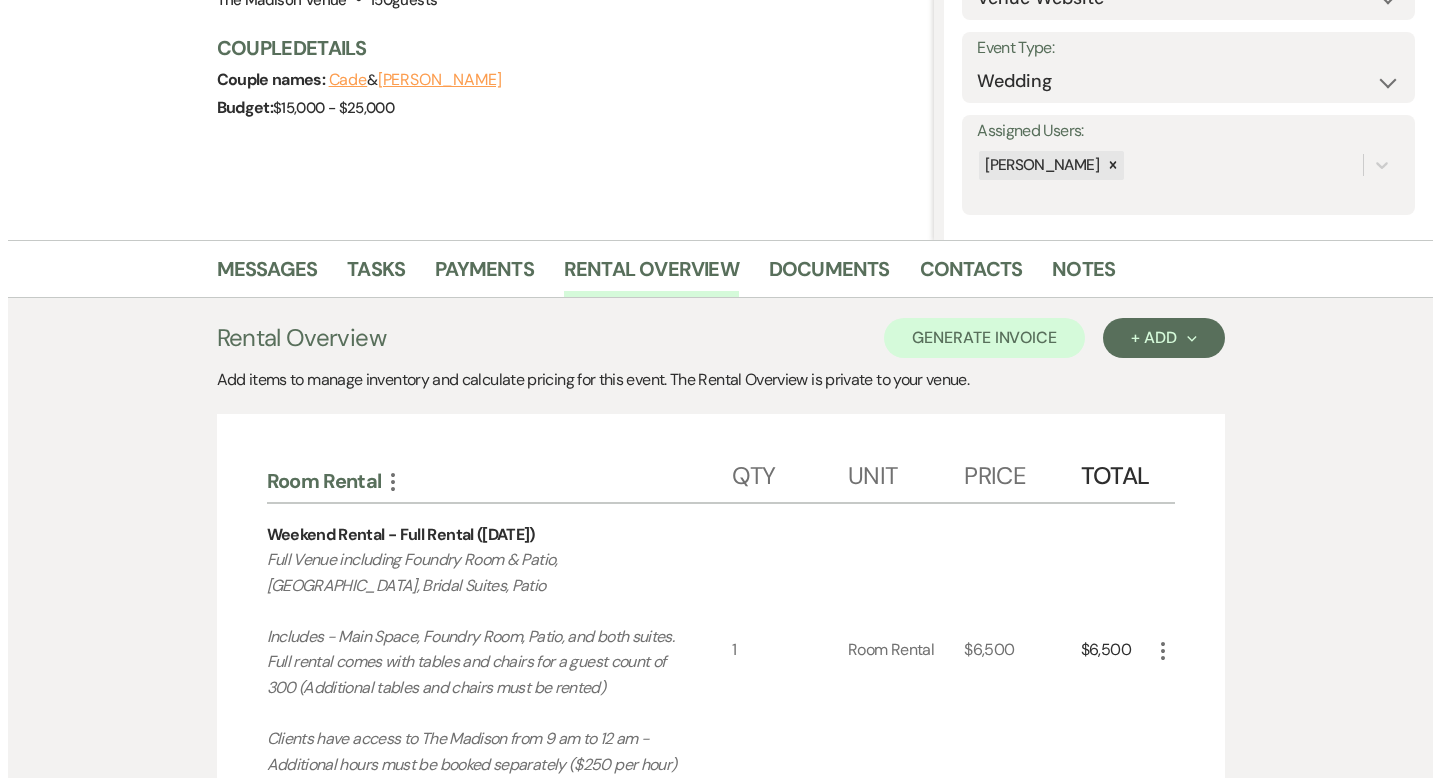 scroll, scrollTop: 255, scrollLeft: 0, axis: vertical 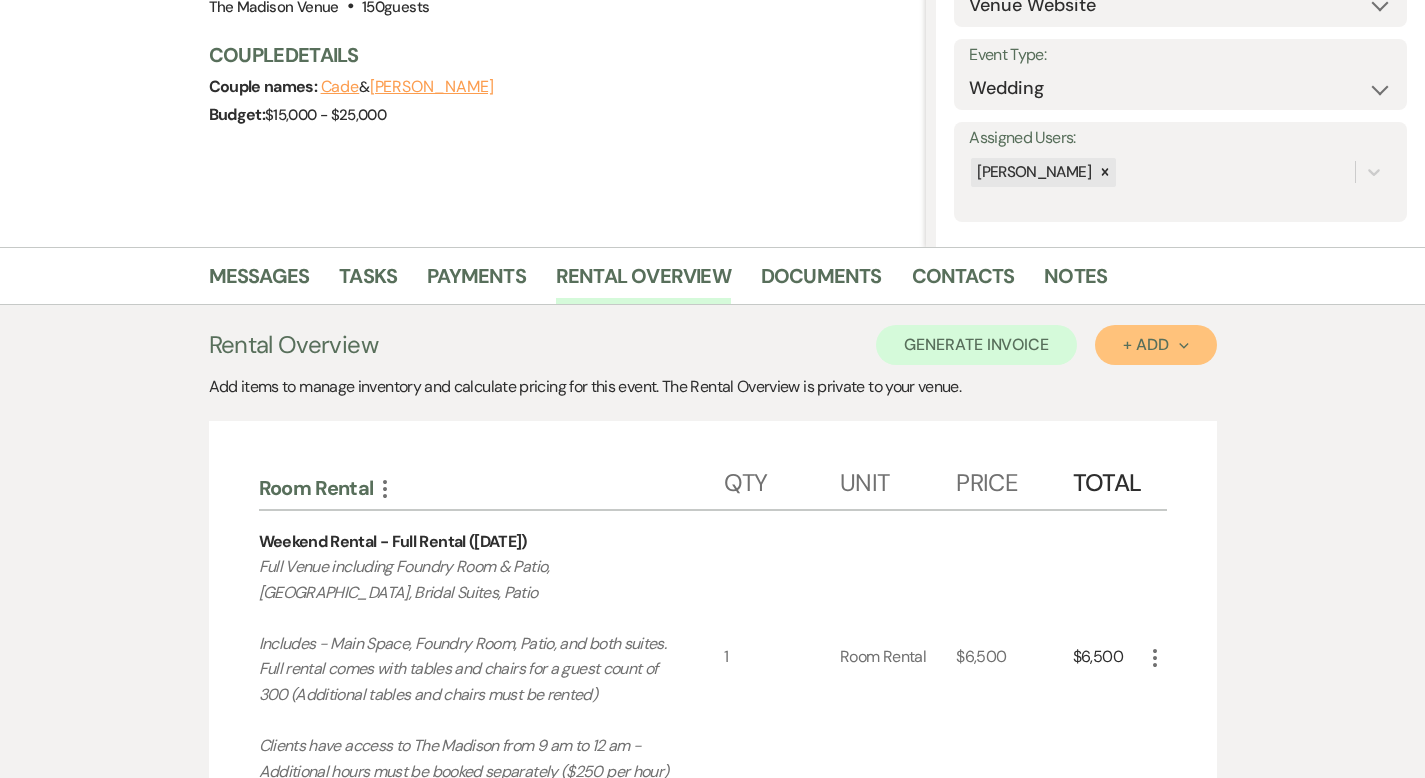 click on "+ Add Next" at bounding box center (1155, 345) 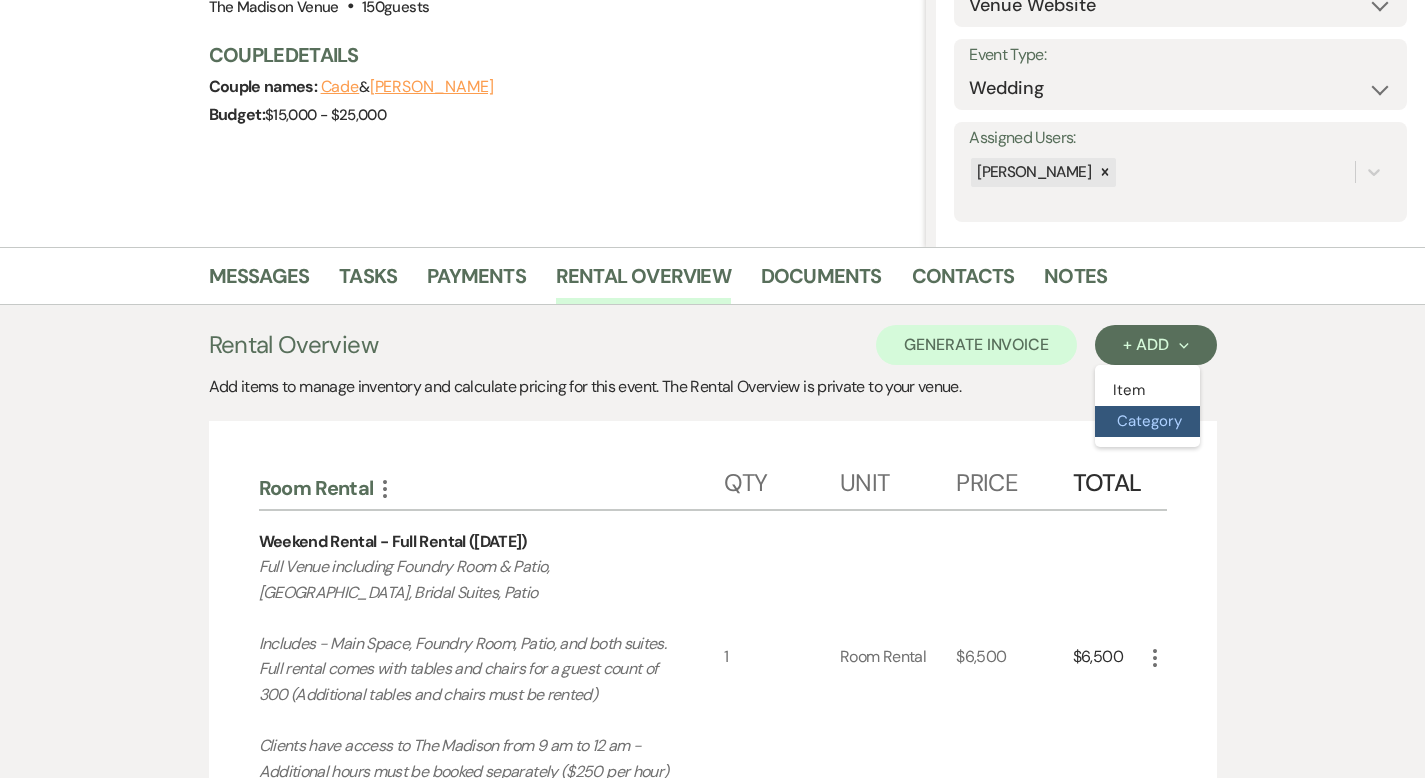 click on "Category" at bounding box center (1147, 421) 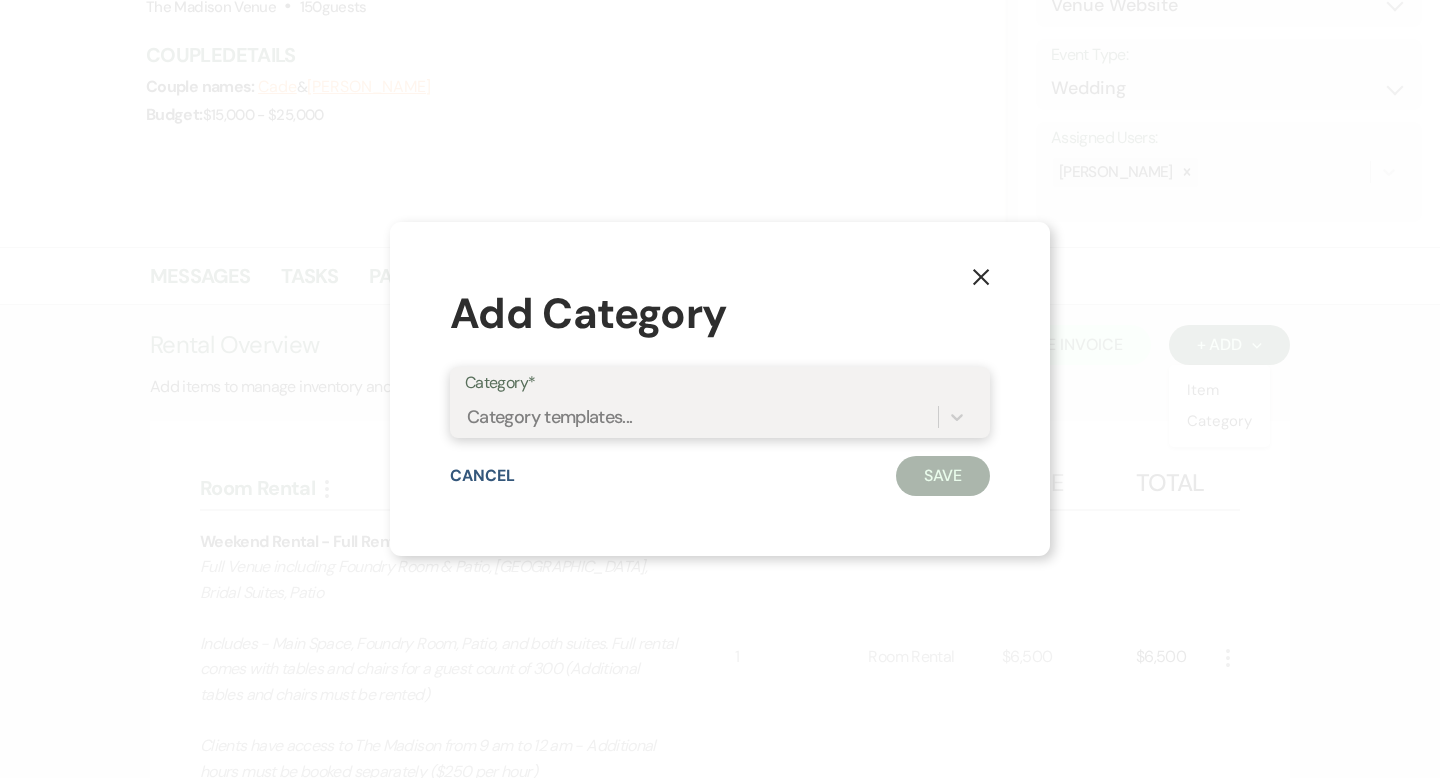 click on "Category templates..." at bounding box center [701, 416] 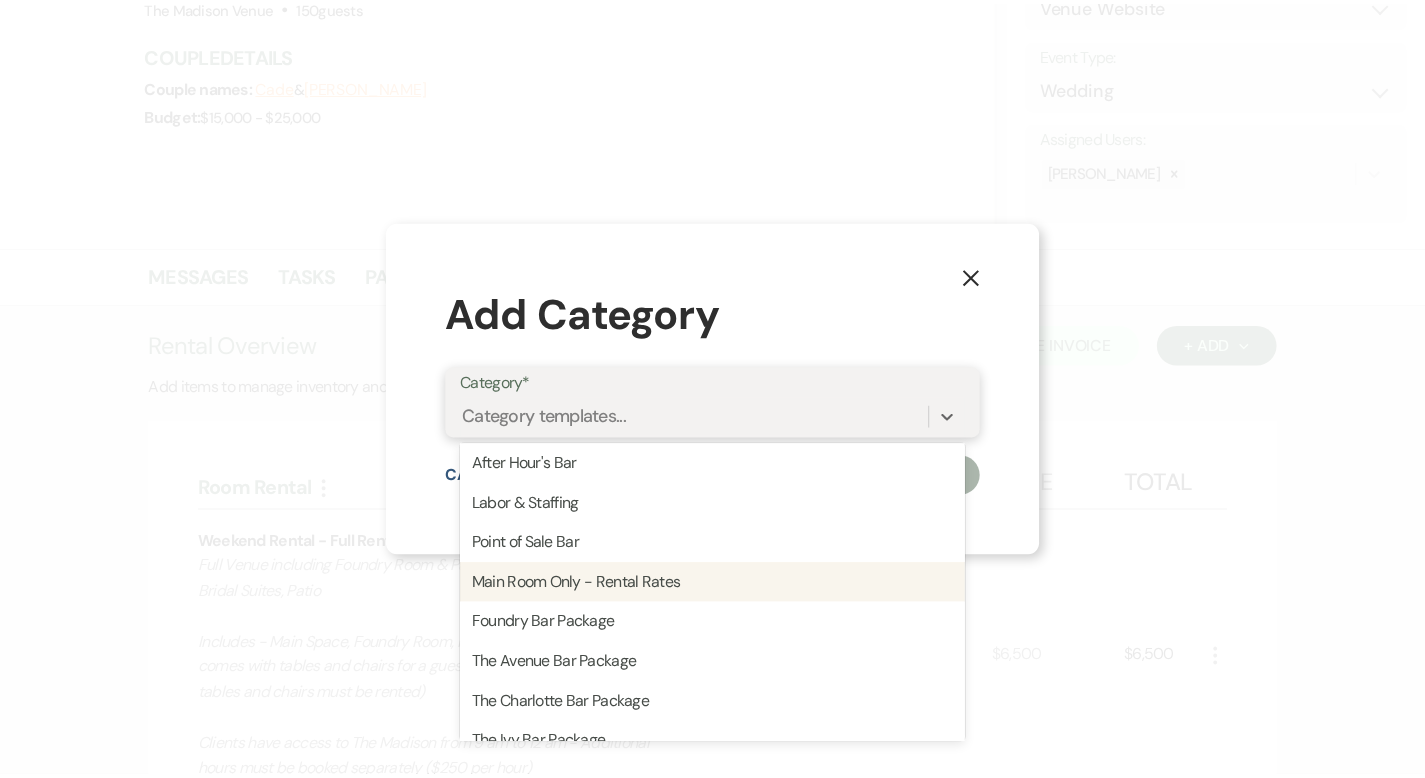 scroll, scrollTop: 358, scrollLeft: 0, axis: vertical 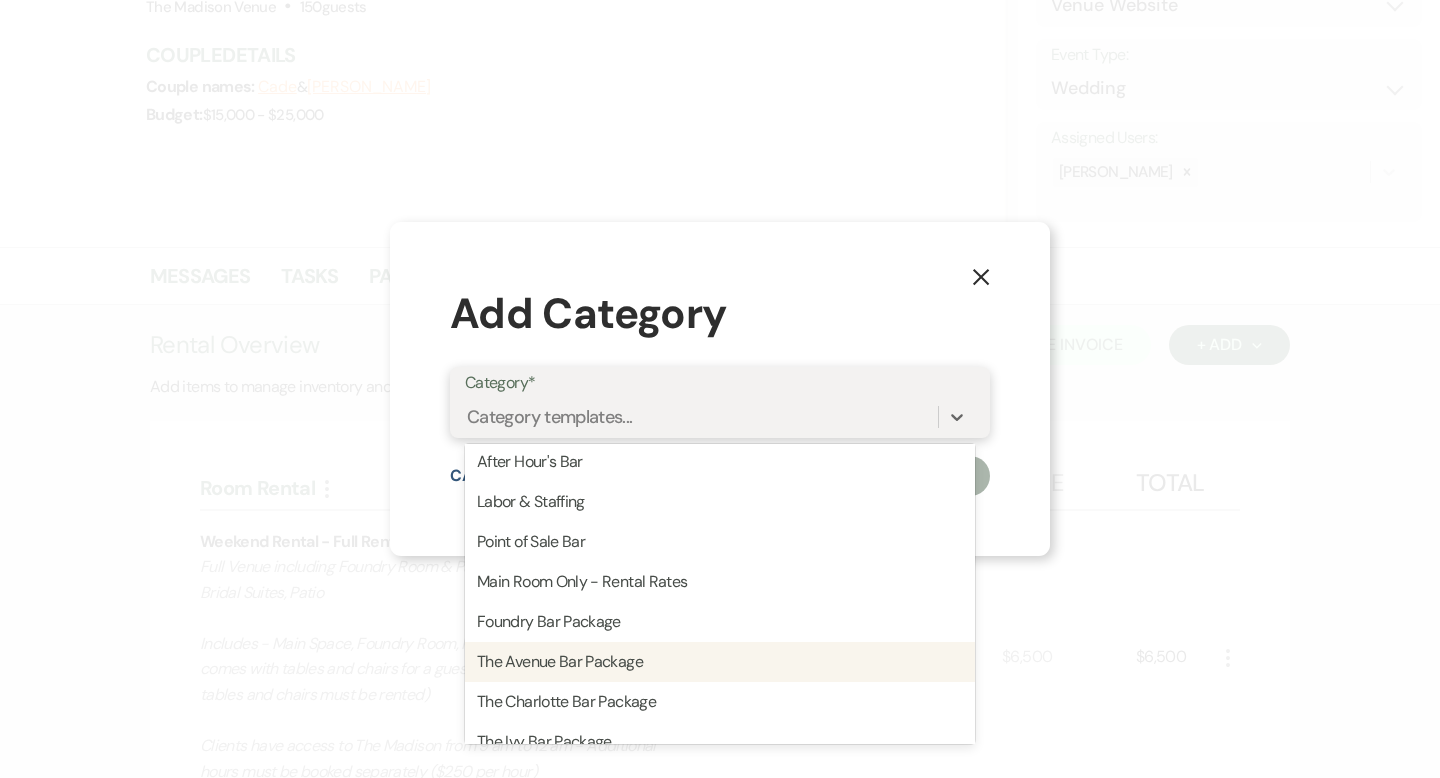 click on "The Avenue Bar Package" at bounding box center [720, 662] 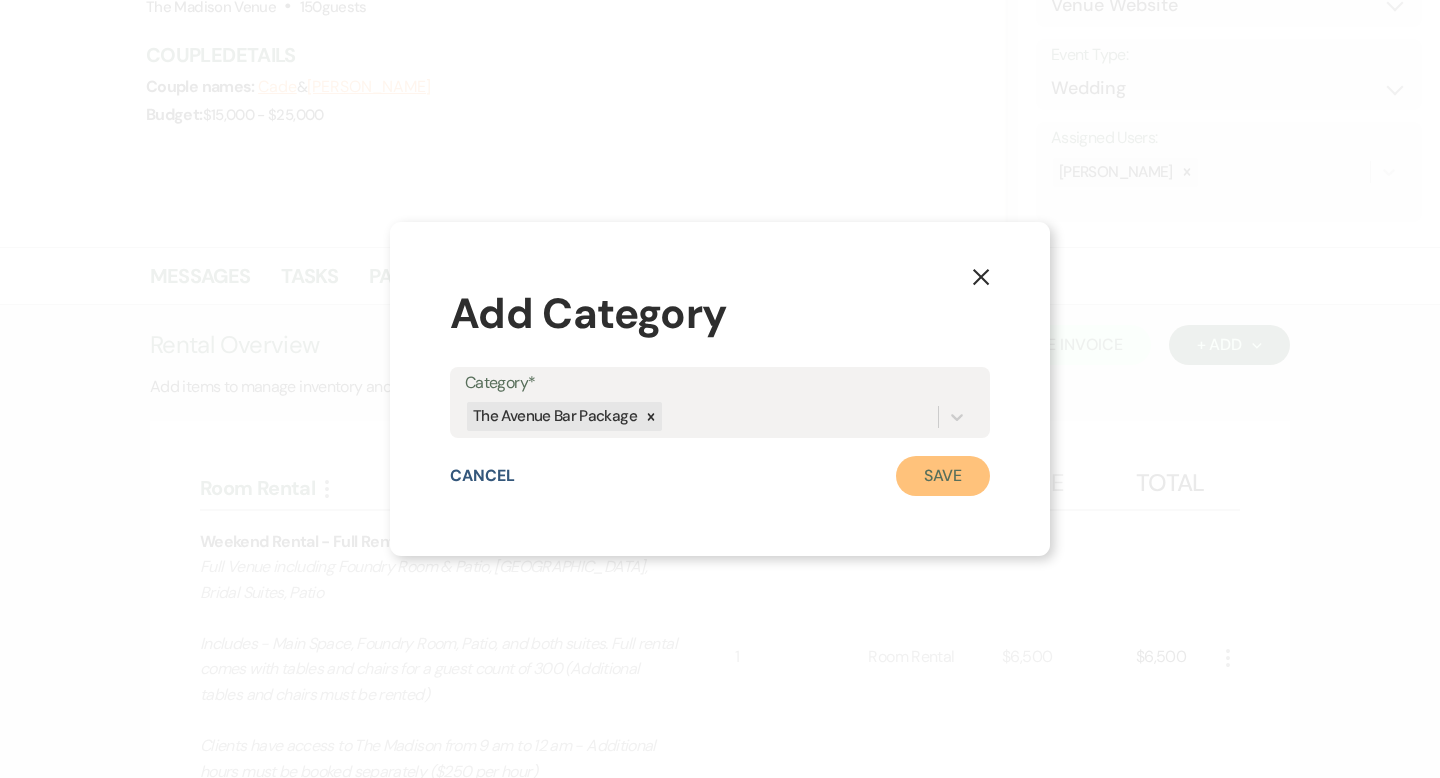 click on "Save" at bounding box center (943, 476) 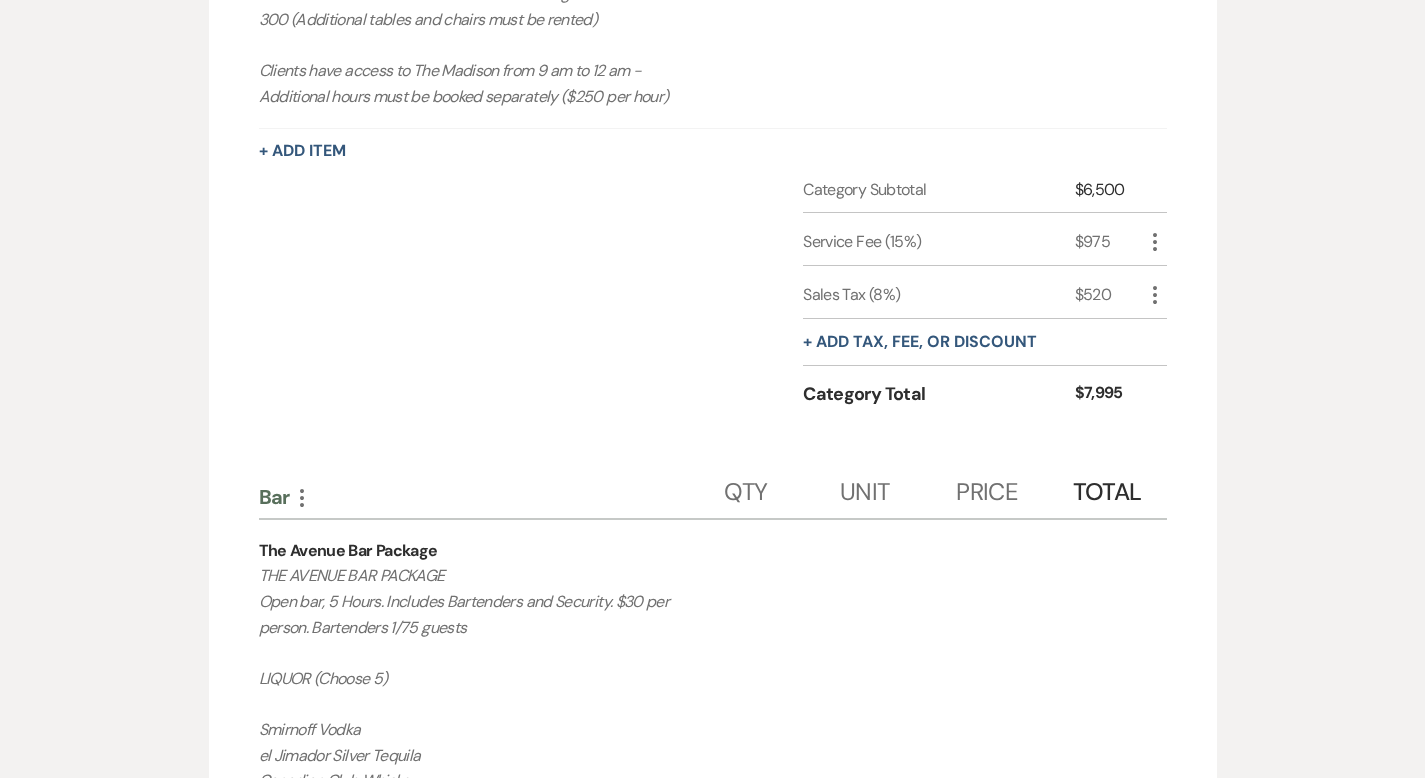 scroll, scrollTop: 1646, scrollLeft: 0, axis: vertical 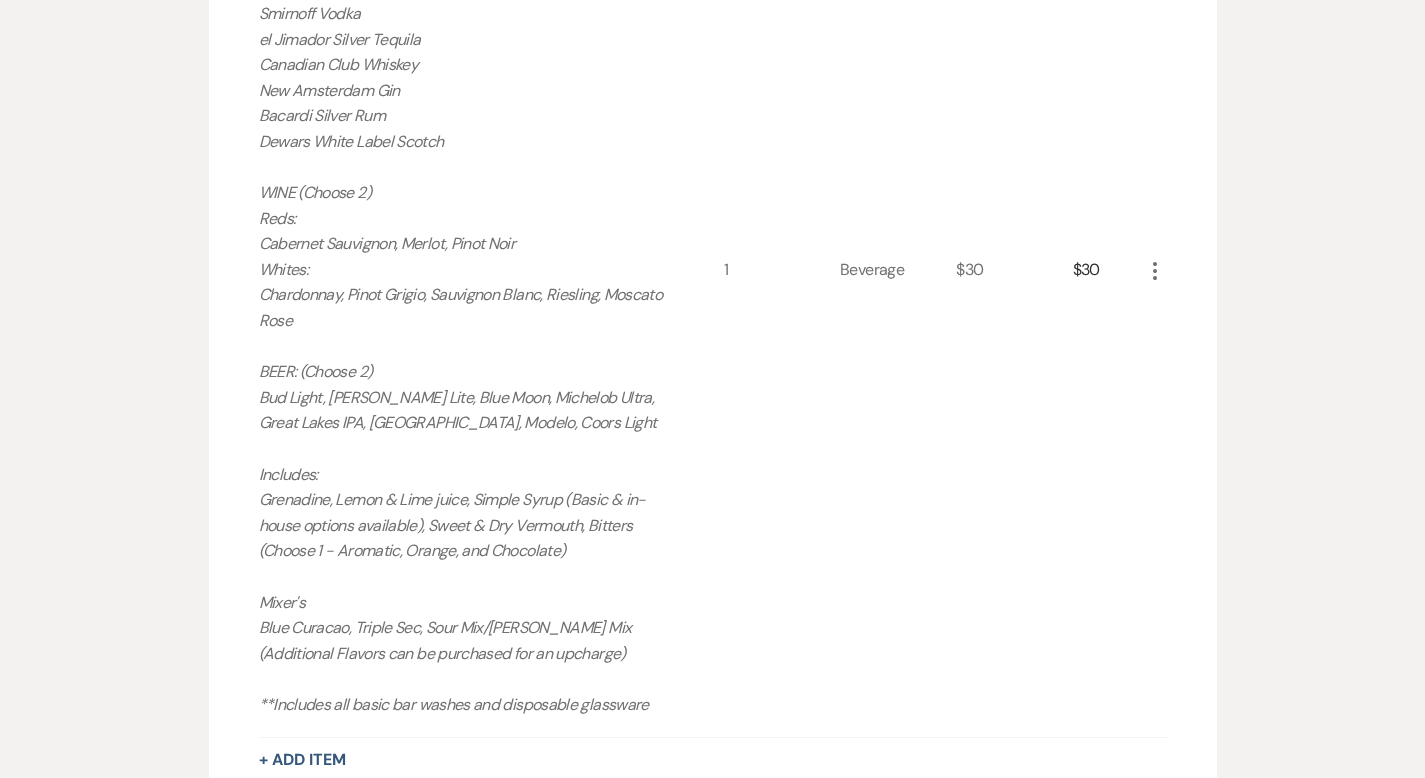 click on "More" 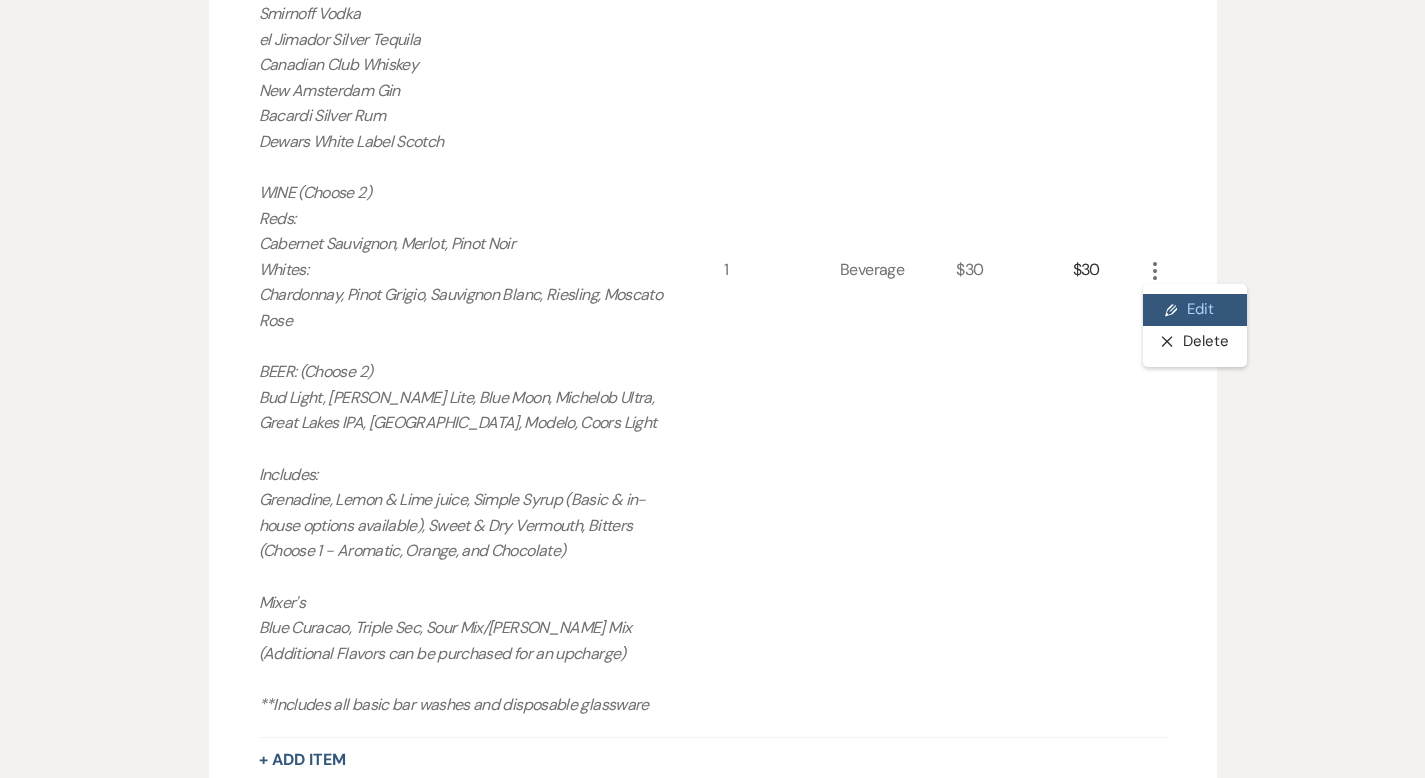 click on "Pencil Edit" at bounding box center (1195, 310) 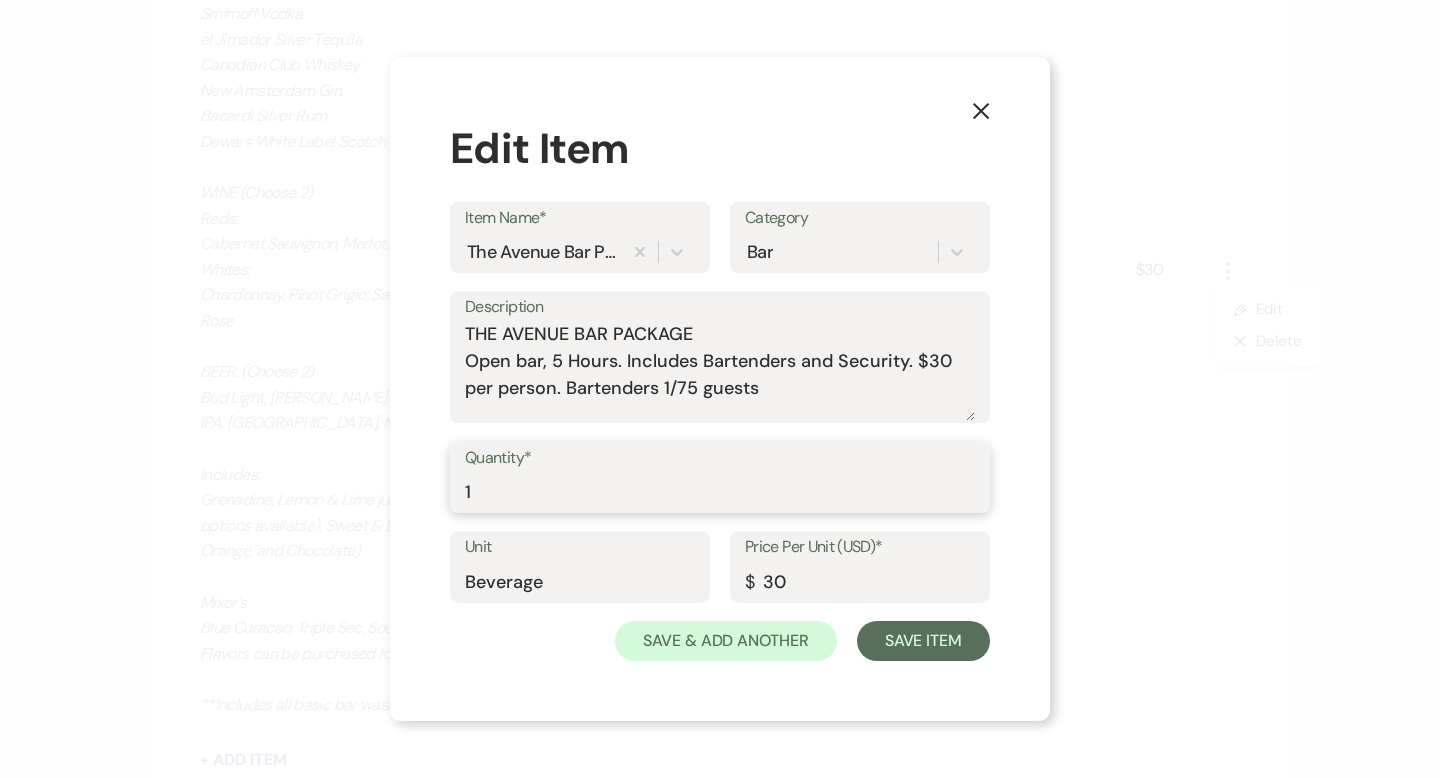 click on "1" at bounding box center (720, 491) 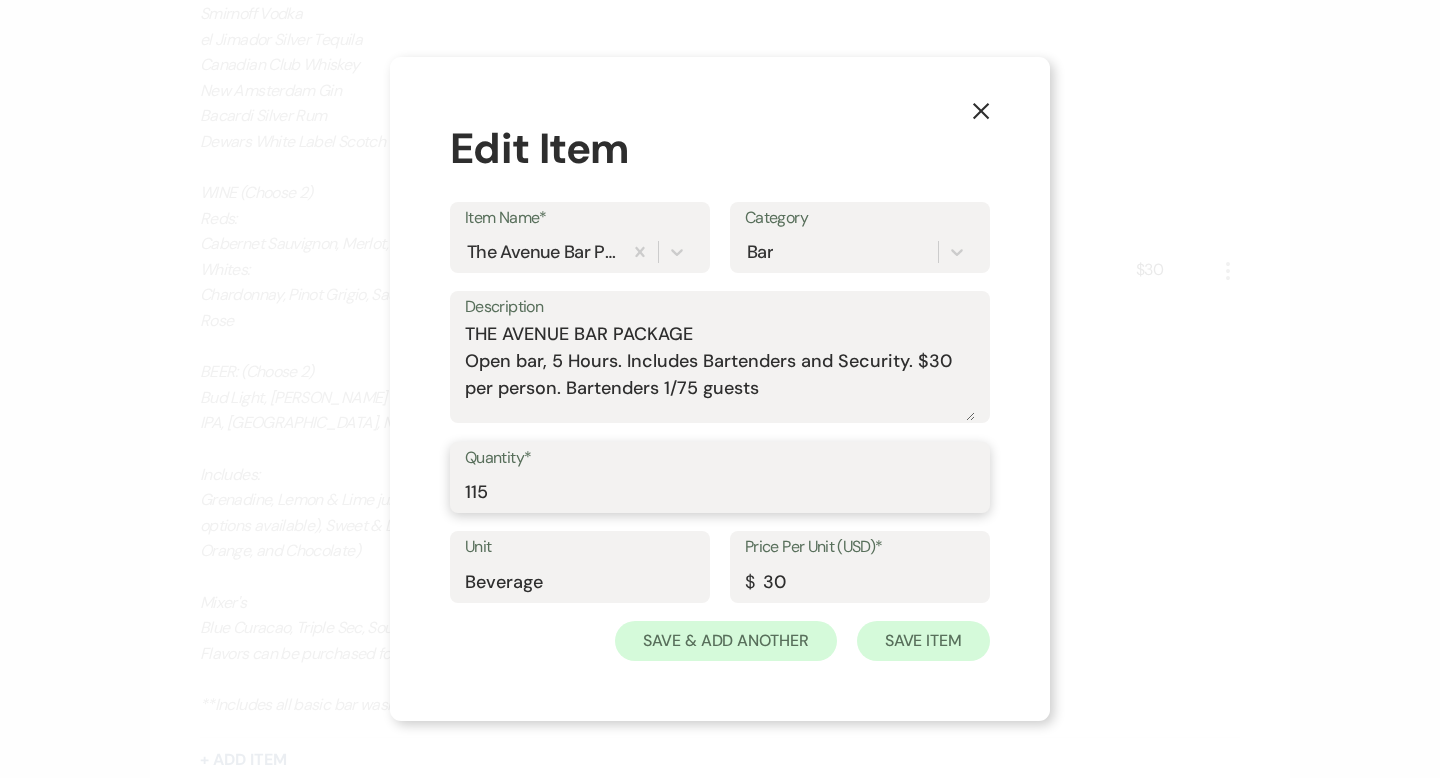 type on "115" 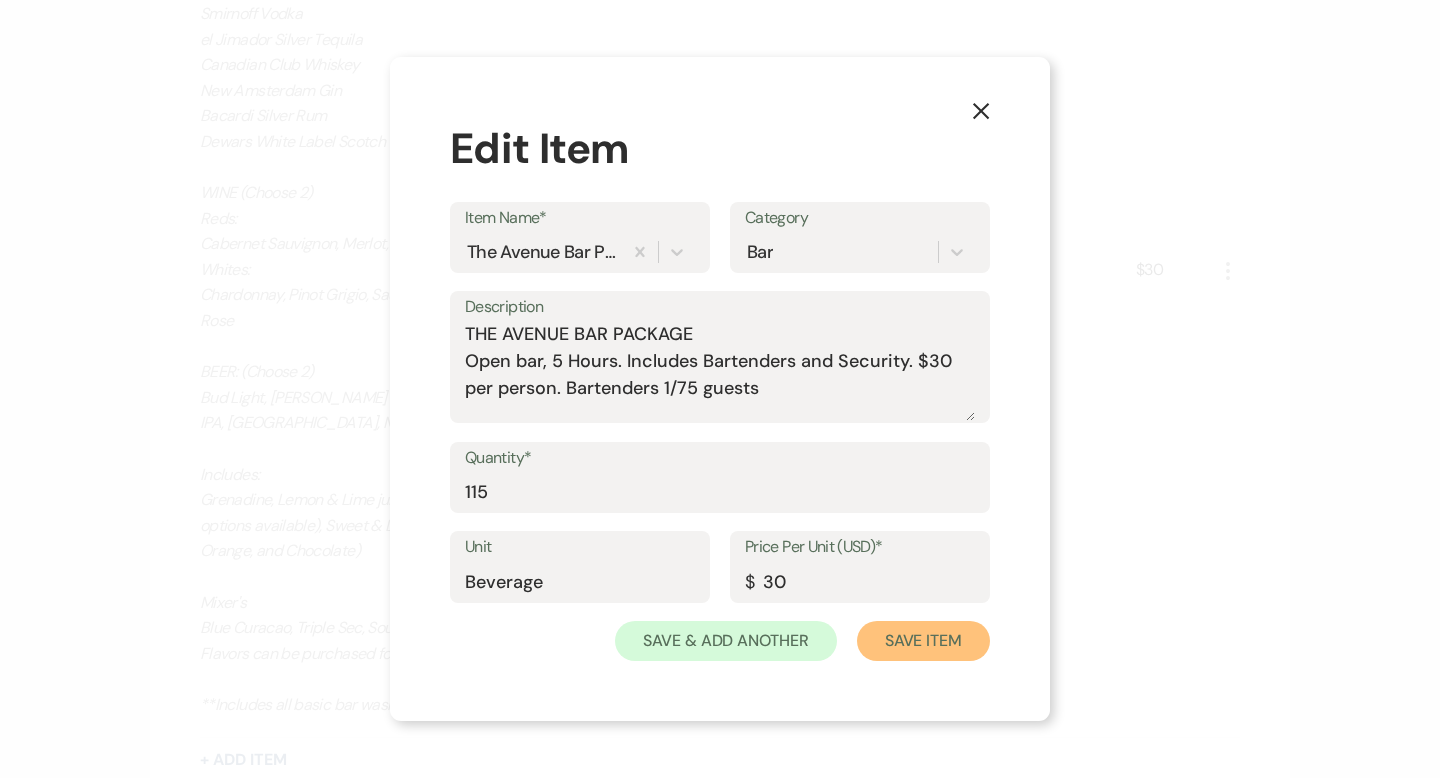 click on "Save Item" at bounding box center [923, 641] 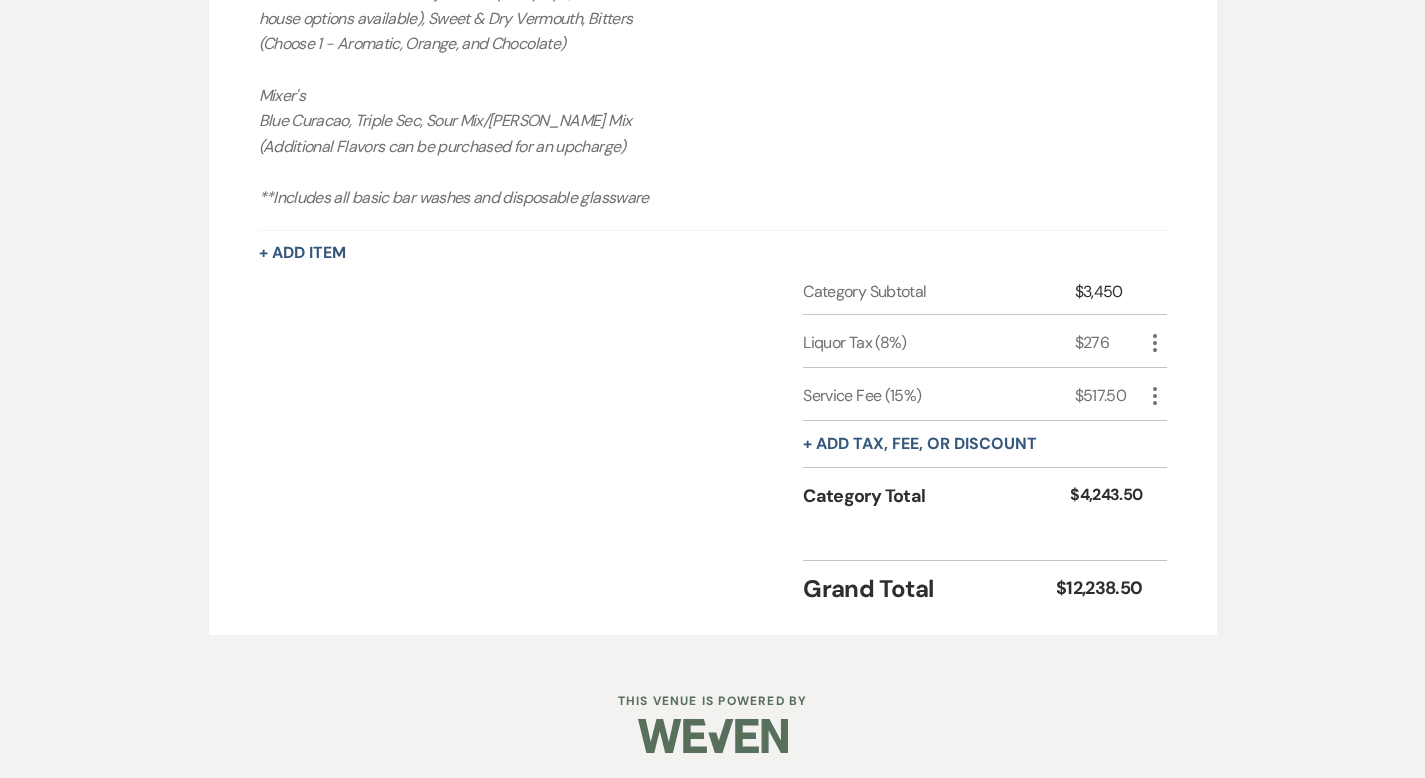 scroll, scrollTop: 2156, scrollLeft: 0, axis: vertical 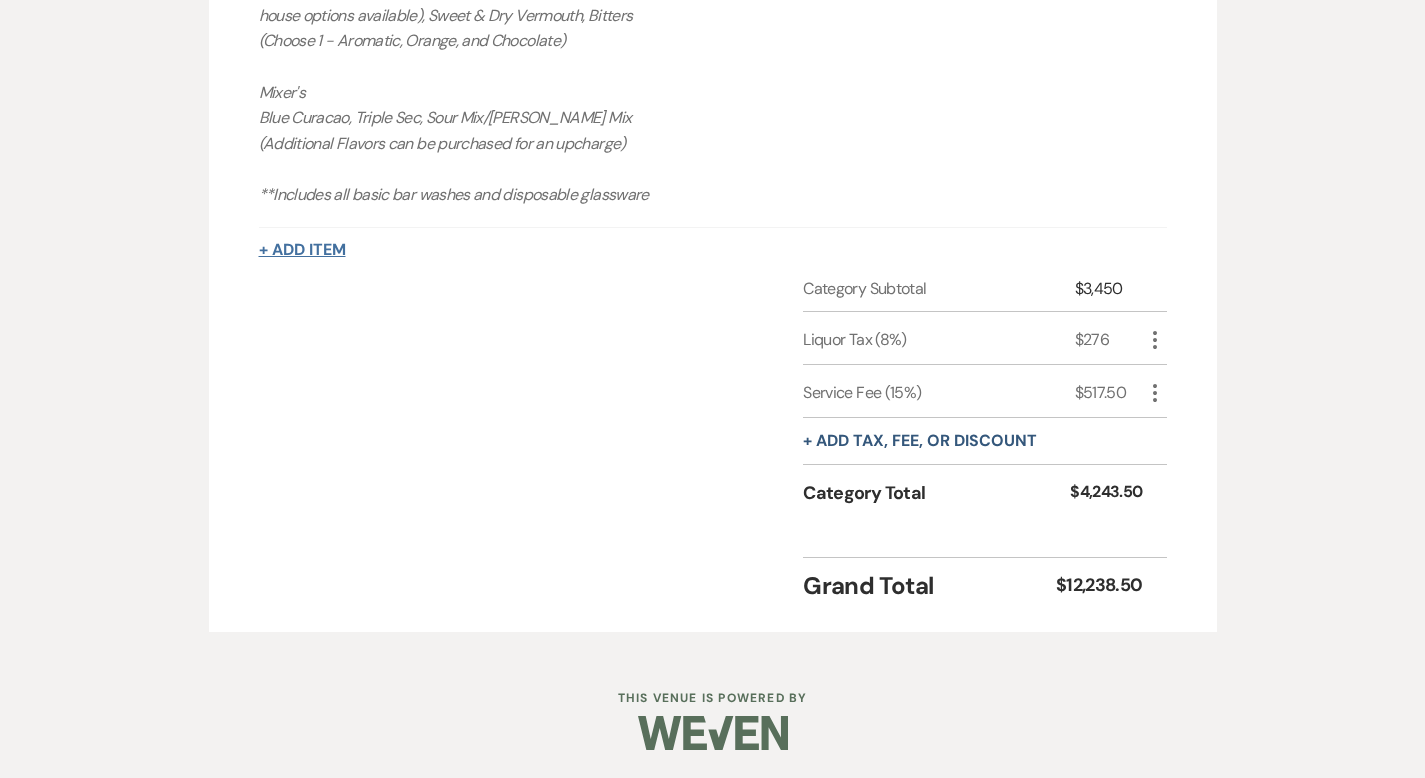 click on "+ Add Item" at bounding box center [302, 250] 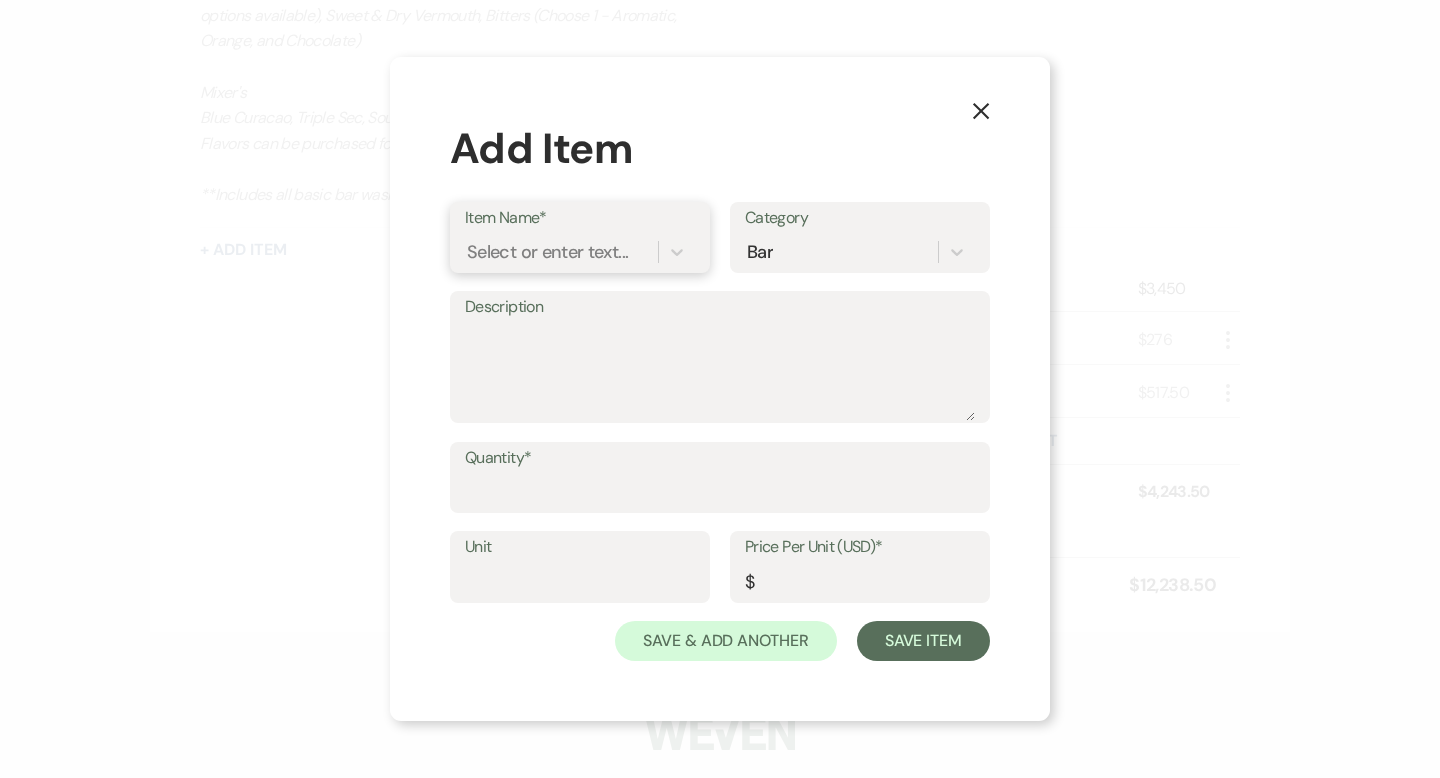 click on "Select or enter text..." at bounding box center (547, 251) 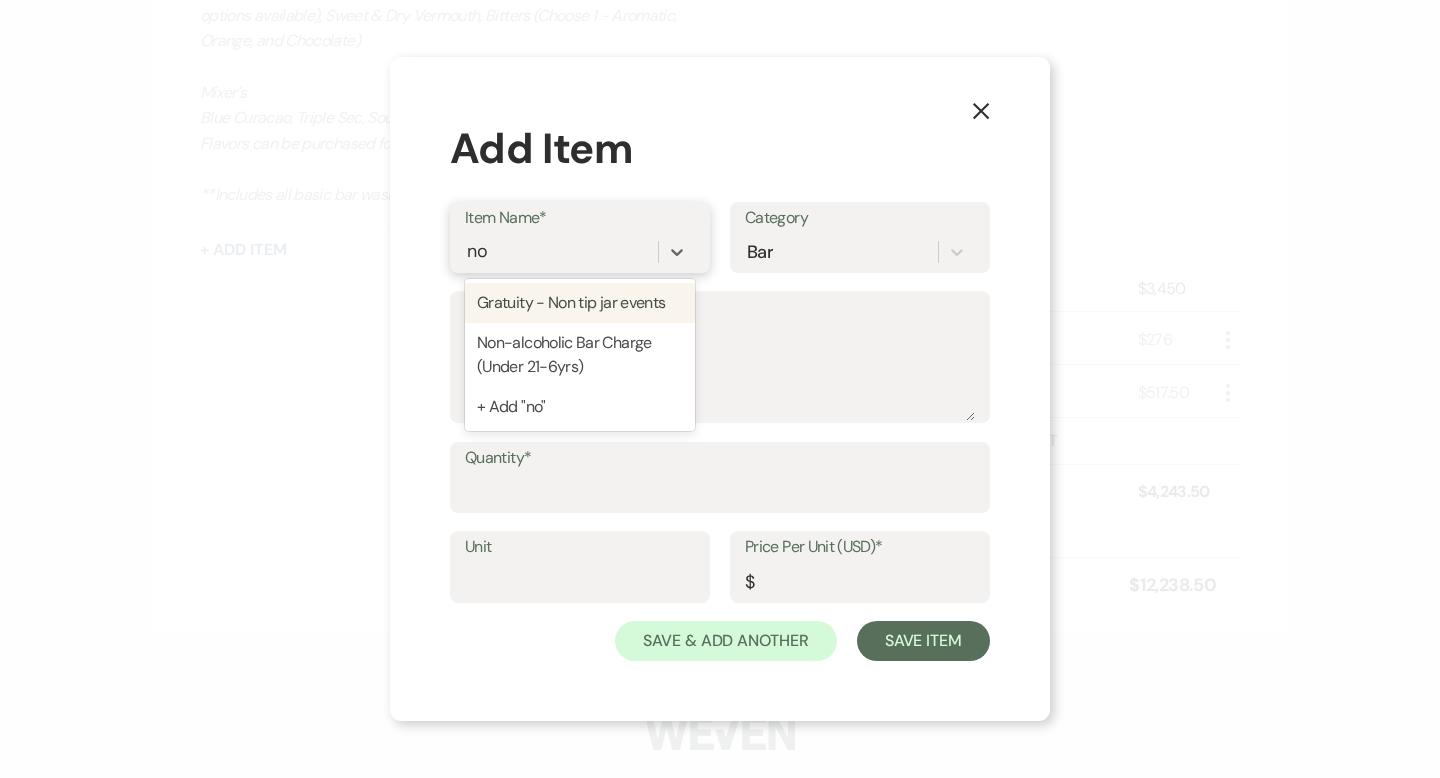 type on "non" 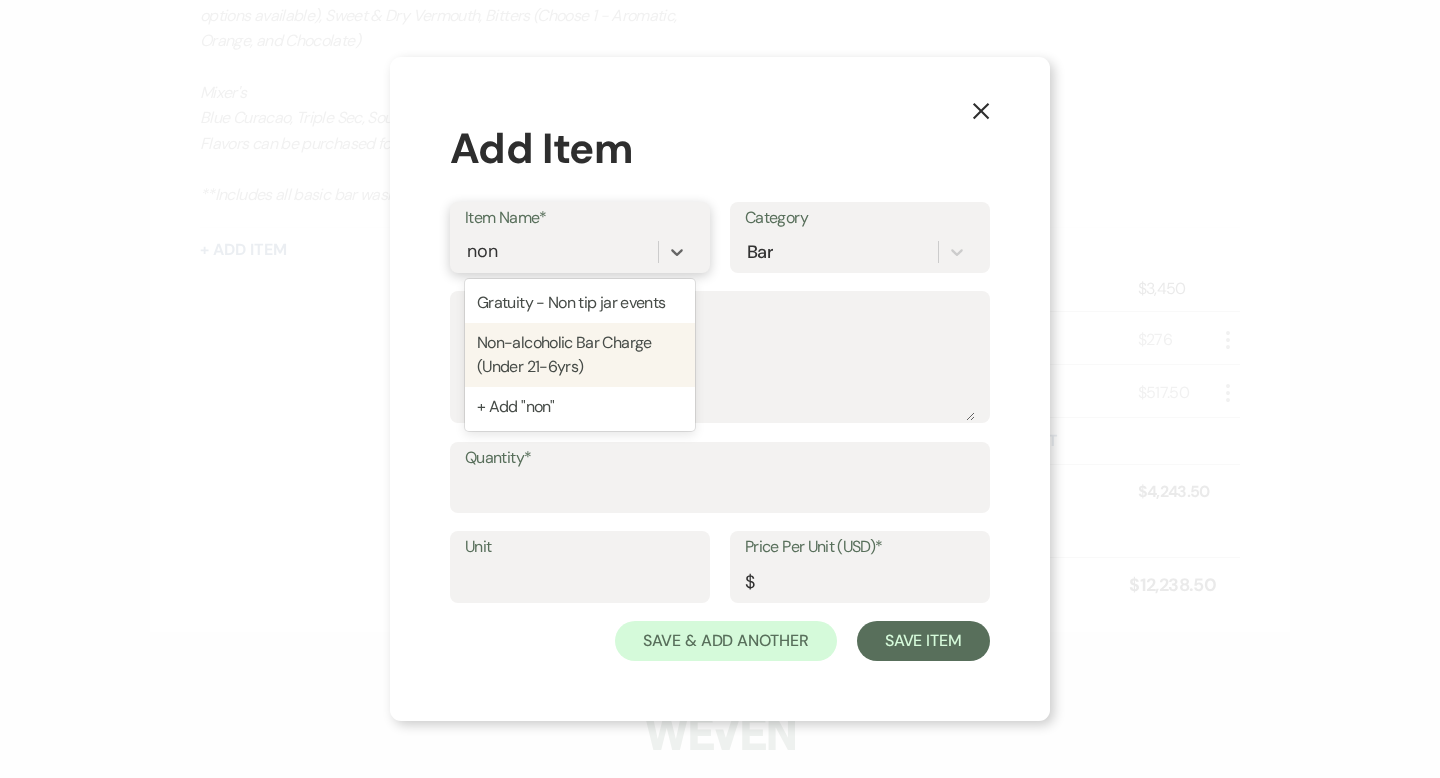 click on "Non-alcoholic Bar Charge (Under 21-6yrs)" at bounding box center [580, 355] 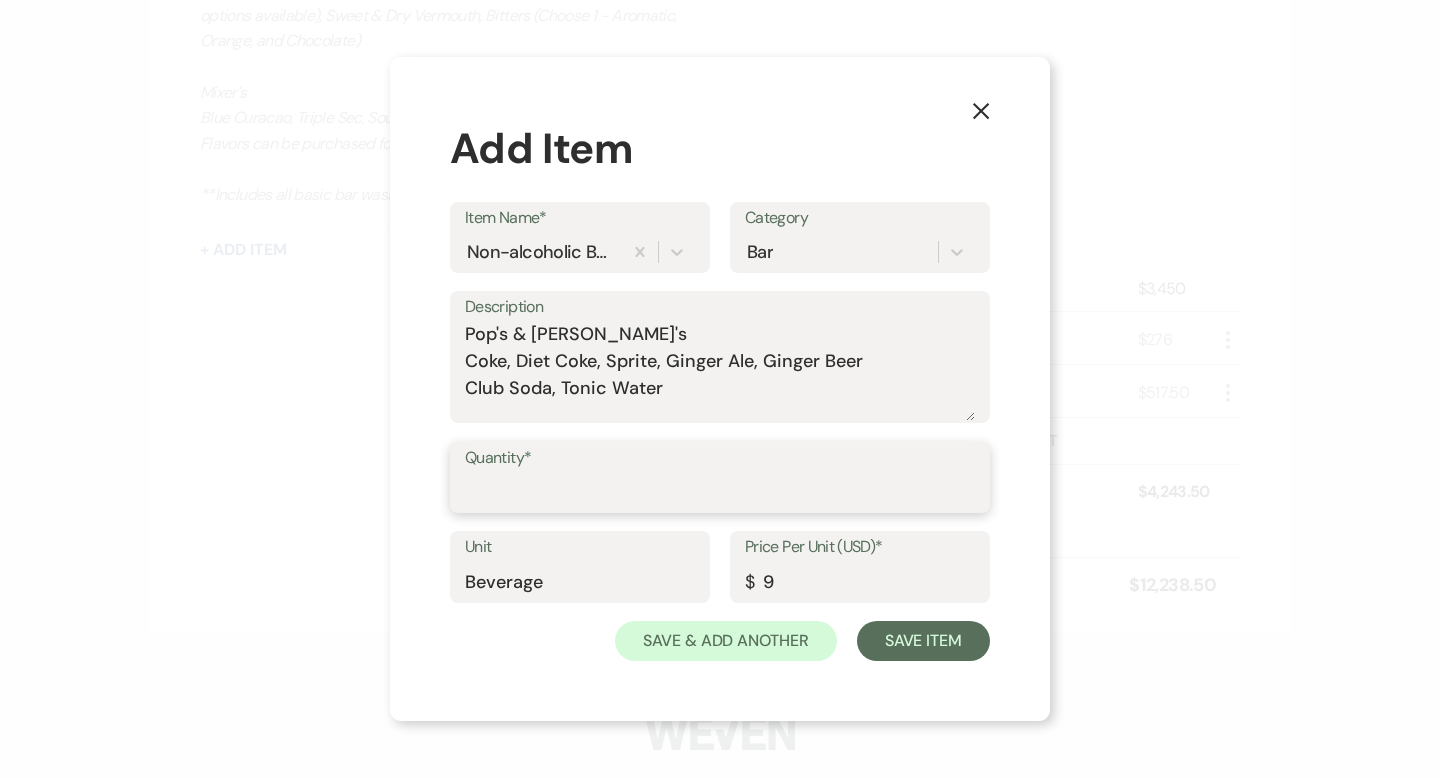 click on "Quantity*" at bounding box center [720, 491] 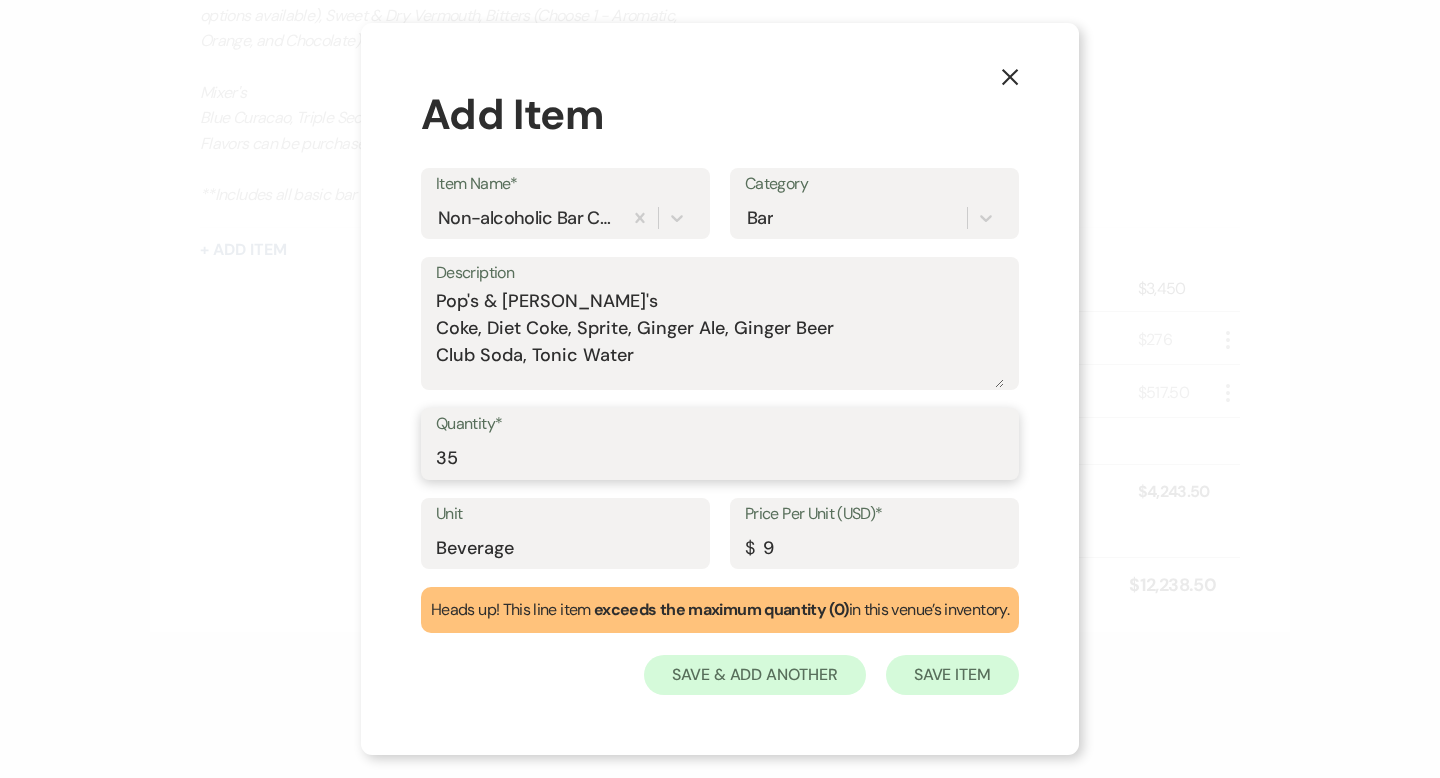 type on "35" 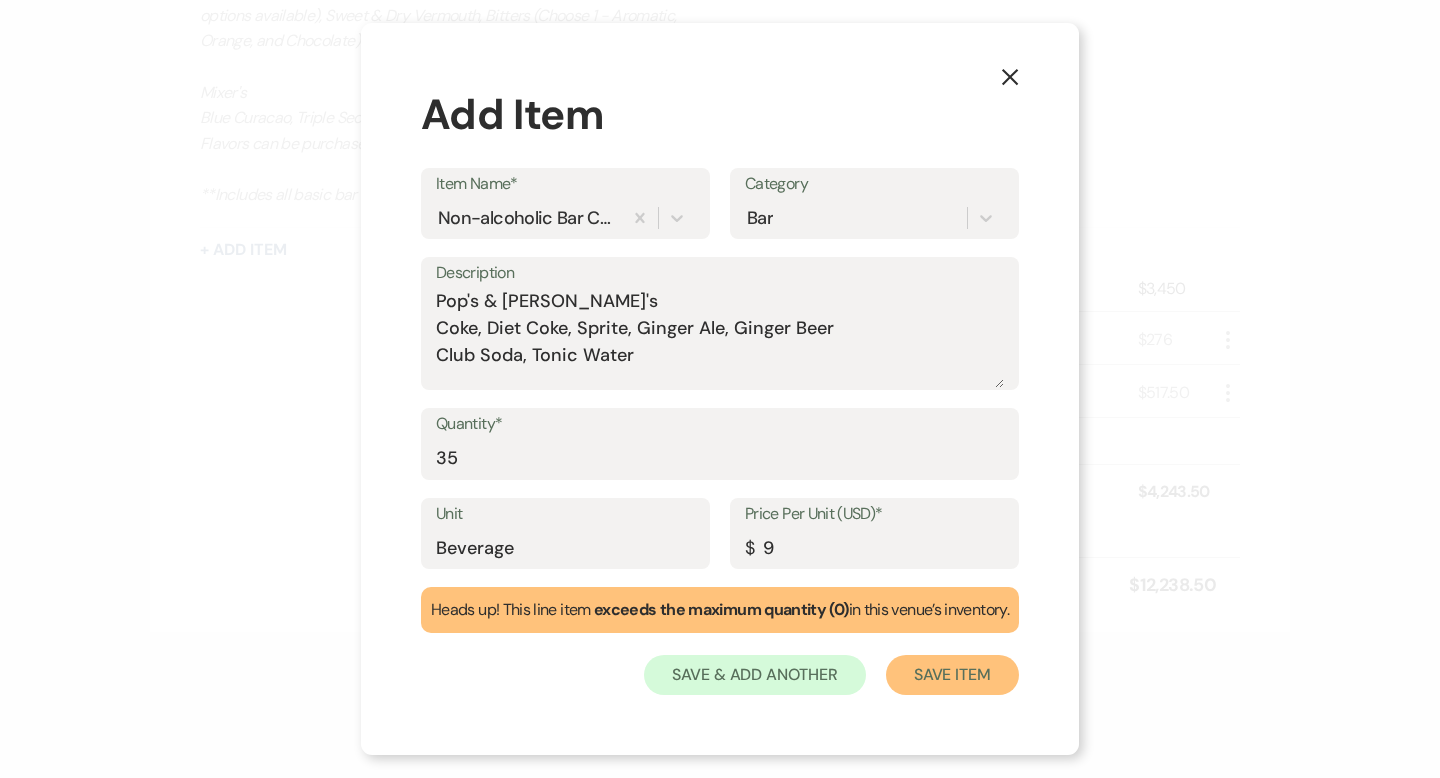 click on "Save Item" at bounding box center (952, 675) 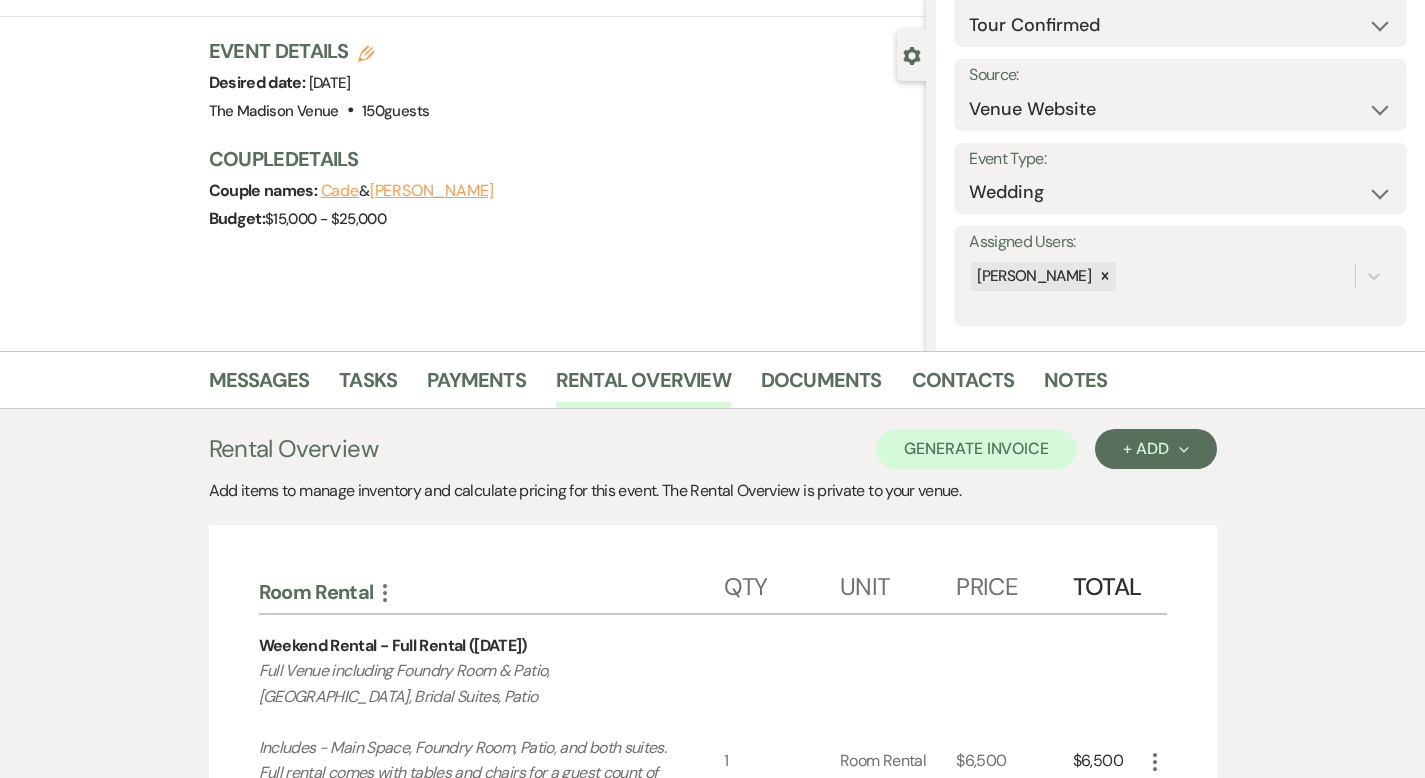 scroll, scrollTop: 24, scrollLeft: 0, axis: vertical 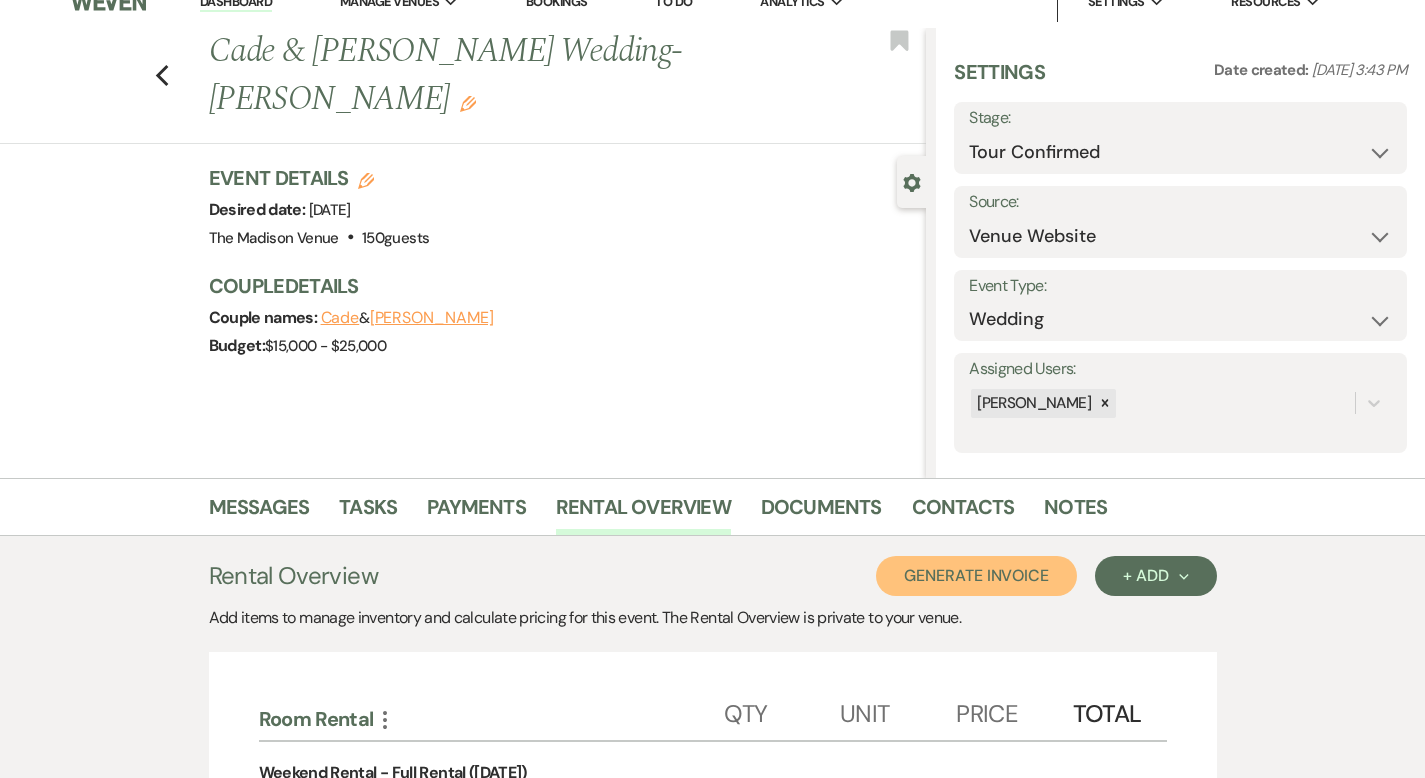 click on "Generate Invoice" at bounding box center [976, 576] 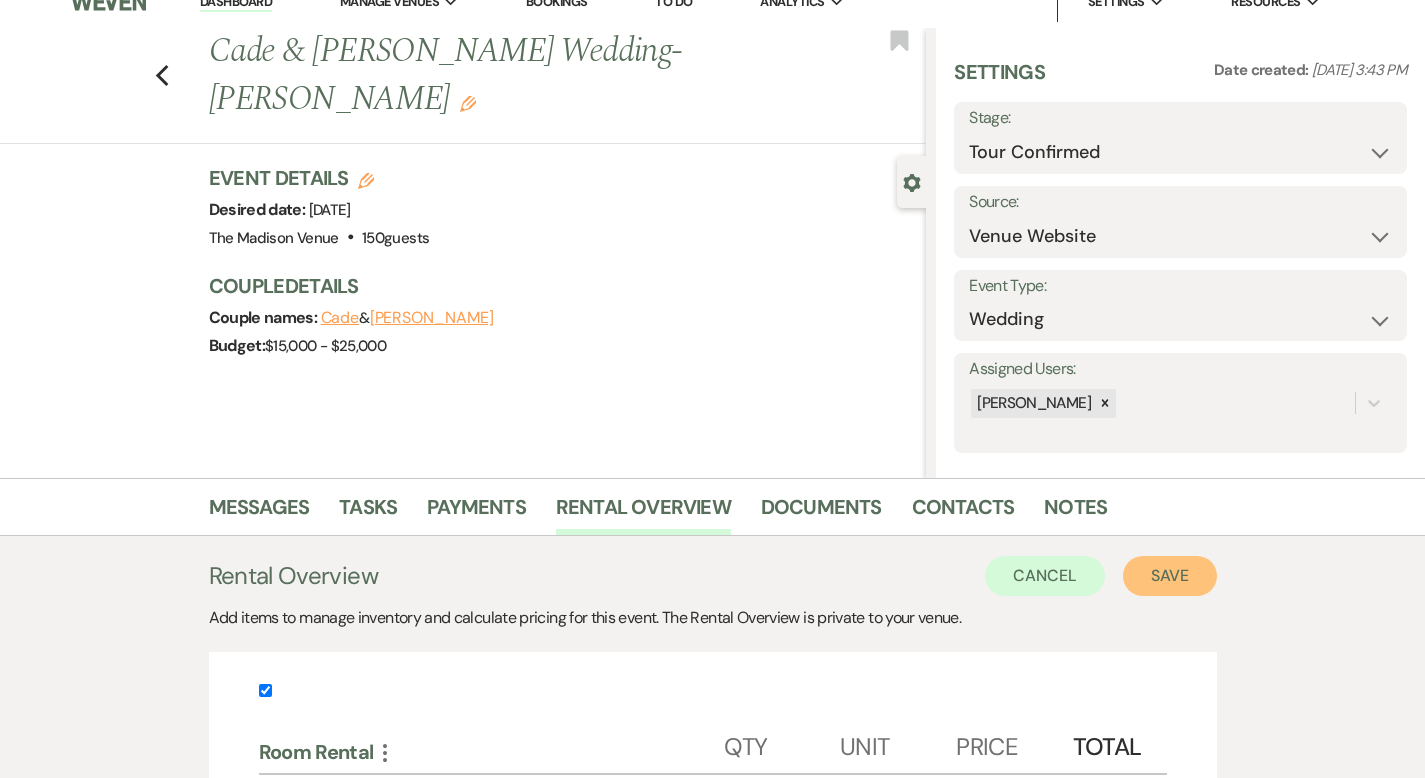click on "Save" at bounding box center (1170, 576) 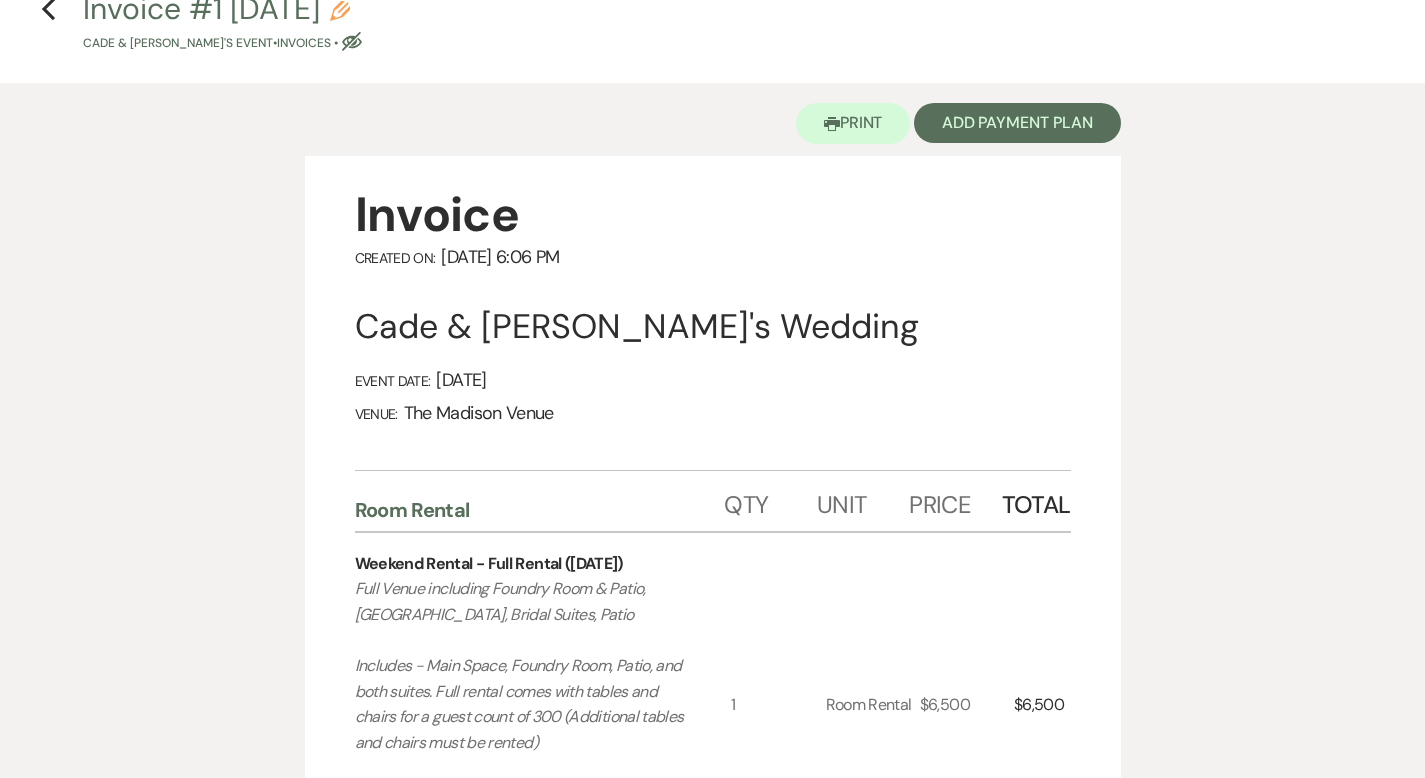 scroll, scrollTop: 0, scrollLeft: 0, axis: both 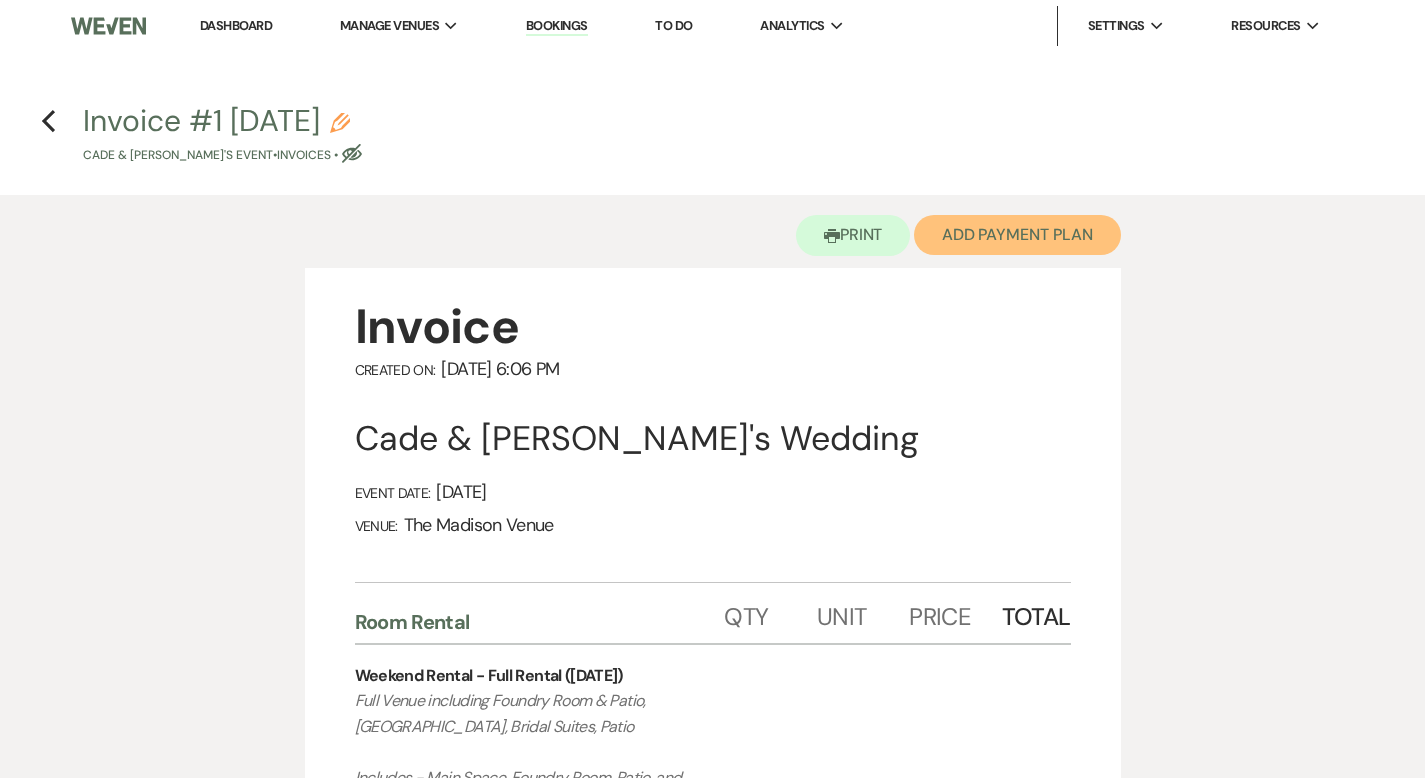 click on "Add Payment Plan" at bounding box center (1017, 235) 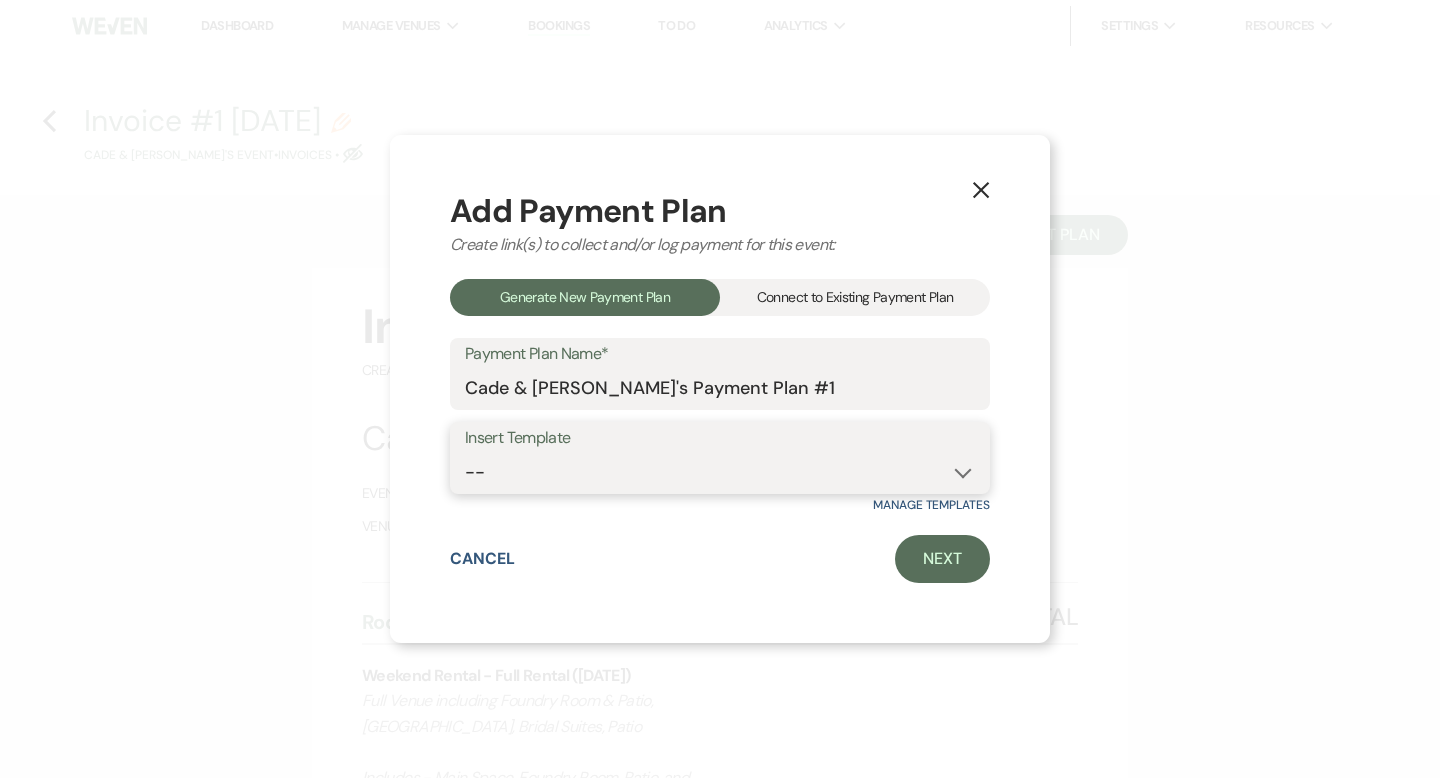 click on "-- 2000 Deposit + 5 Payment Plan Payment in full Add-On Invoices 25% - 4 Payment Plan 20% - 5 Payments Plan" at bounding box center [720, 472] 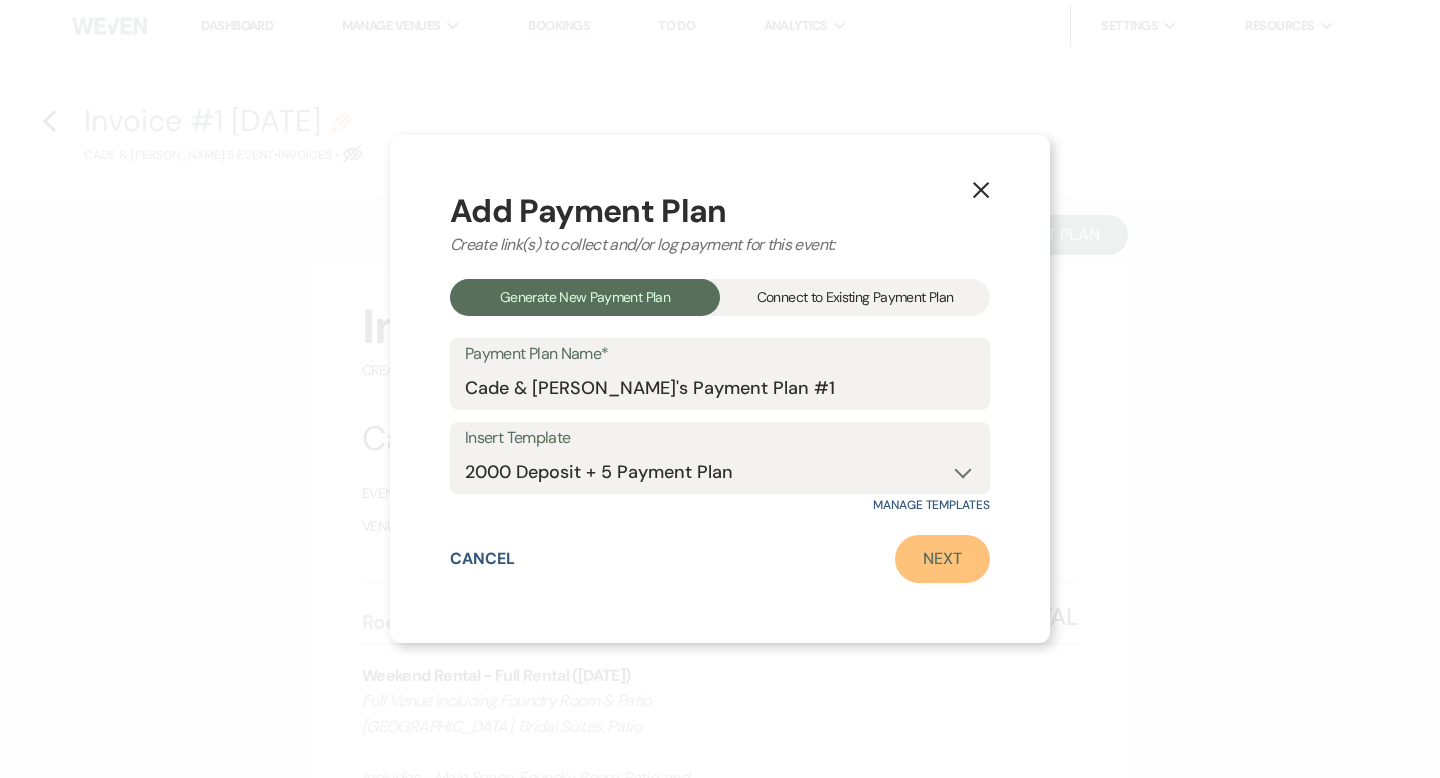 click on "Next" at bounding box center (942, 559) 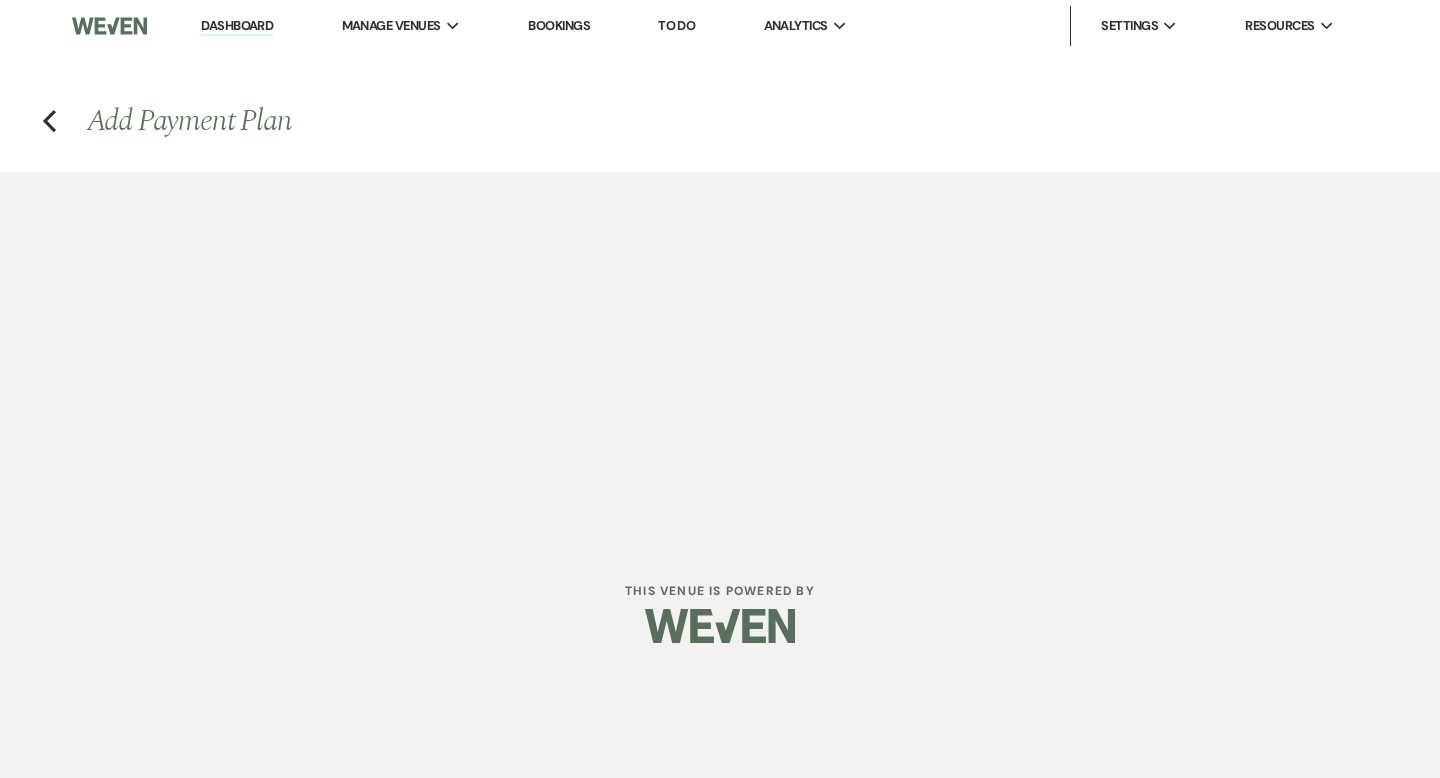 select on "26340" 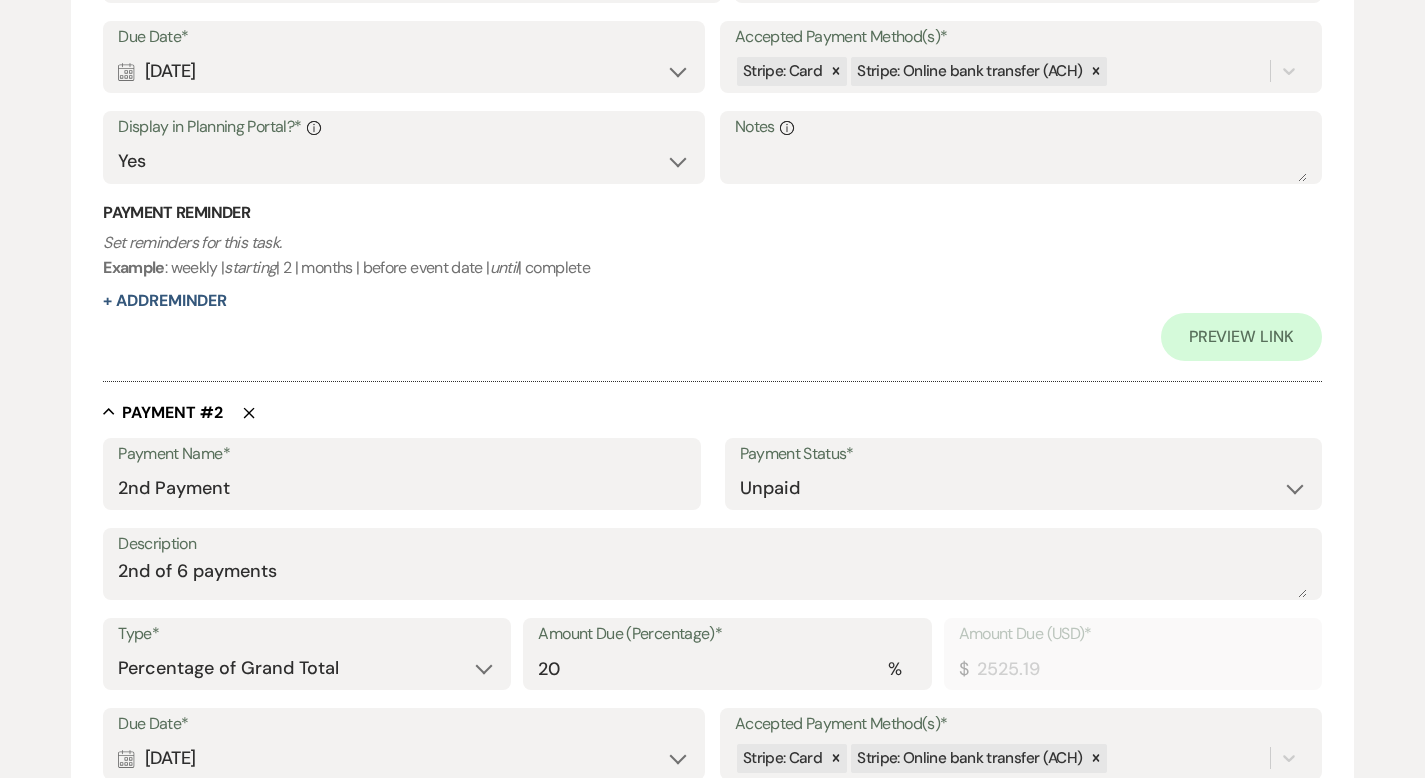 scroll, scrollTop: 910, scrollLeft: 0, axis: vertical 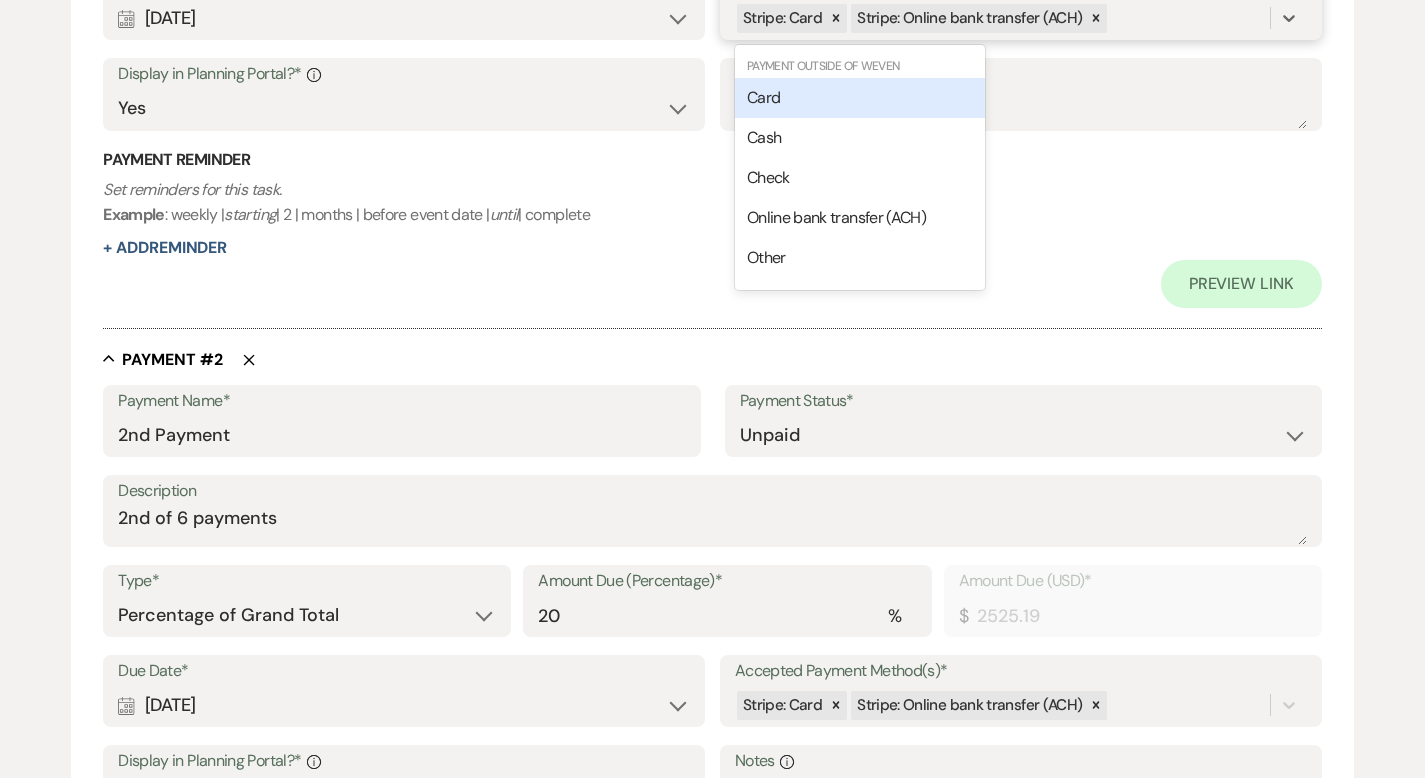 click on "Stripe: Card Stripe: Online bank transfer (ACH)" at bounding box center [1002, 18] 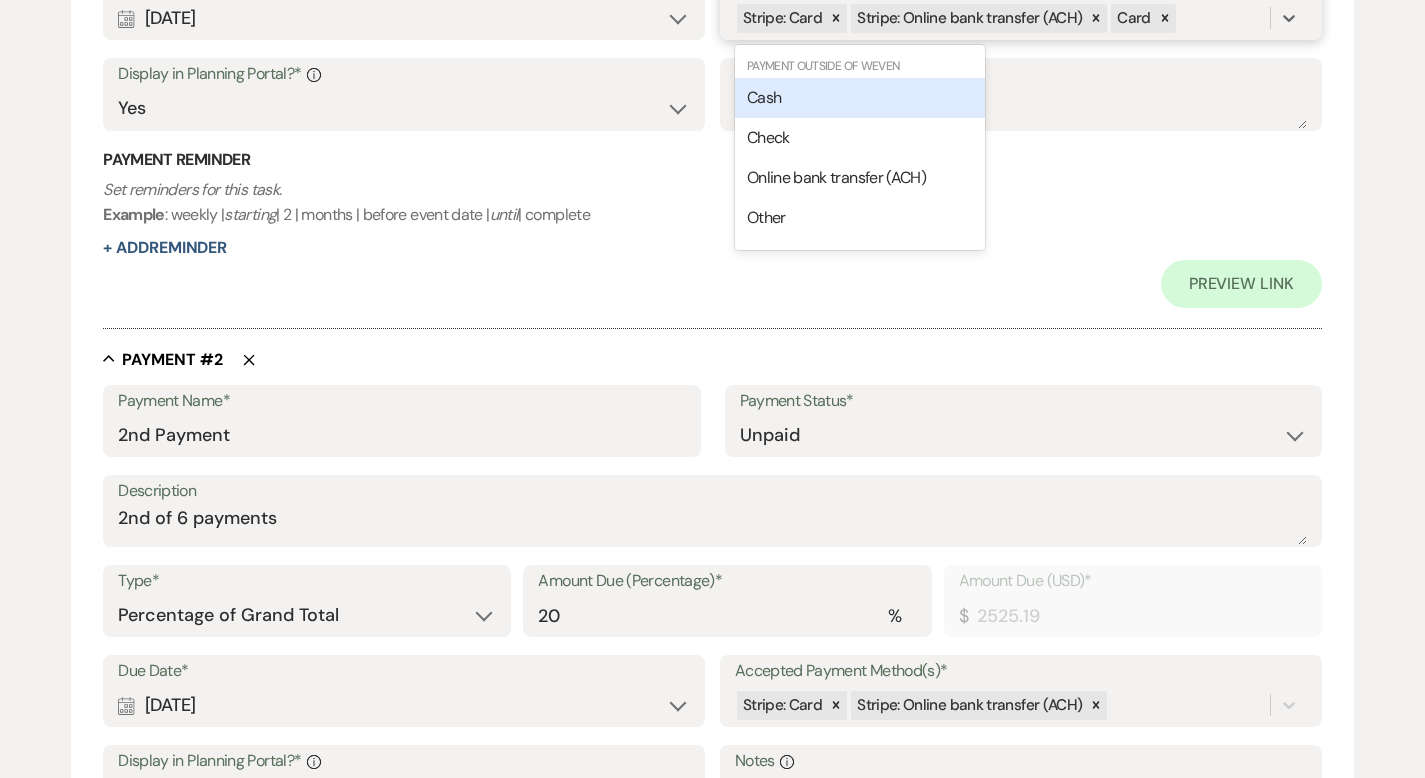 click on "Stripe: Card Stripe: Online bank transfer (ACH) Card" at bounding box center [1002, 18] 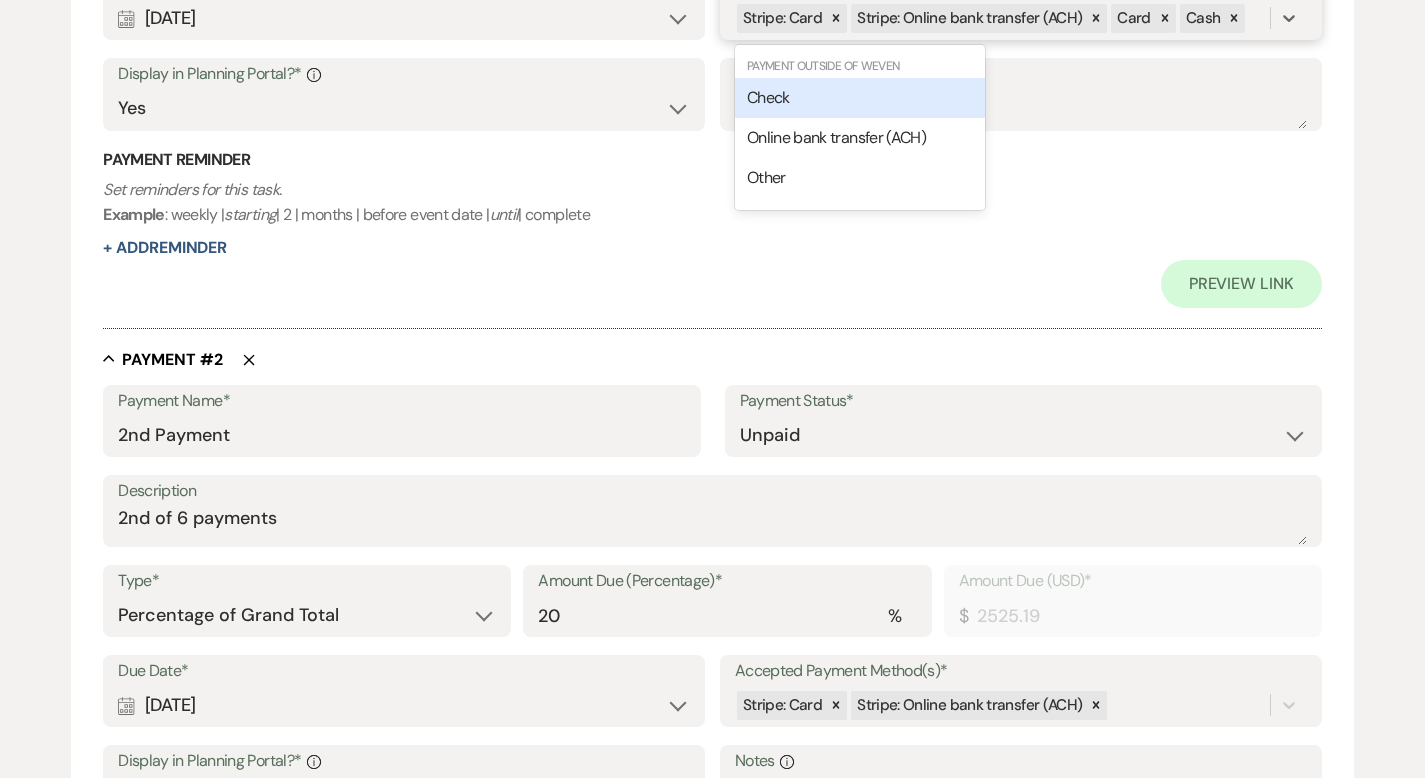 click on "Stripe: Card Stripe: Online bank transfer (ACH) Card  Cash" at bounding box center [1002, 18] 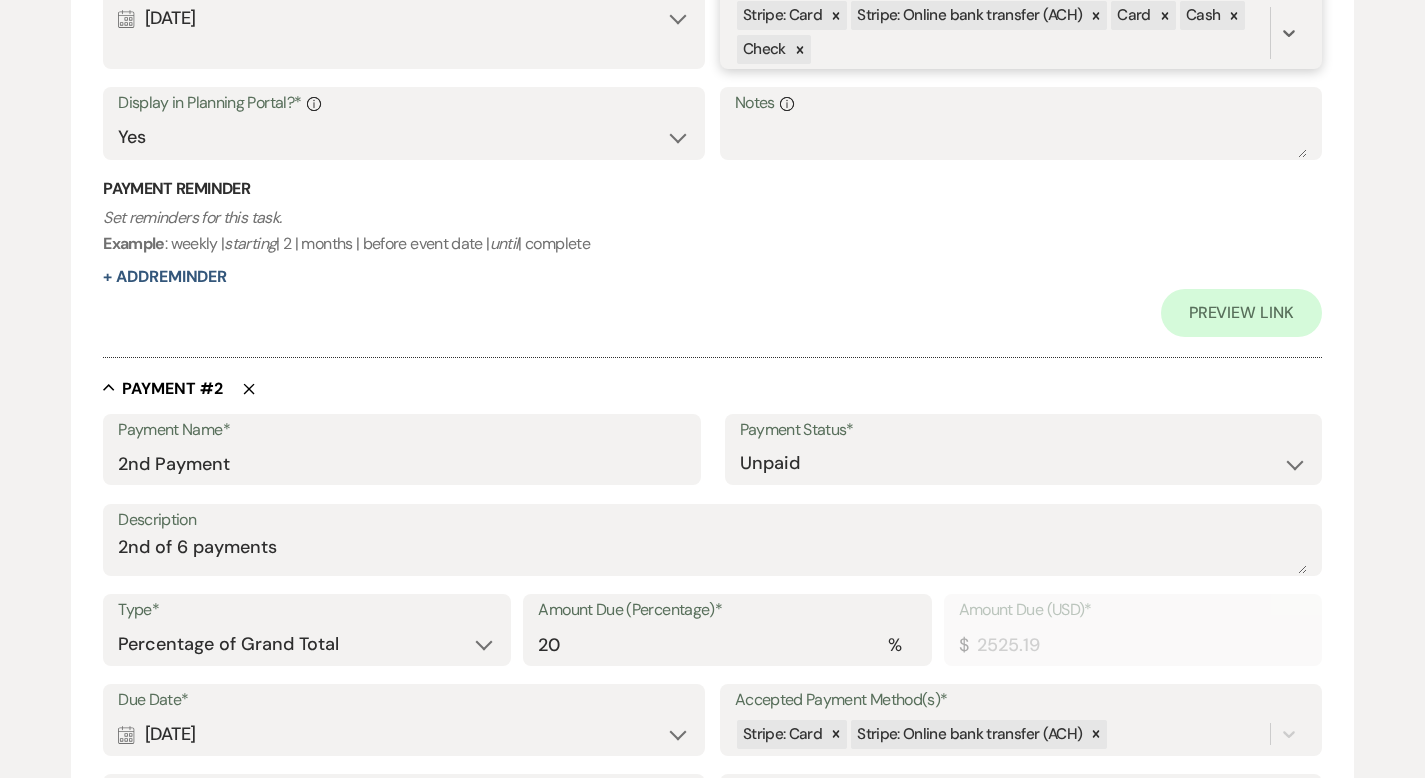 click on "Stripe: Card Stripe: Online bank transfer (ACH) Card  Cash Check" at bounding box center (1002, 33) 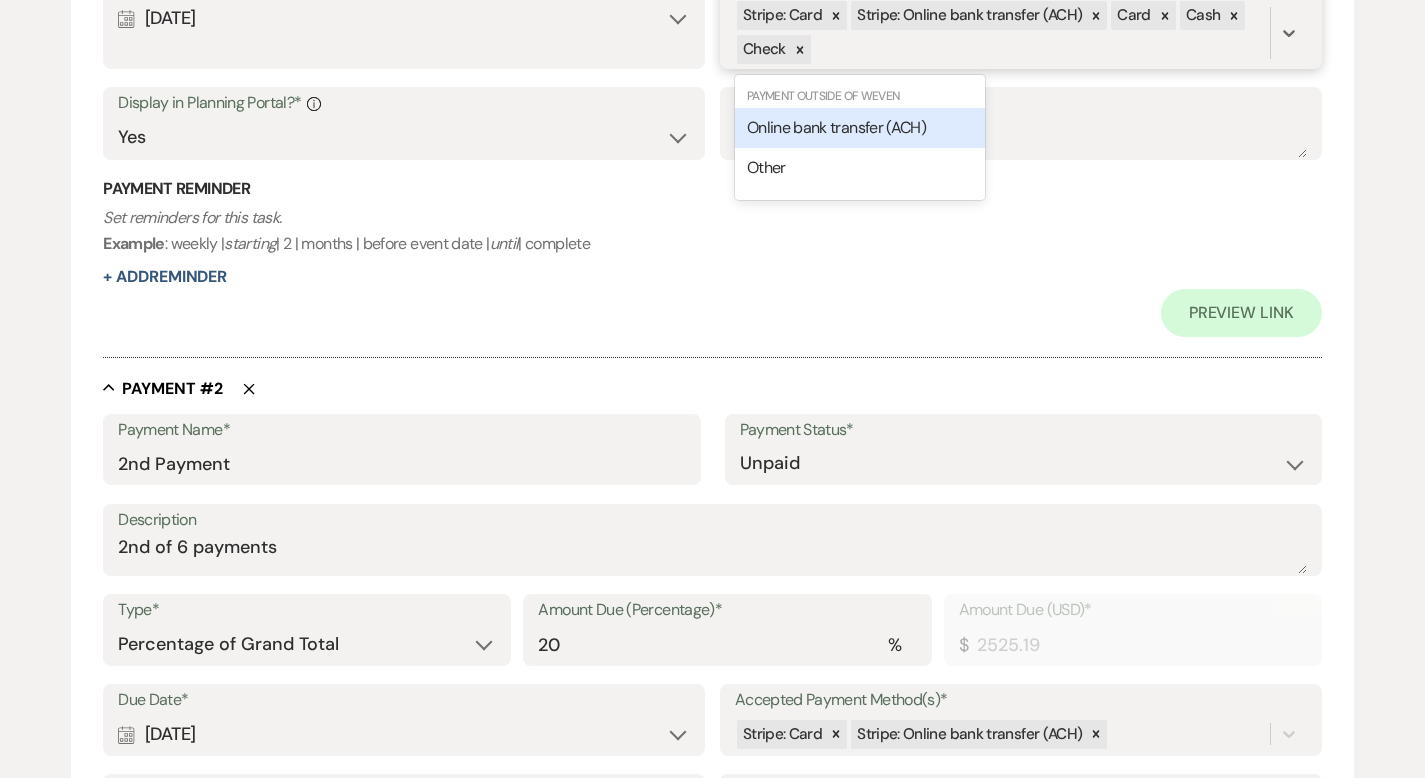 click on "Online bank transfer (ACH)" at bounding box center (836, 127) 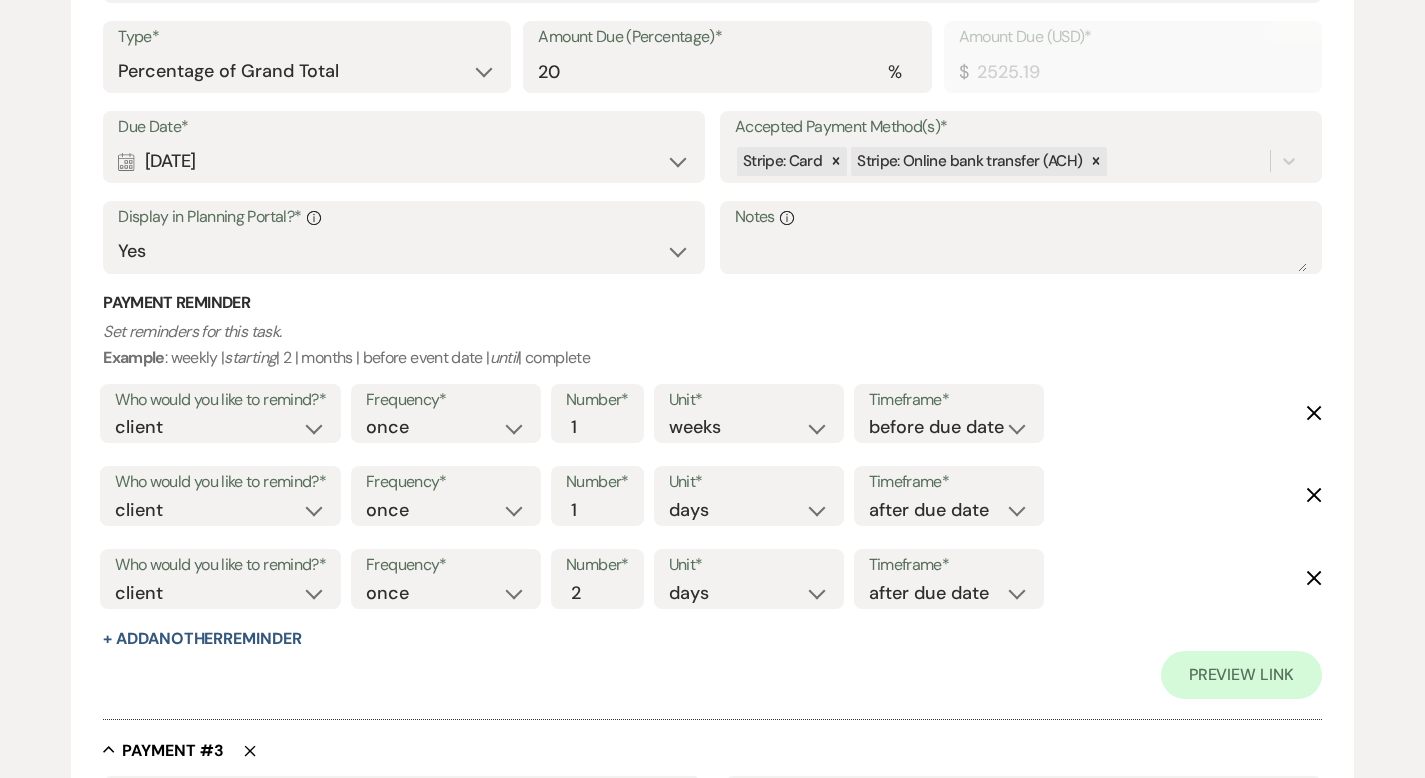 scroll, scrollTop: 1448, scrollLeft: 0, axis: vertical 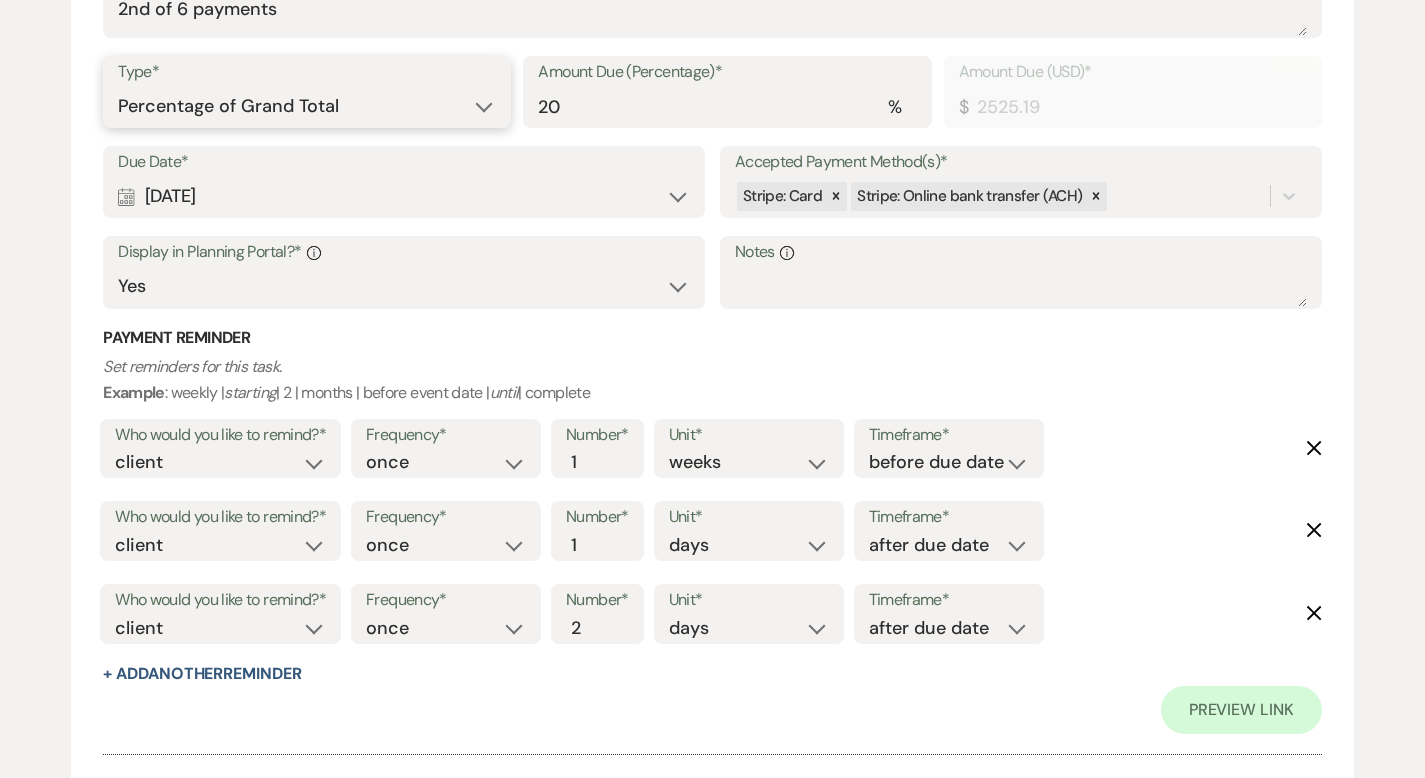 click on "Dollar Amount Percentage of Grand Total" at bounding box center [307, 106] 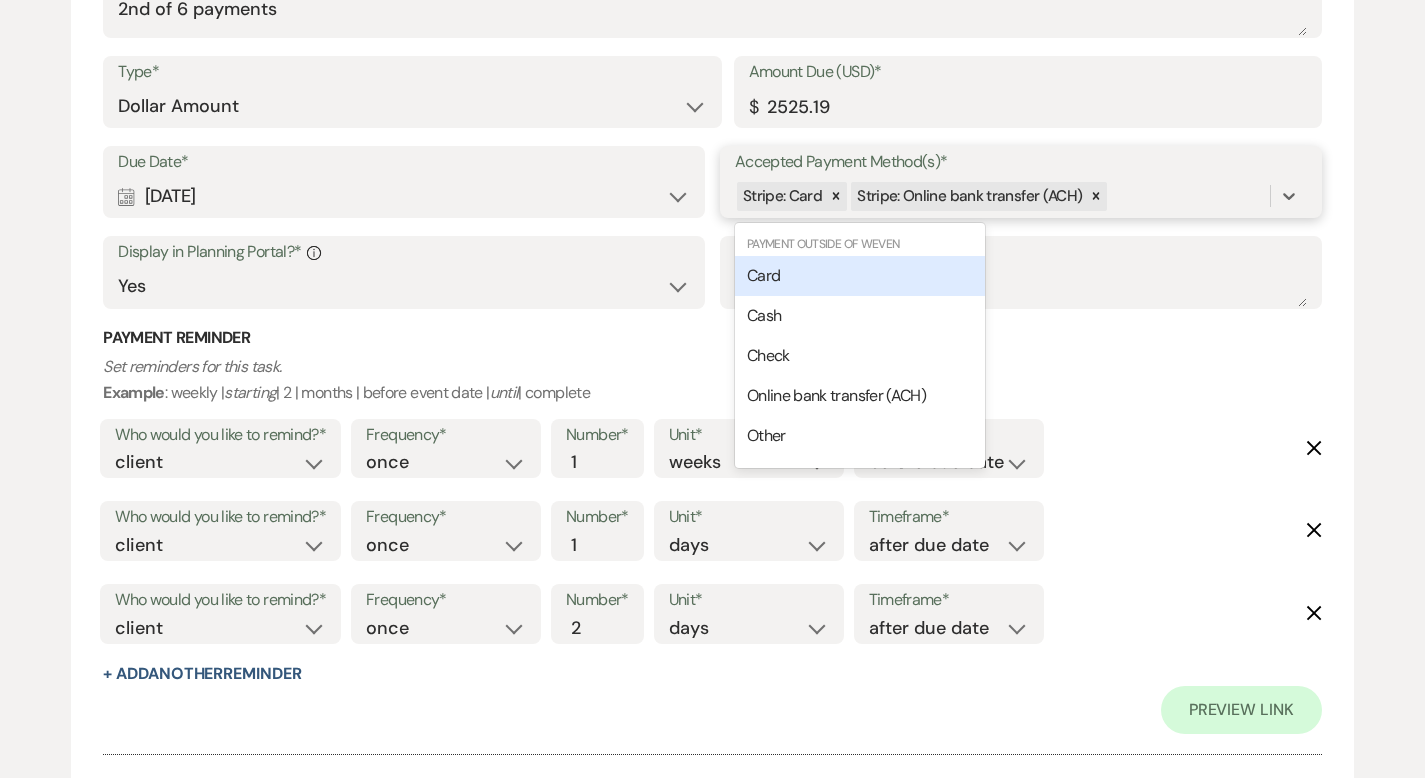 click on "Stripe: Card Stripe: Online bank transfer (ACH)" at bounding box center (1002, 196) 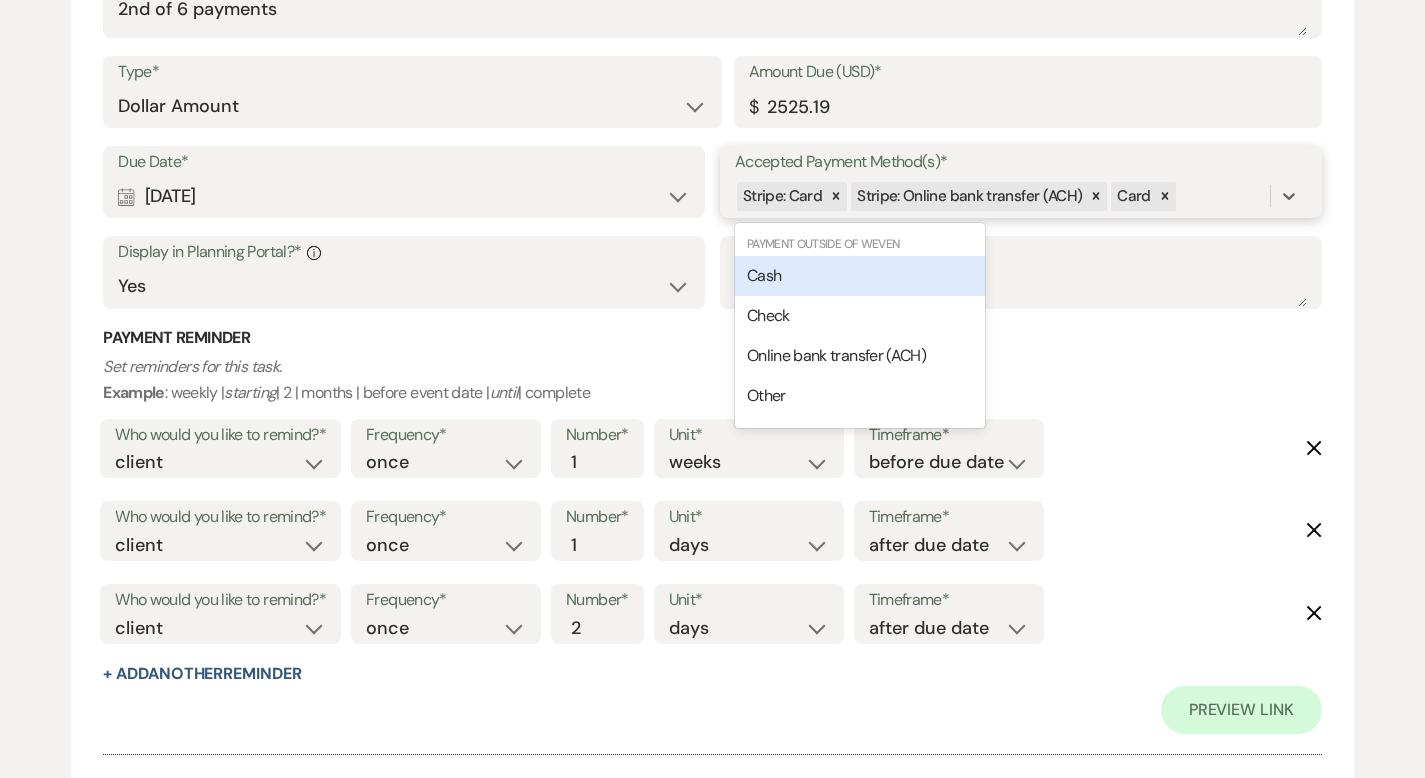 click on "Stripe: Card Stripe: Online bank transfer (ACH) Card" at bounding box center (1002, 196) 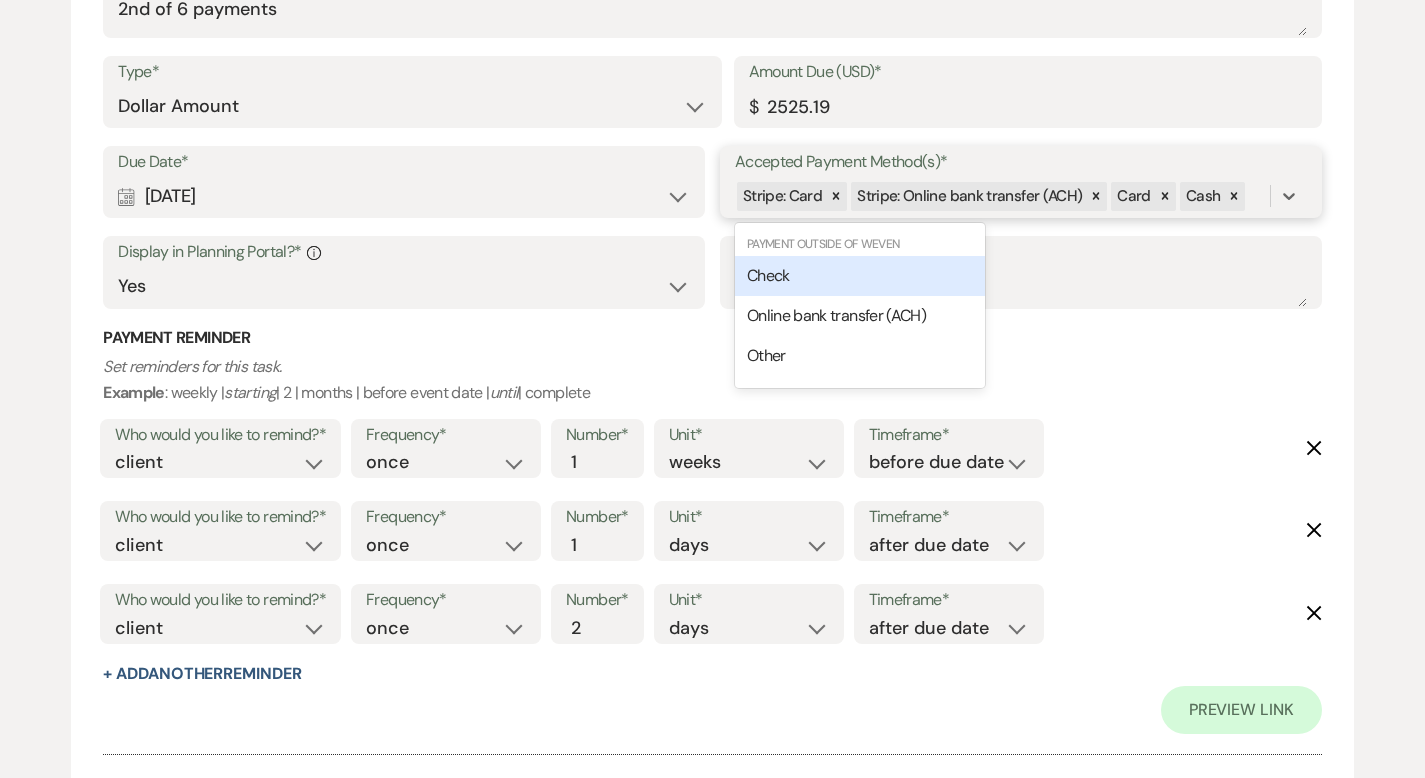 click on "Stripe: Card Stripe: Online bank transfer (ACH) Card  Cash" at bounding box center (1002, 196) 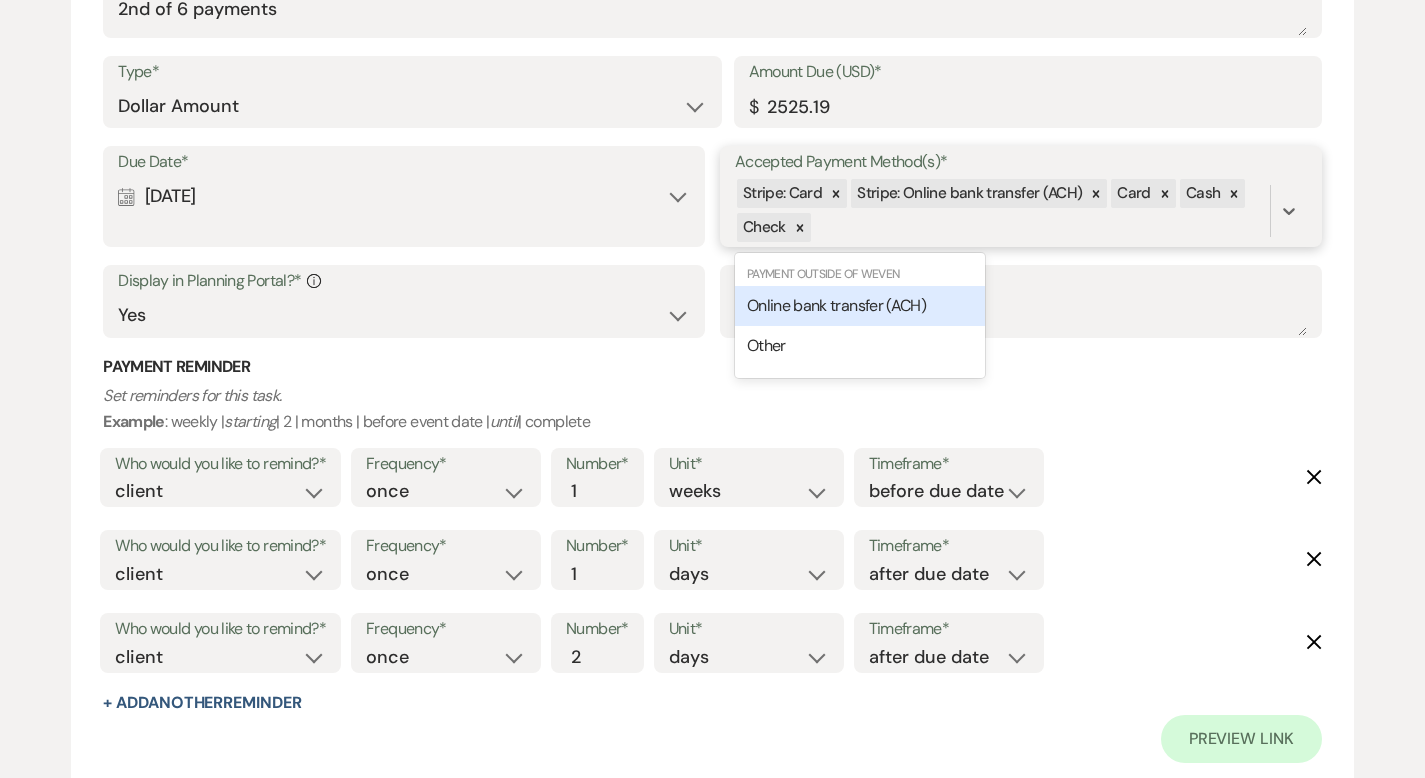 click on "Stripe: Card Stripe: Online bank transfer (ACH) Card  Cash Check" at bounding box center [1002, 211] 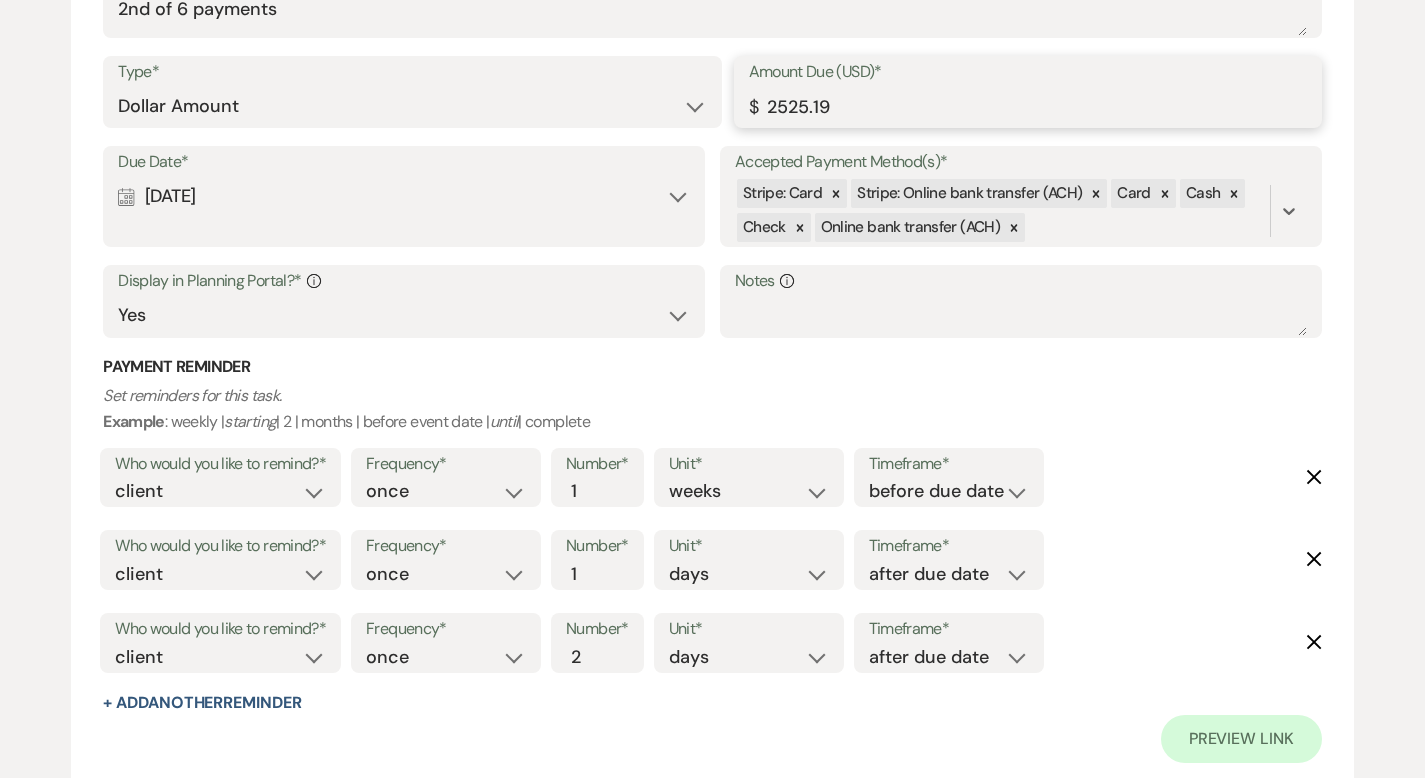 click on "2525.19" at bounding box center [1028, 106] 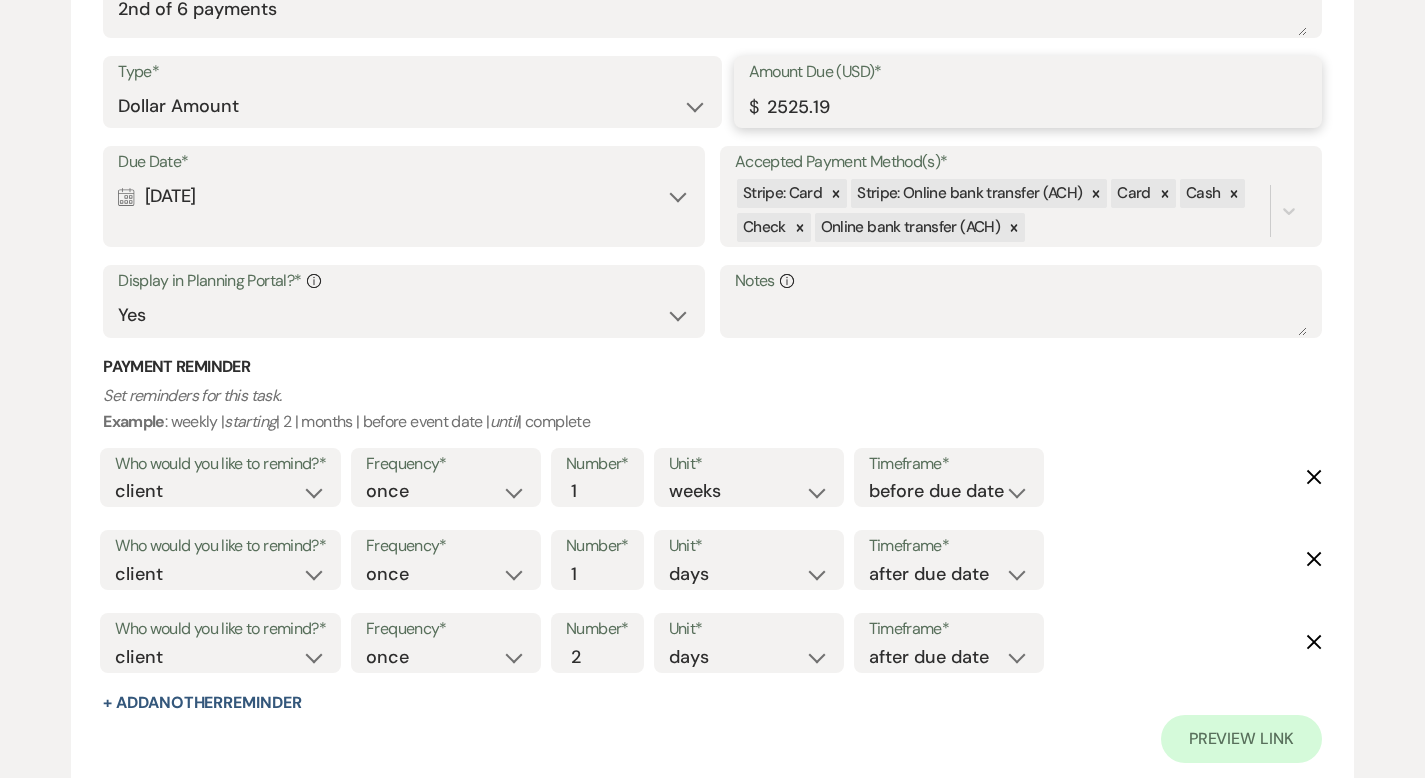 click on "2525.19" at bounding box center [1028, 106] 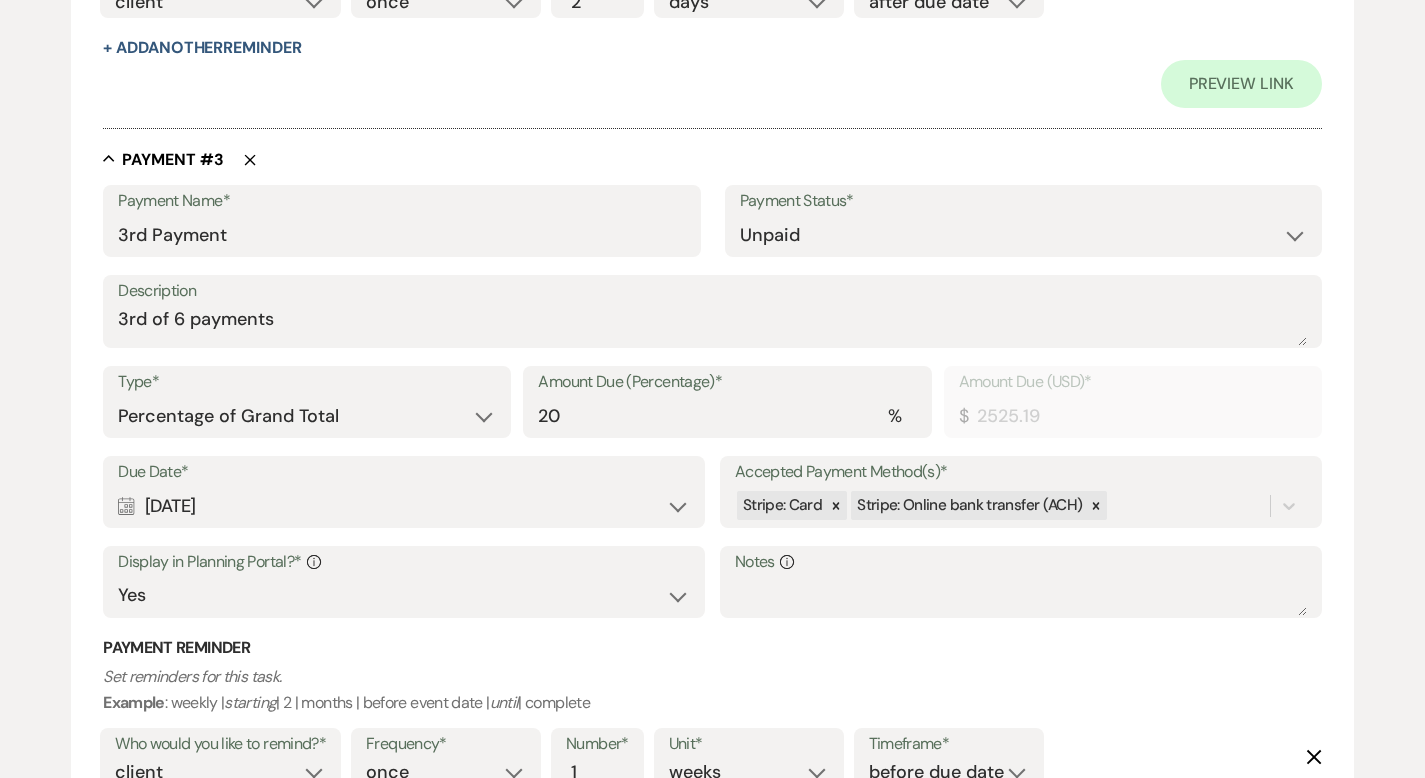 scroll, scrollTop: 2104, scrollLeft: 0, axis: vertical 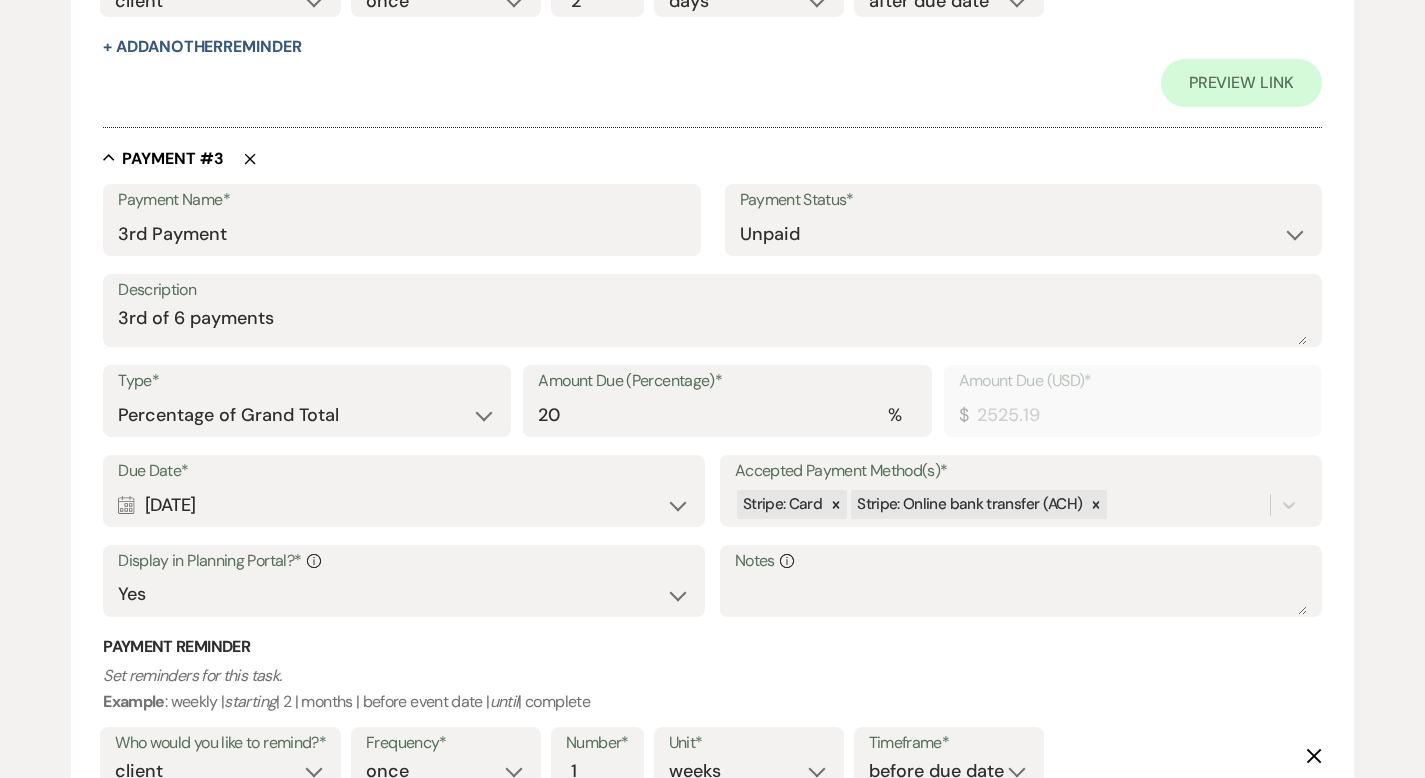 type on "2125.00" 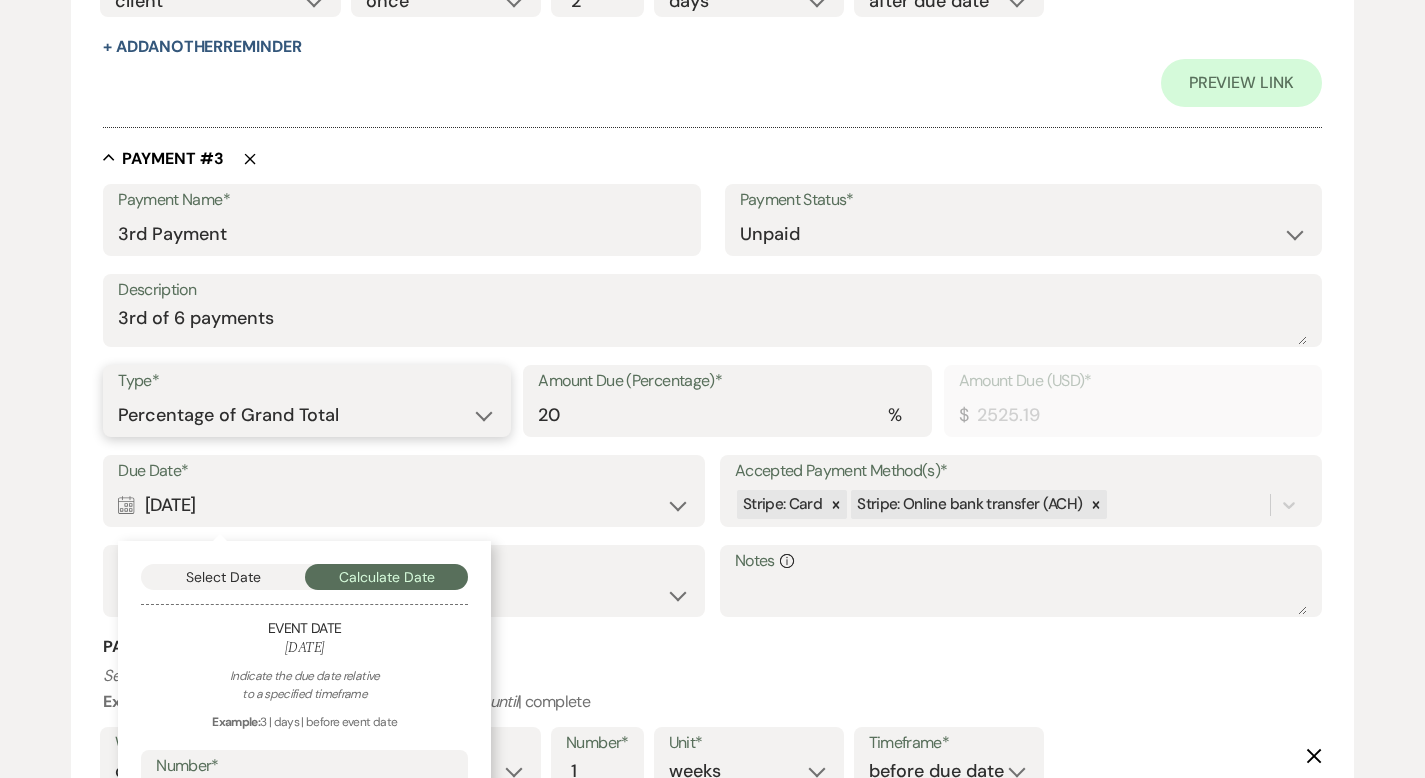 click on "Dollar Amount Percentage of Grand Total" at bounding box center [307, 415] 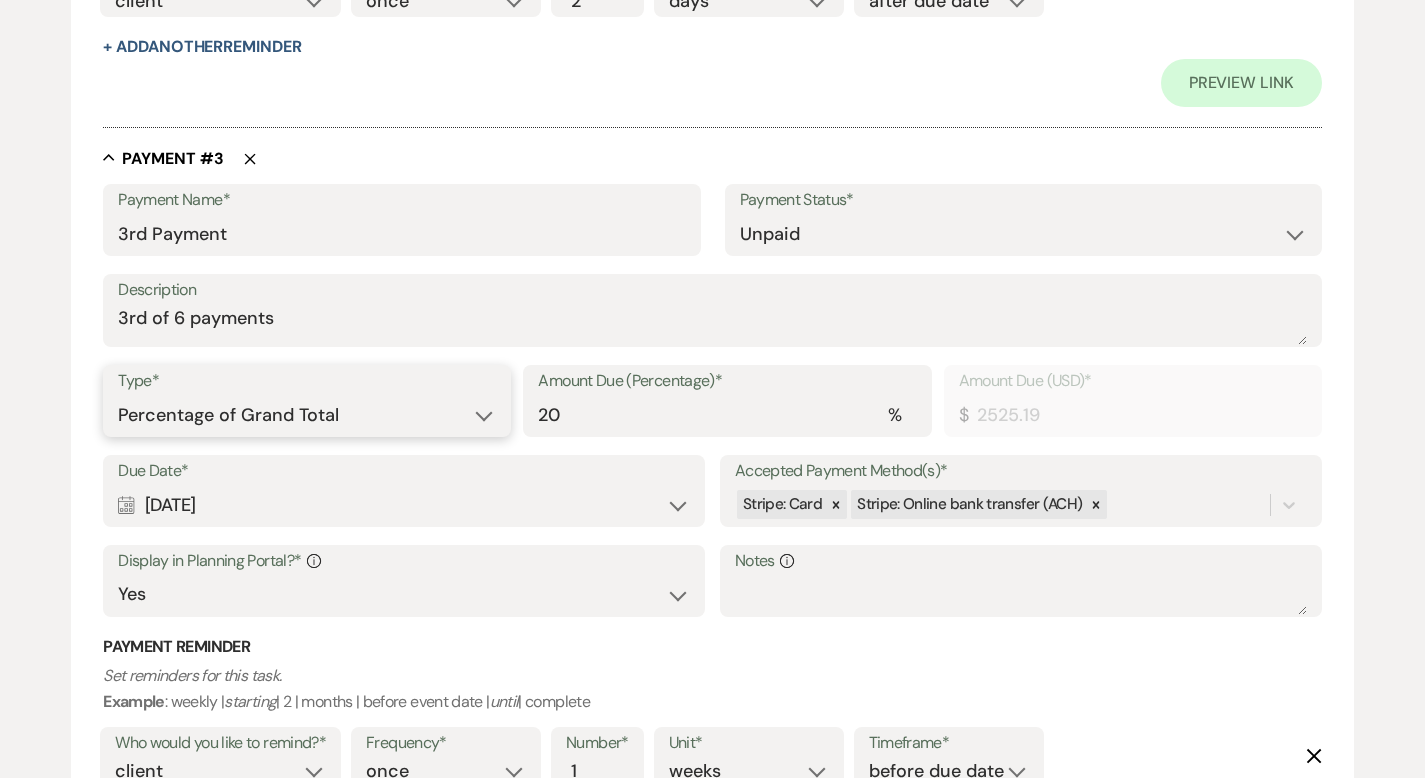 select on "flat" 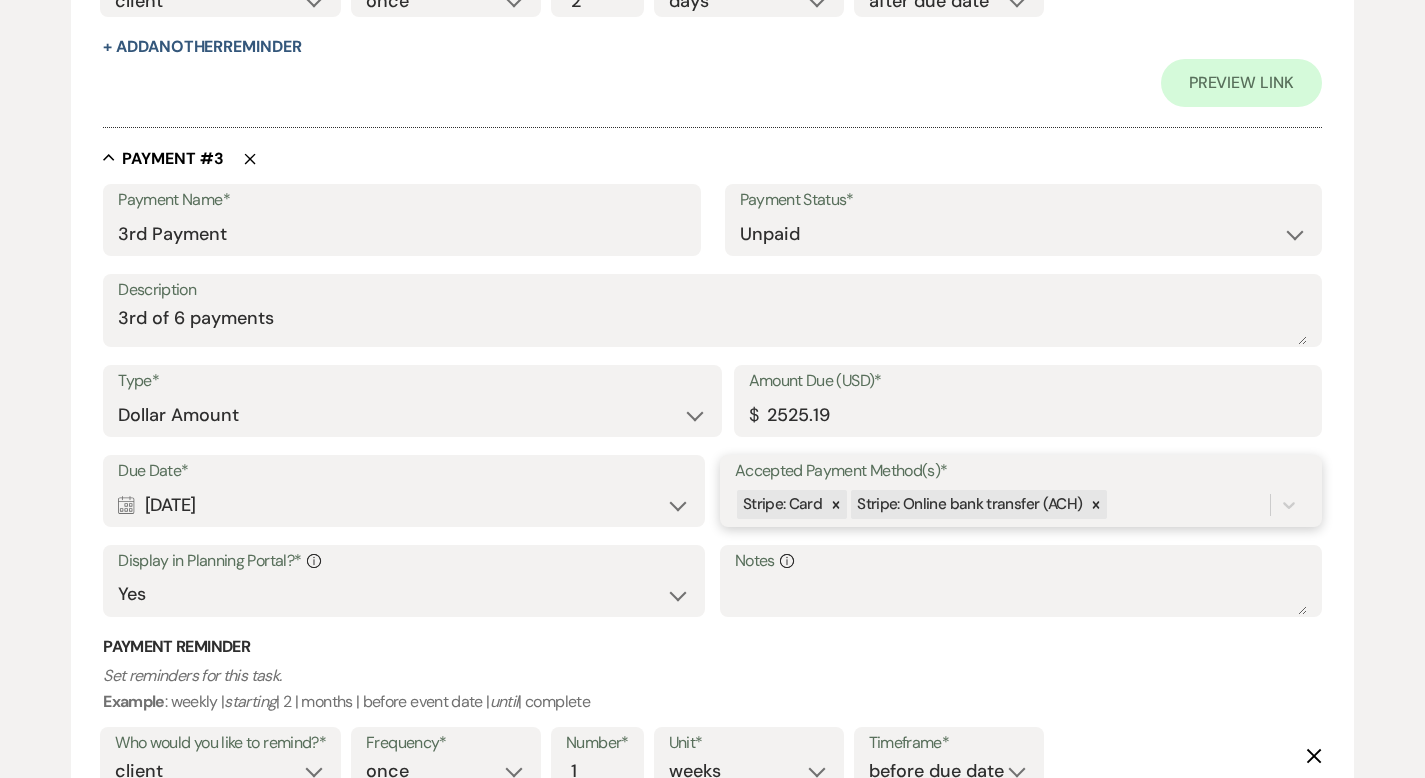 click on "Stripe: Card Stripe: Online bank transfer (ACH)" at bounding box center [1002, 504] 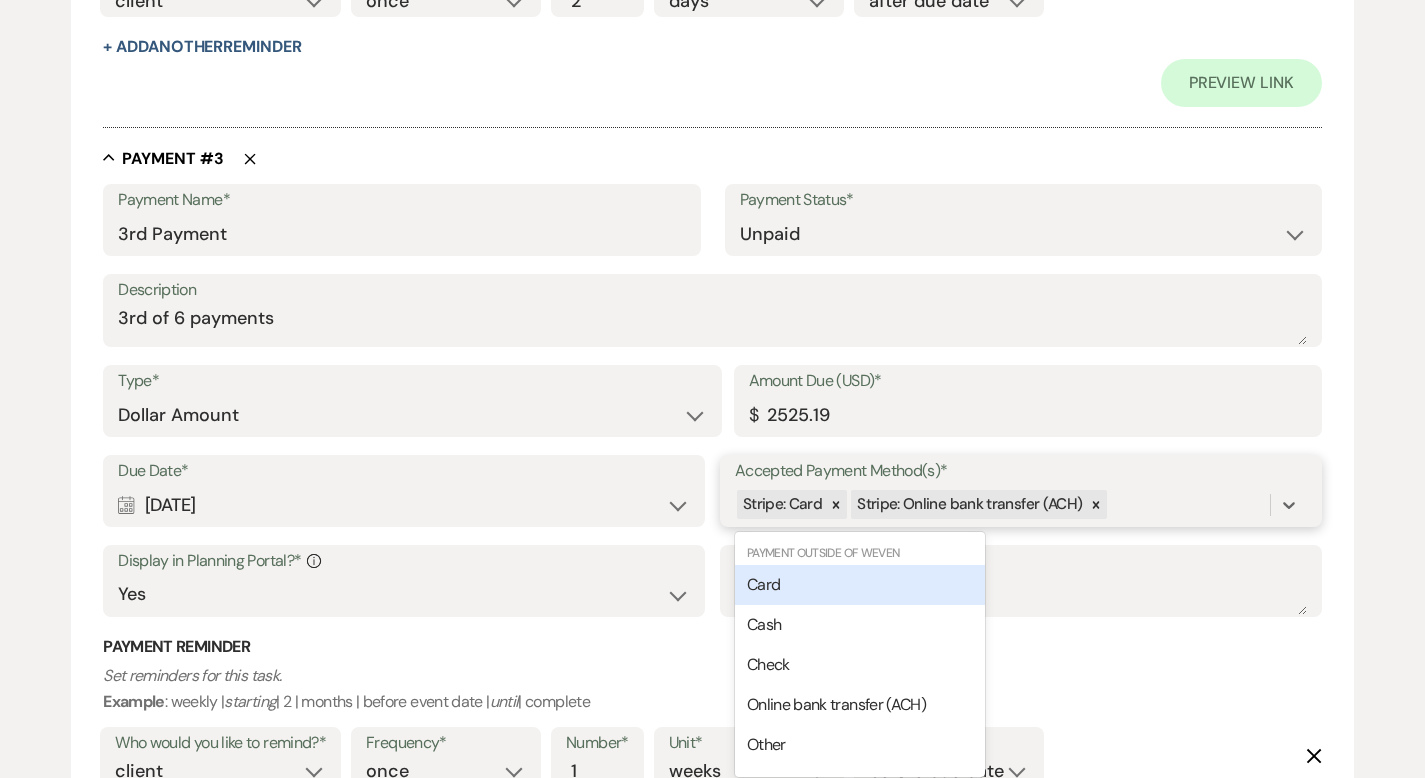 click on "Card" at bounding box center [860, 585] 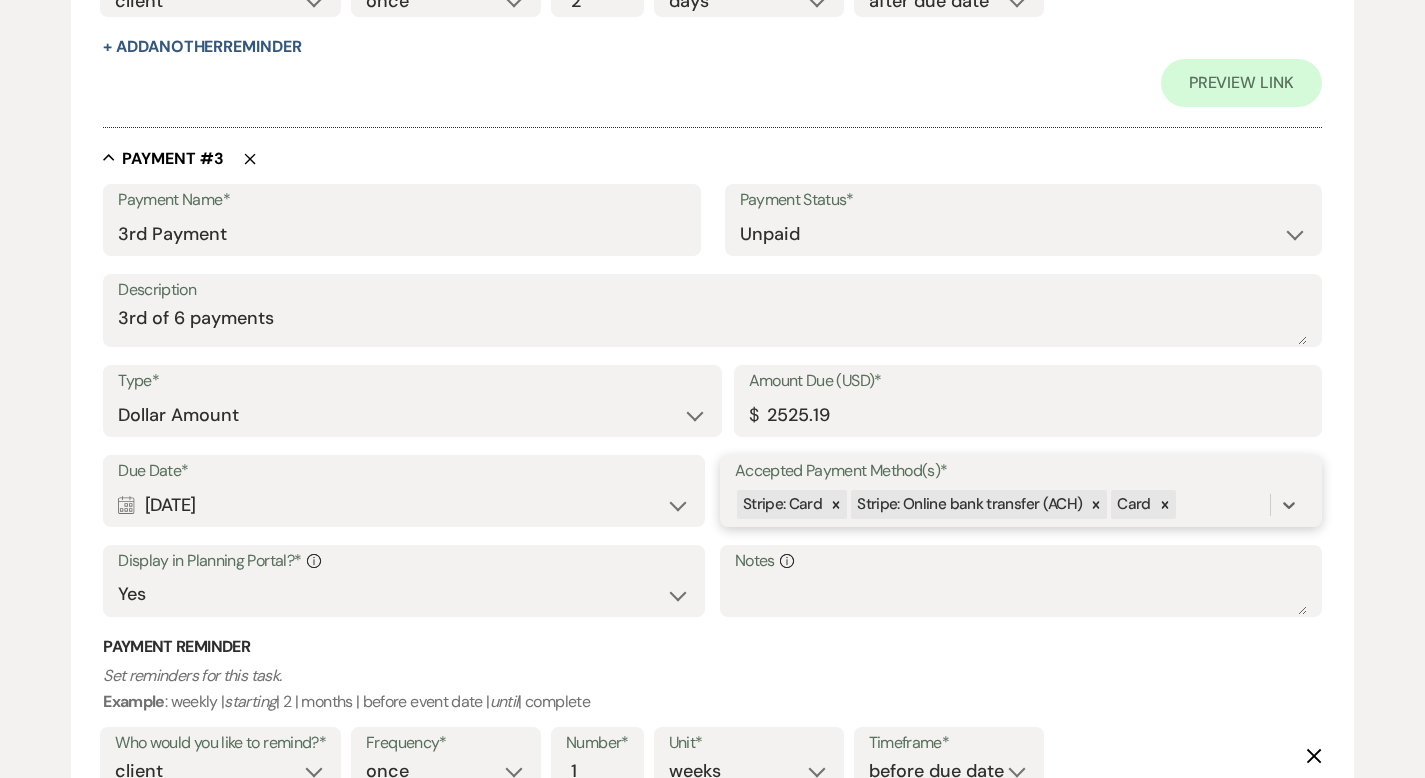 click on "Stripe: Card Stripe: Online bank transfer (ACH) Card" at bounding box center [1002, 504] 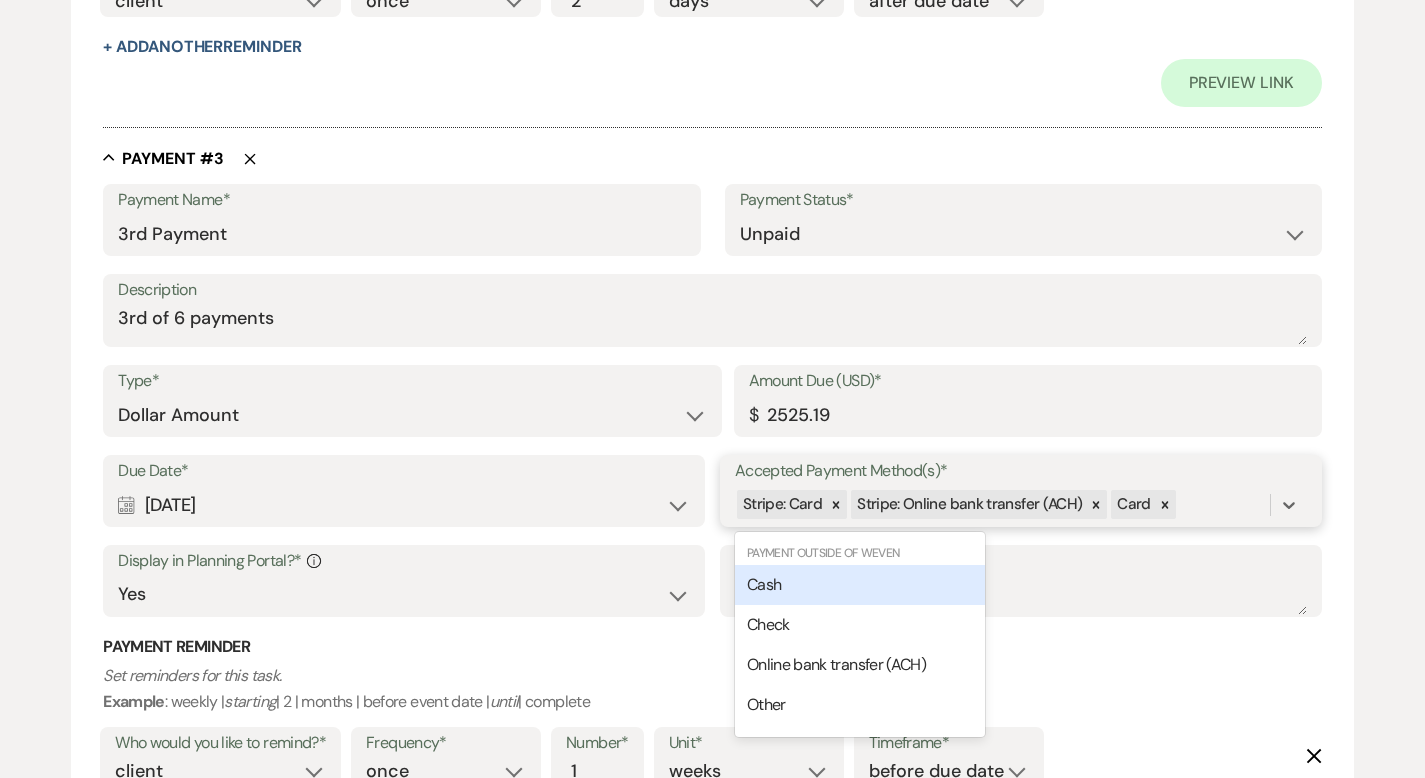 click on "Cash" at bounding box center [860, 585] 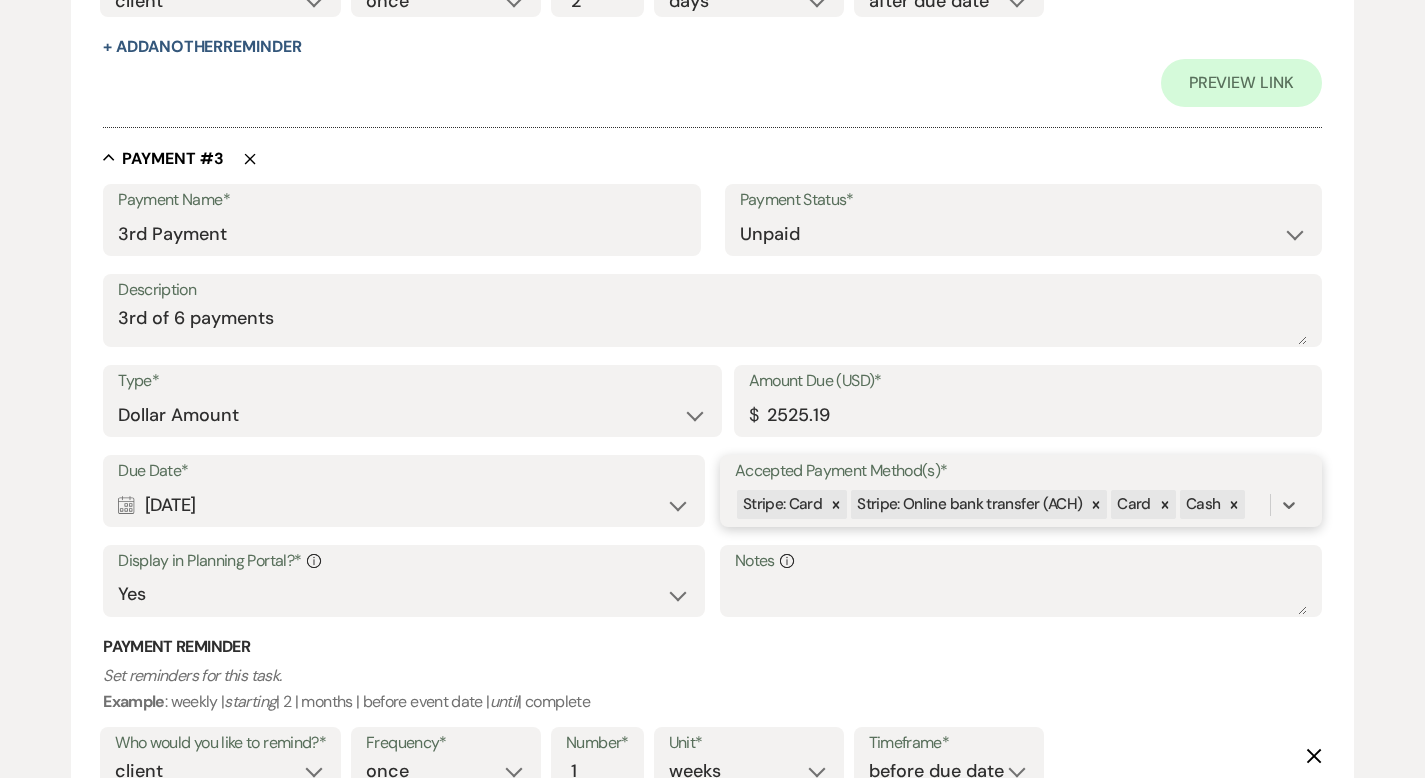 click on "Stripe: Card Stripe: Online bank transfer (ACH) Card  Cash" at bounding box center (1002, 504) 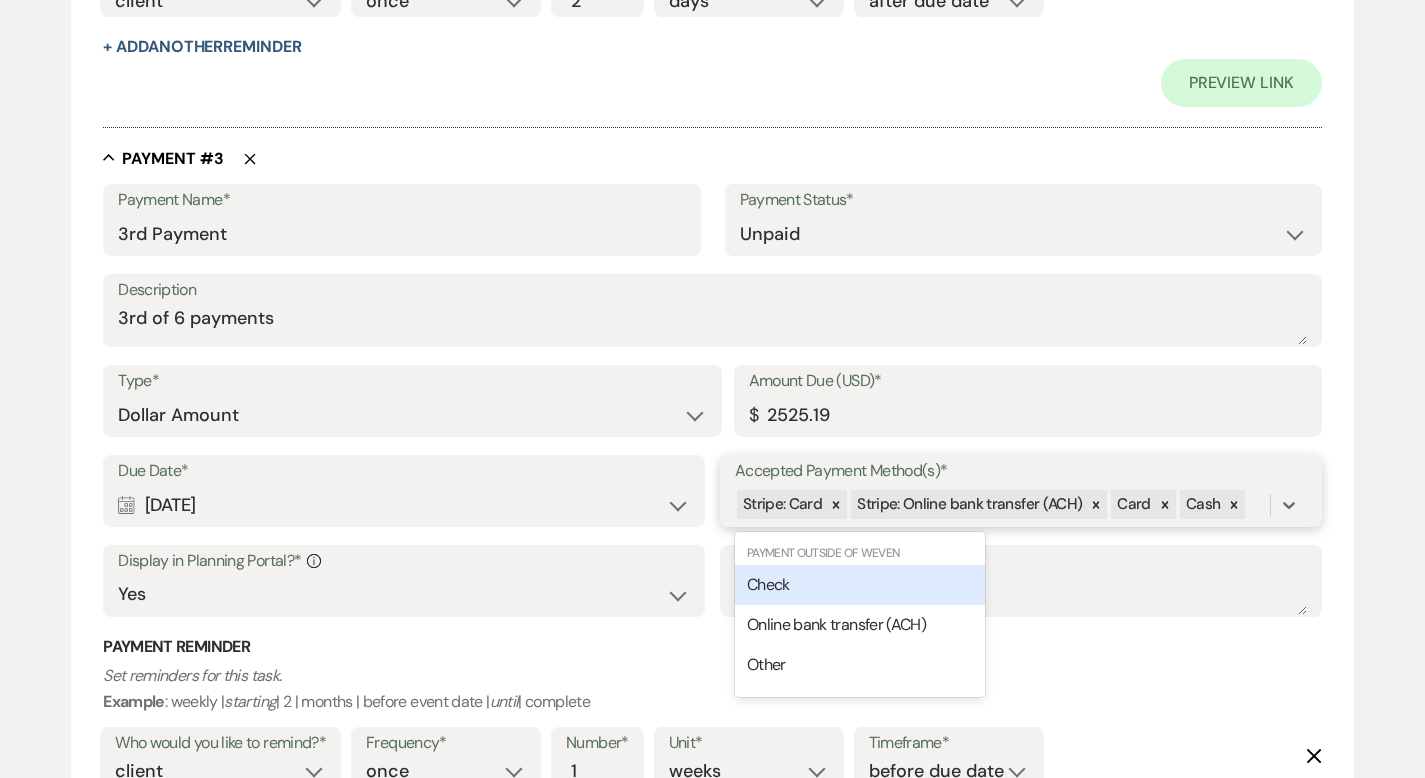 click on "Check" at bounding box center [860, 585] 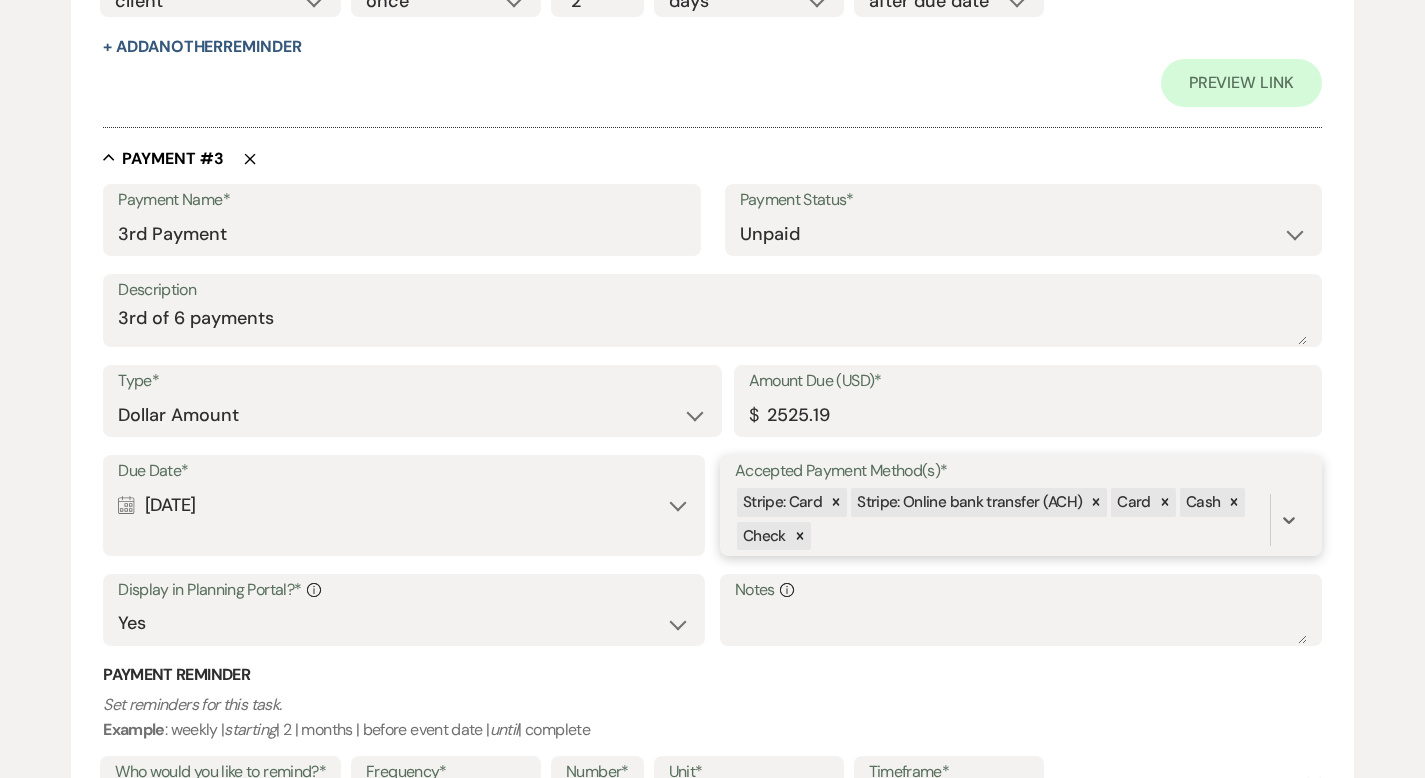 click on "Stripe: Card Stripe: Online bank transfer (ACH) Card  Cash Check" at bounding box center [1002, 520] 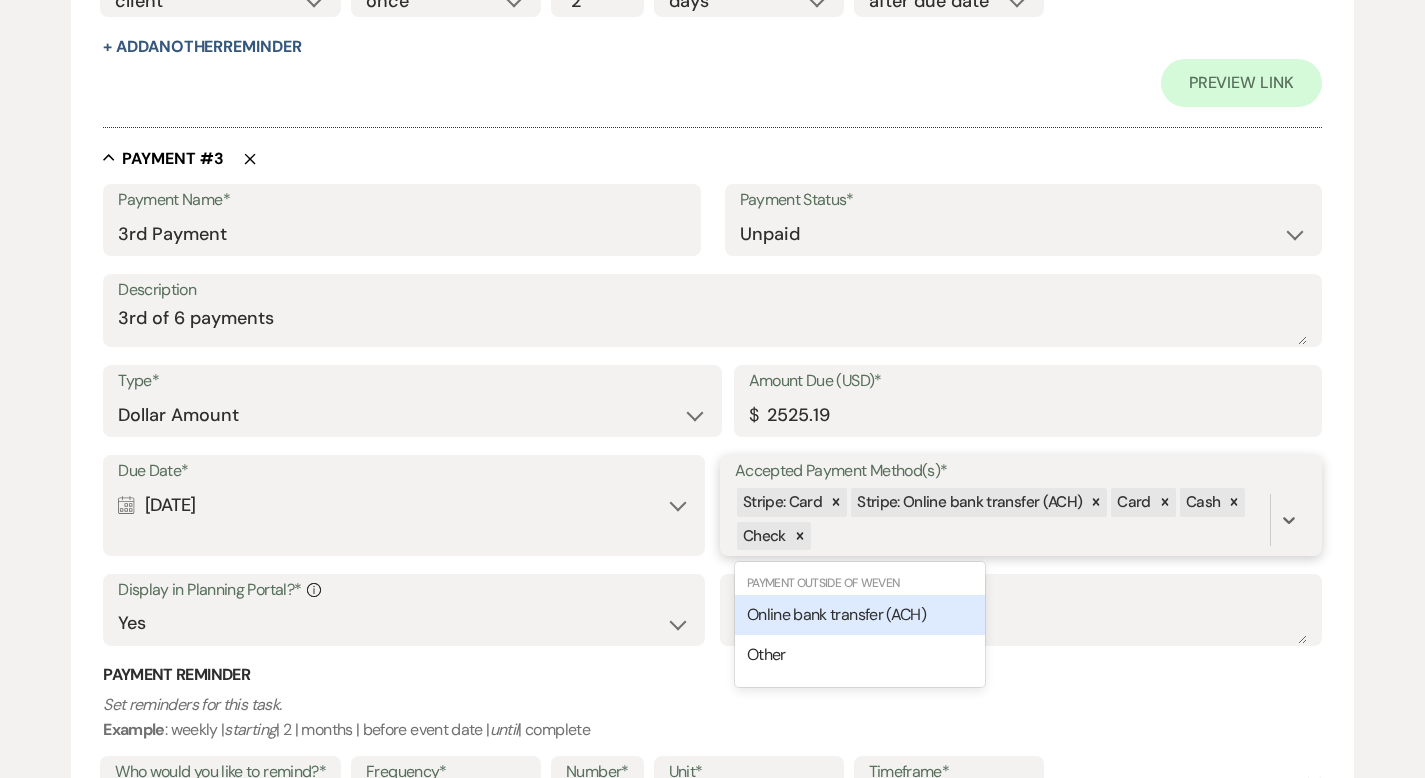 click on "Online bank transfer (ACH)" at bounding box center (836, 614) 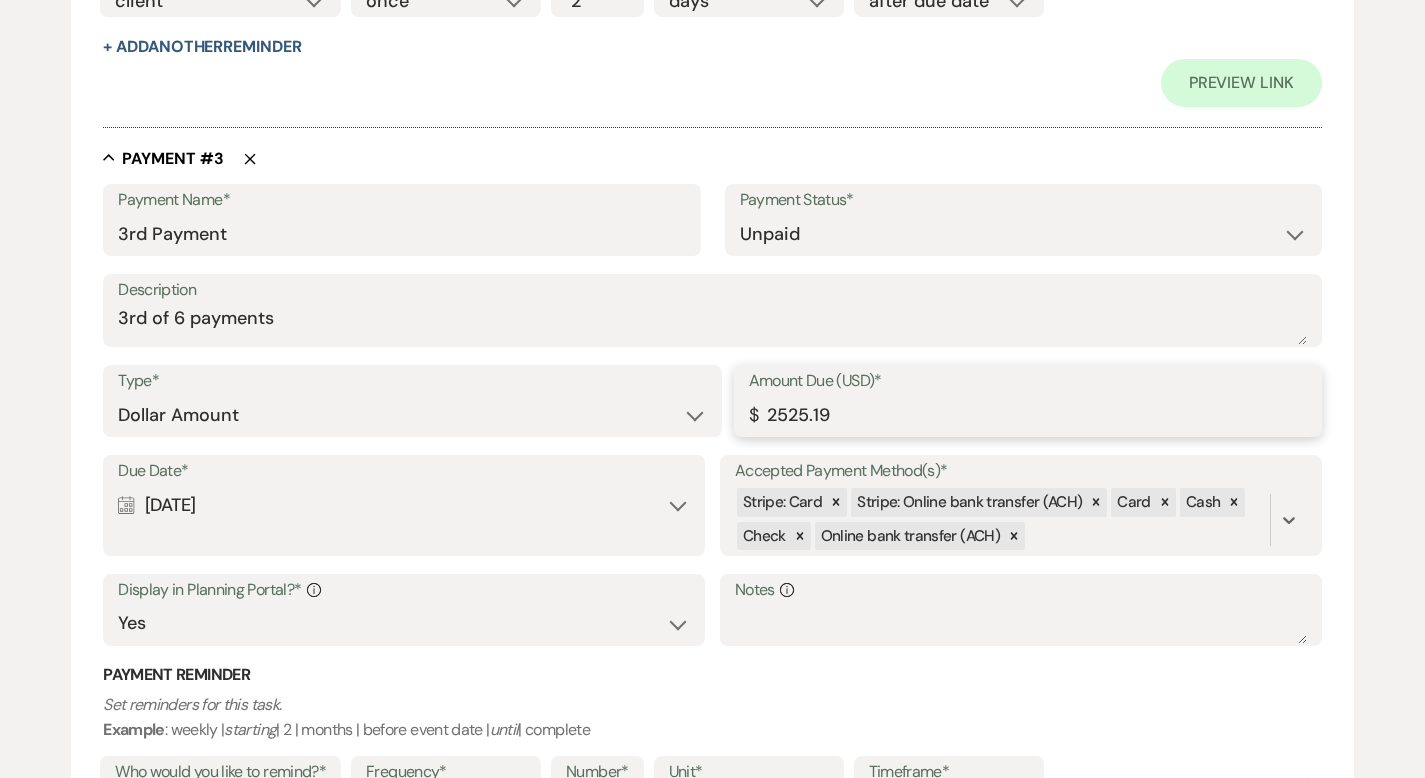 click on "2525.19" at bounding box center (1028, 415) 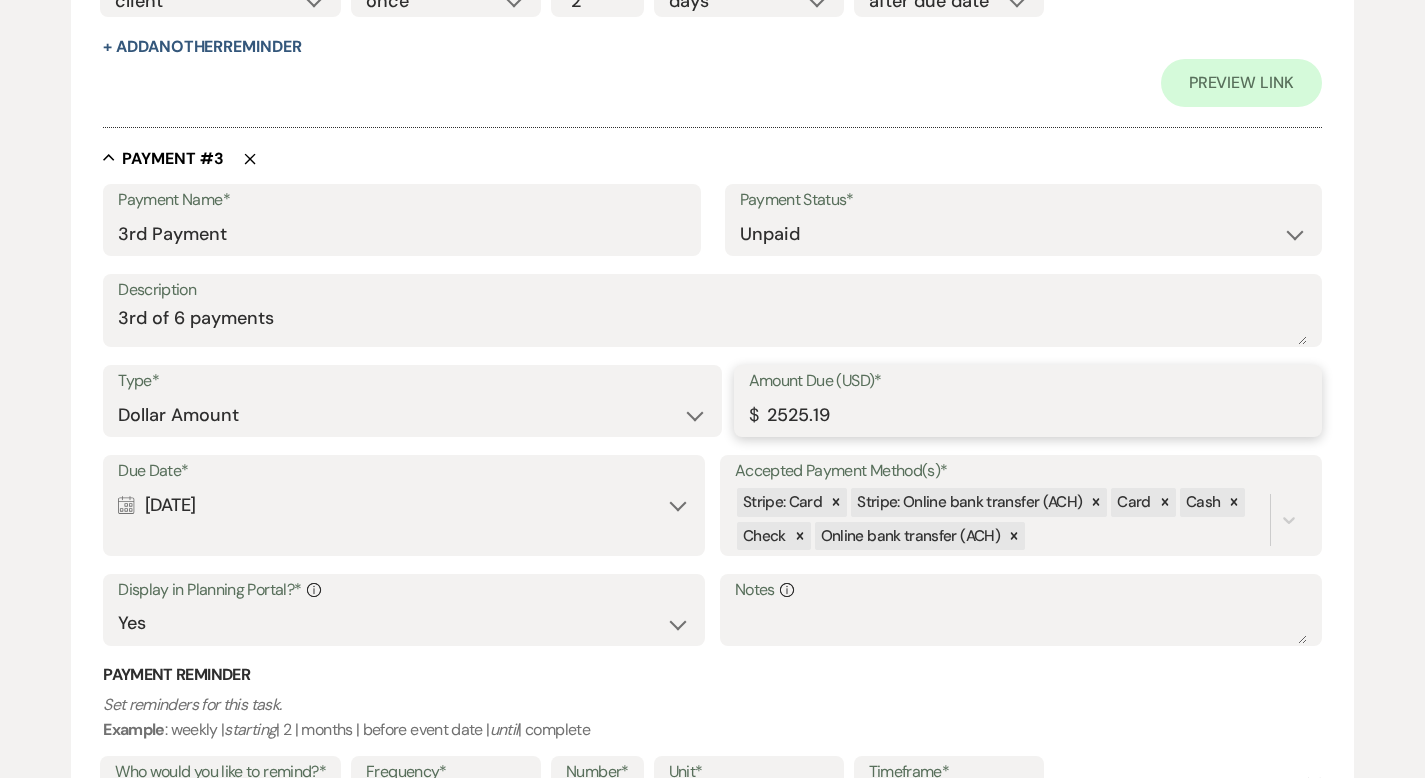 click on "2525.19" at bounding box center [1028, 415] 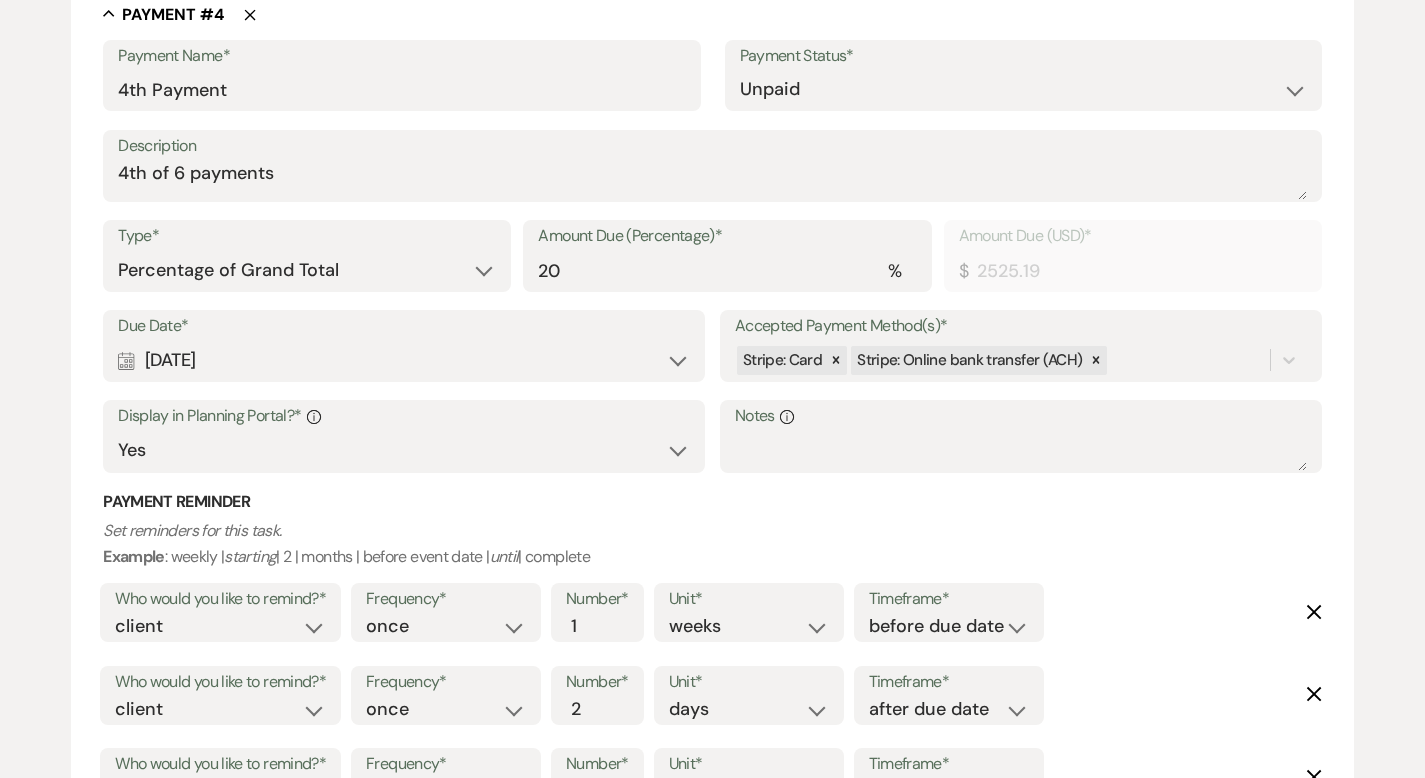 scroll, scrollTop: 3269, scrollLeft: 0, axis: vertical 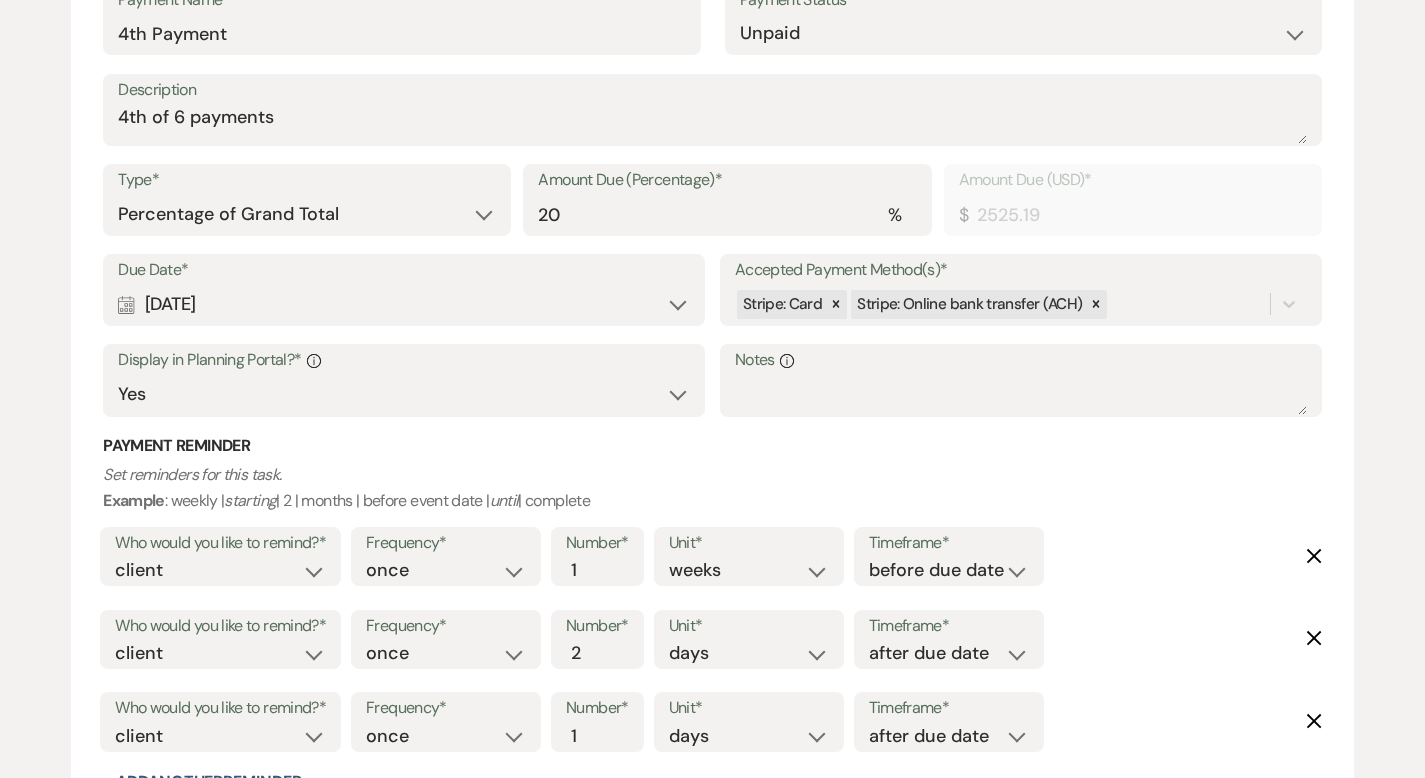 type on "2125.00" 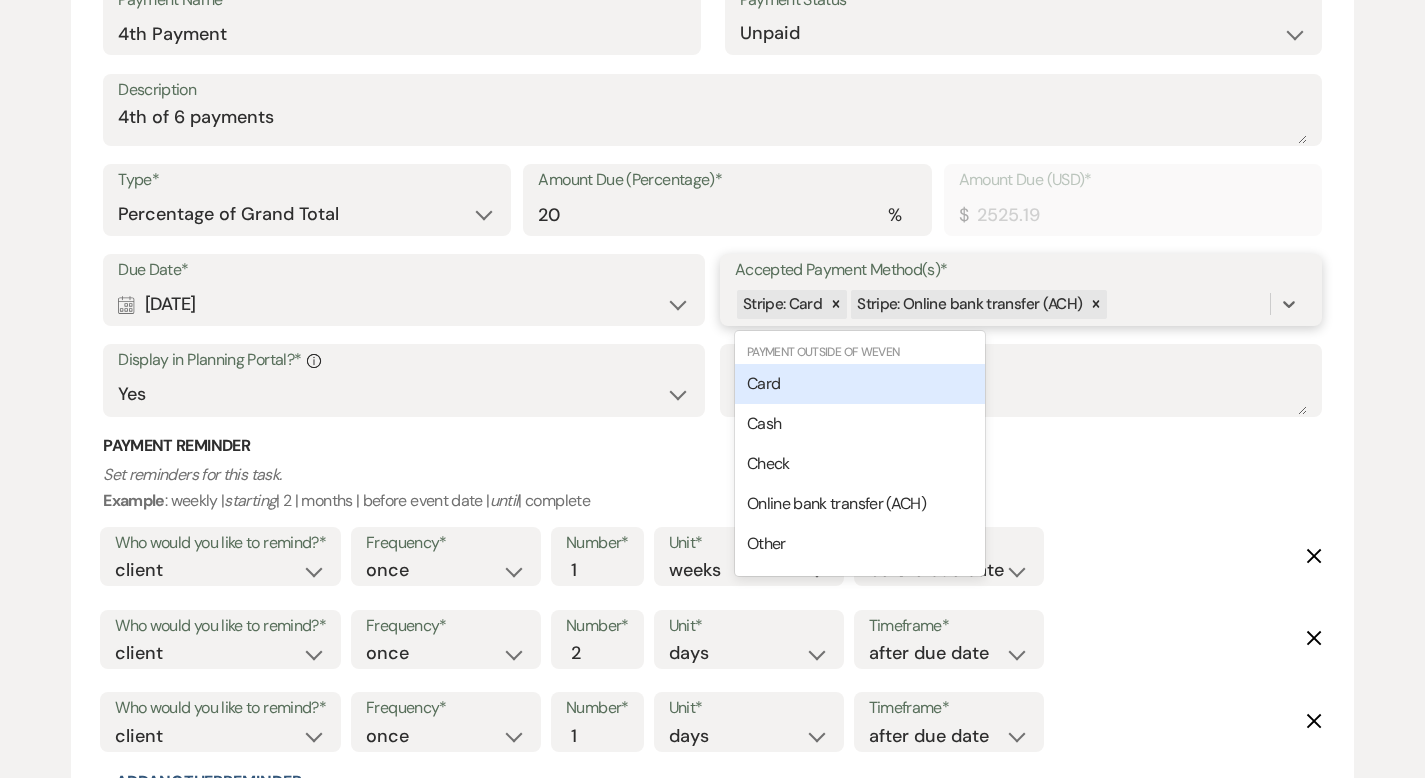 click on "Stripe: Card Stripe: Online bank transfer (ACH)" at bounding box center (1002, 304) 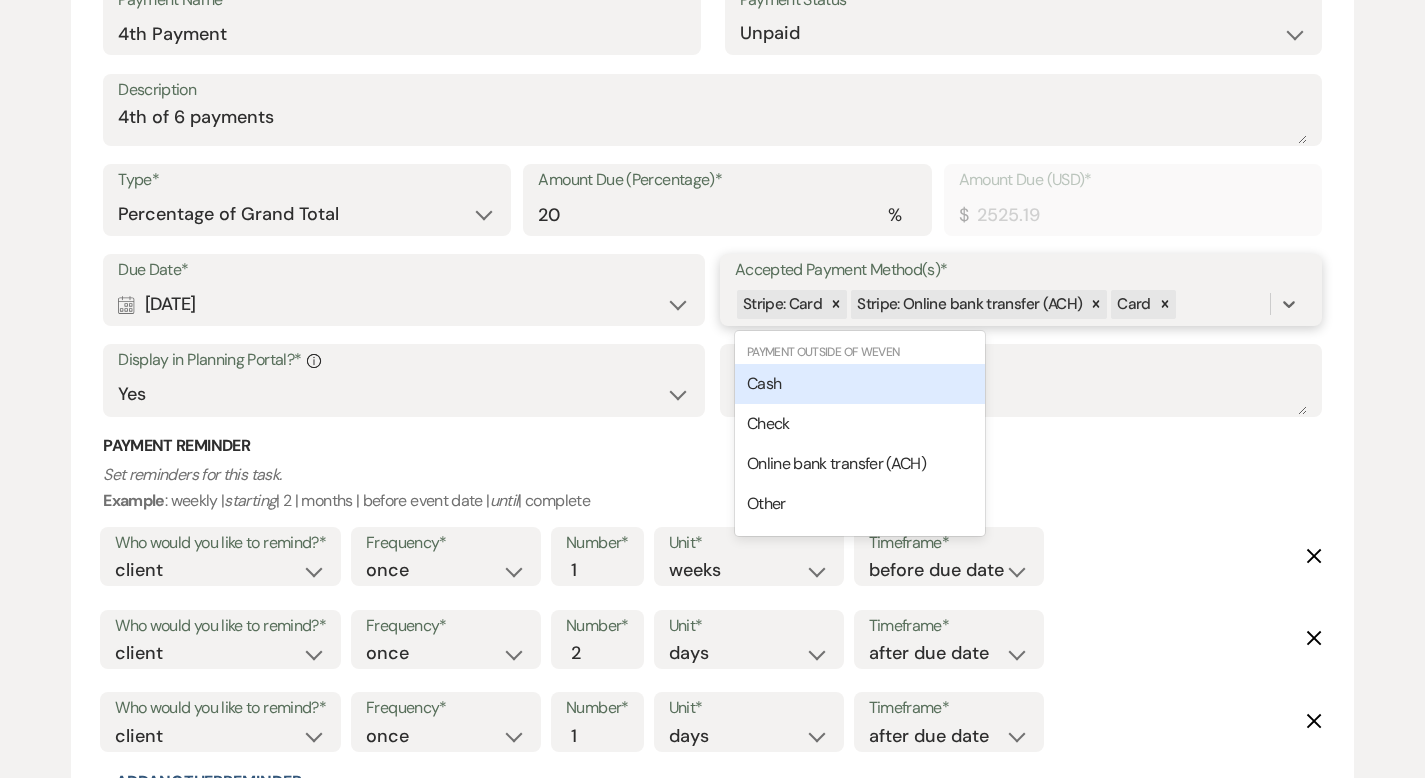 click on "Stripe: Card Stripe: Online bank transfer (ACH) Card" at bounding box center (1002, 304) 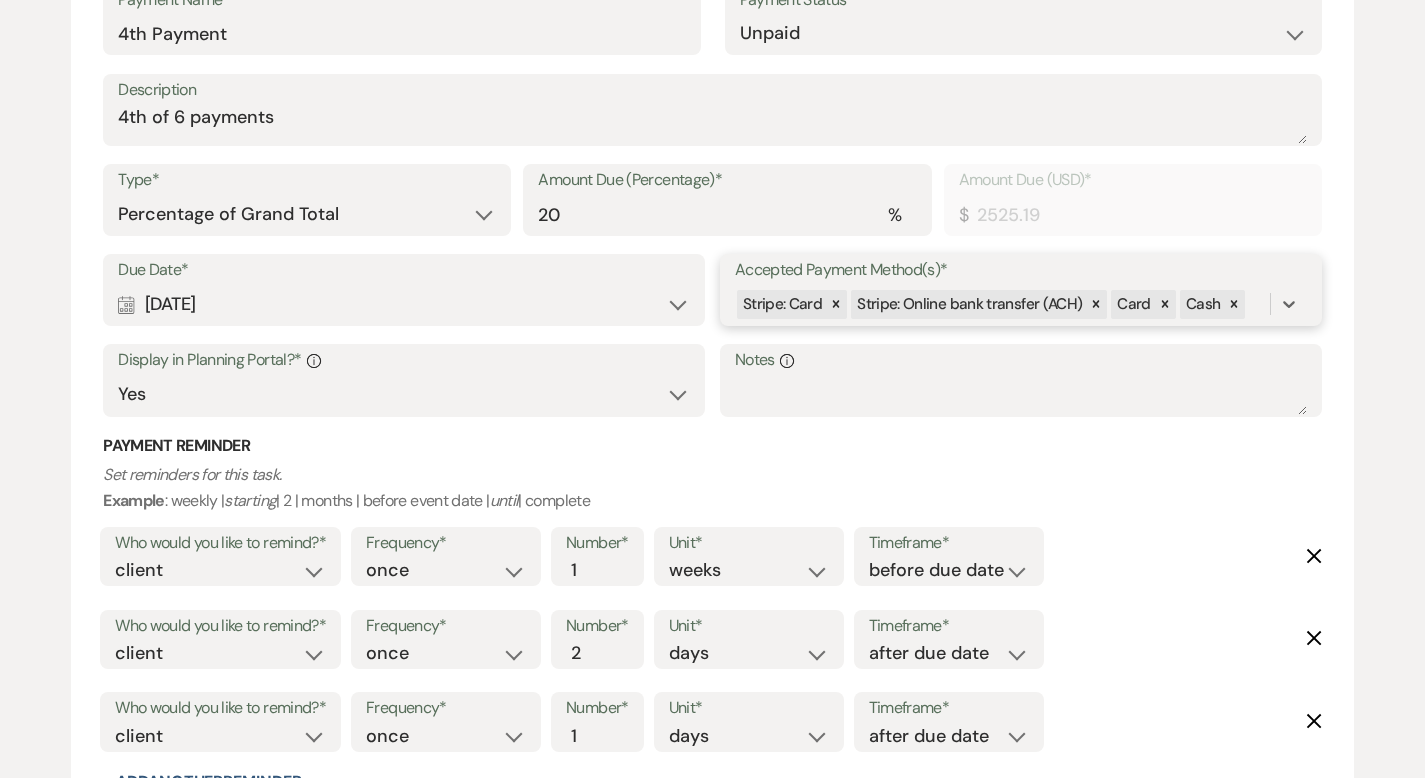 click on "Stripe: Card Stripe: Online bank transfer (ACH) Card  Cash" at bounding box center (1002, 304) 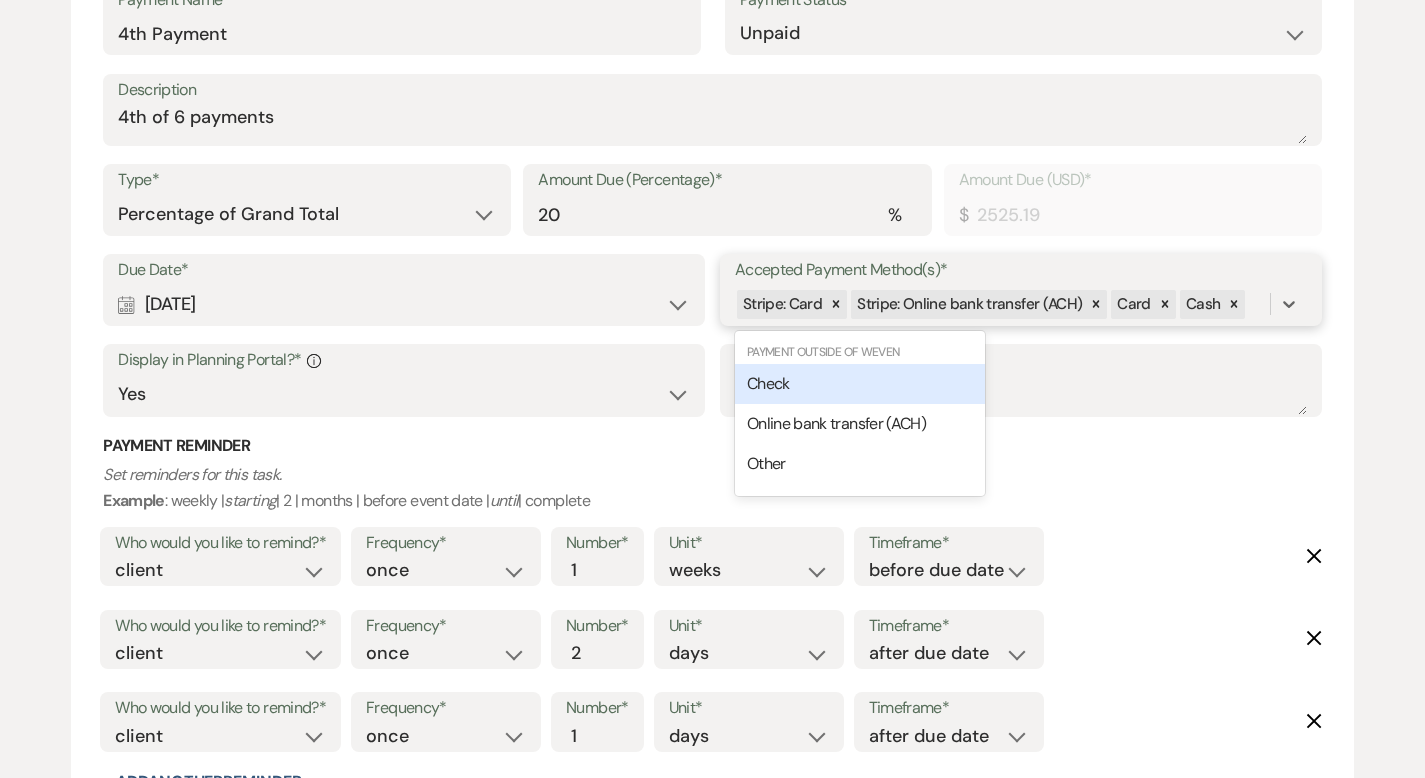 click on "Check" at bounding box center [860, 384] 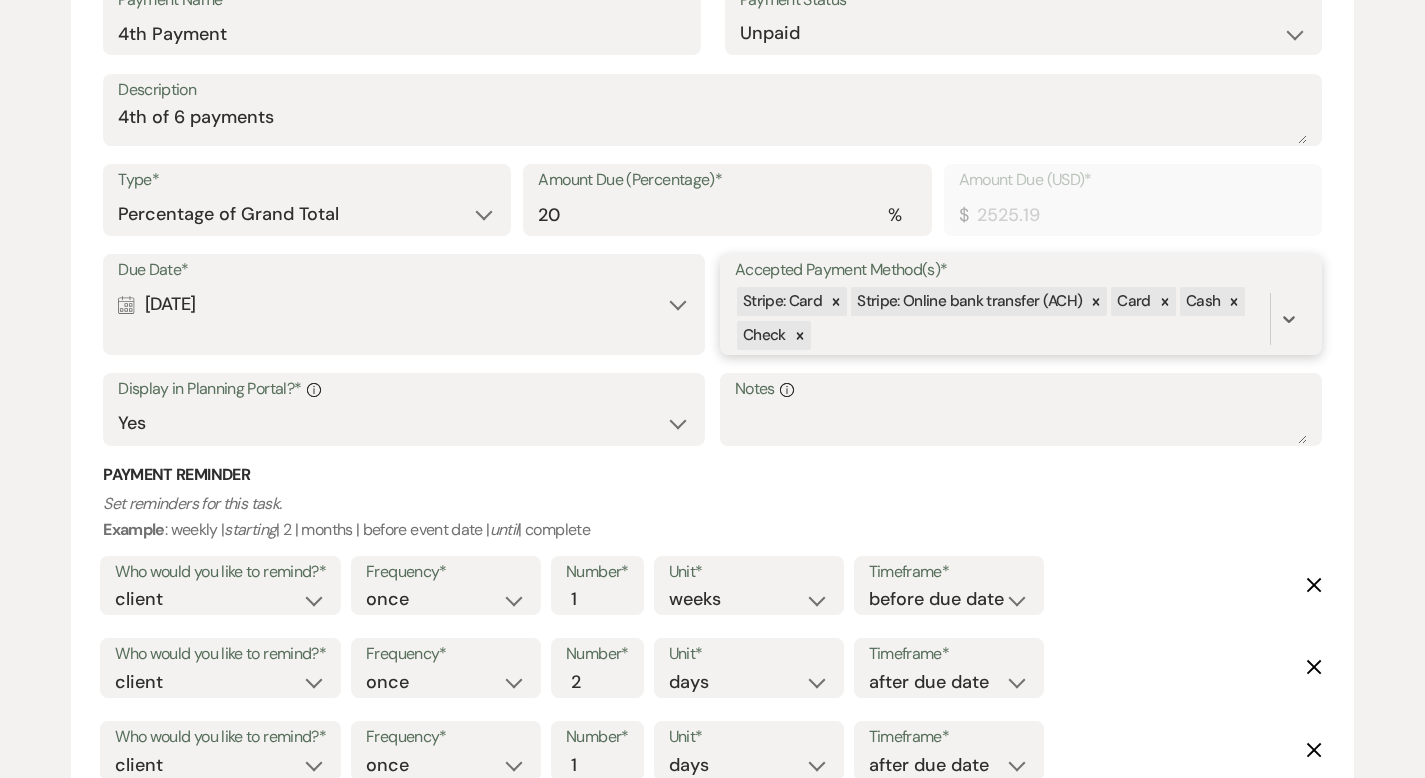click on "Stripe: Card Stripe: Online bank transfer (ACH) Card  Cash Check" at bounding box center (1002, 319) 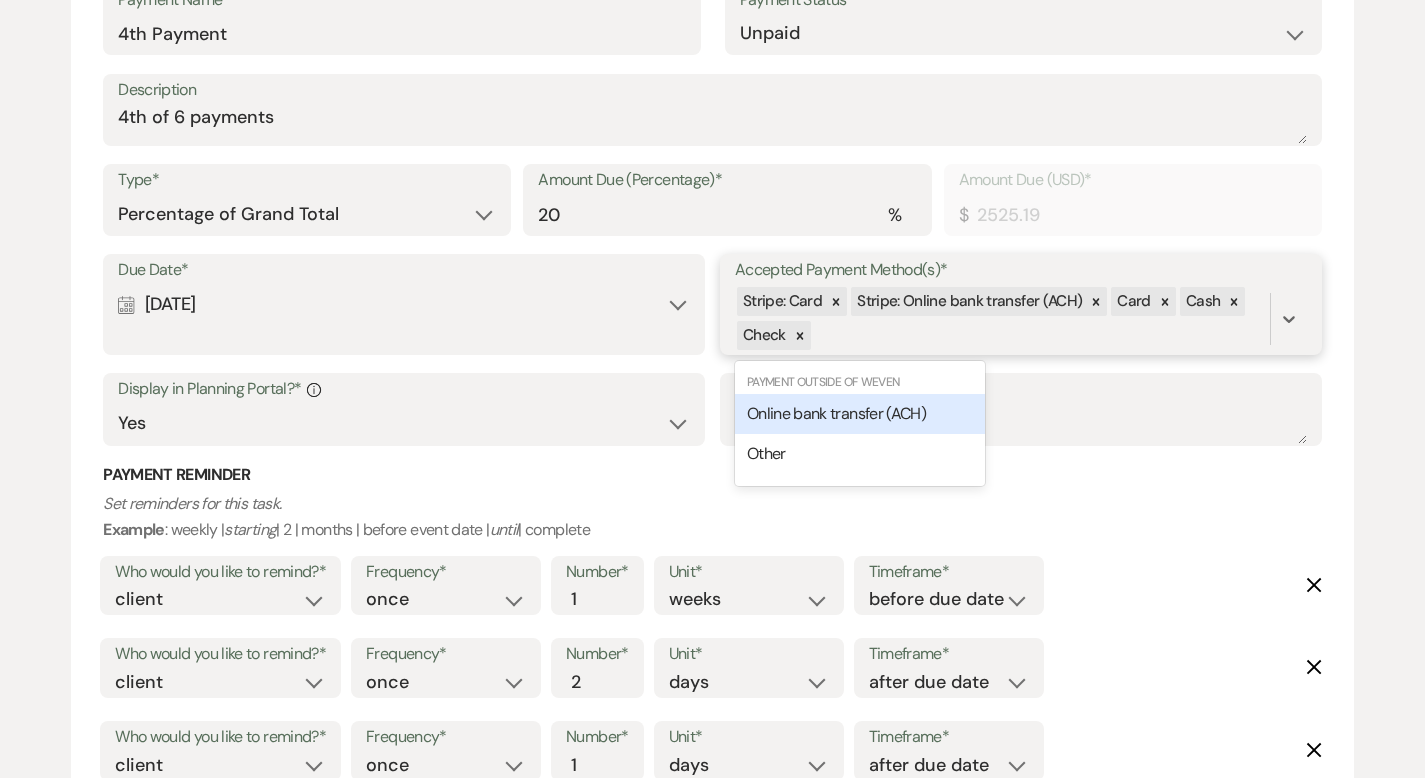 click on "Online bank transfer (ACH)" at bounding box center [836, 413] 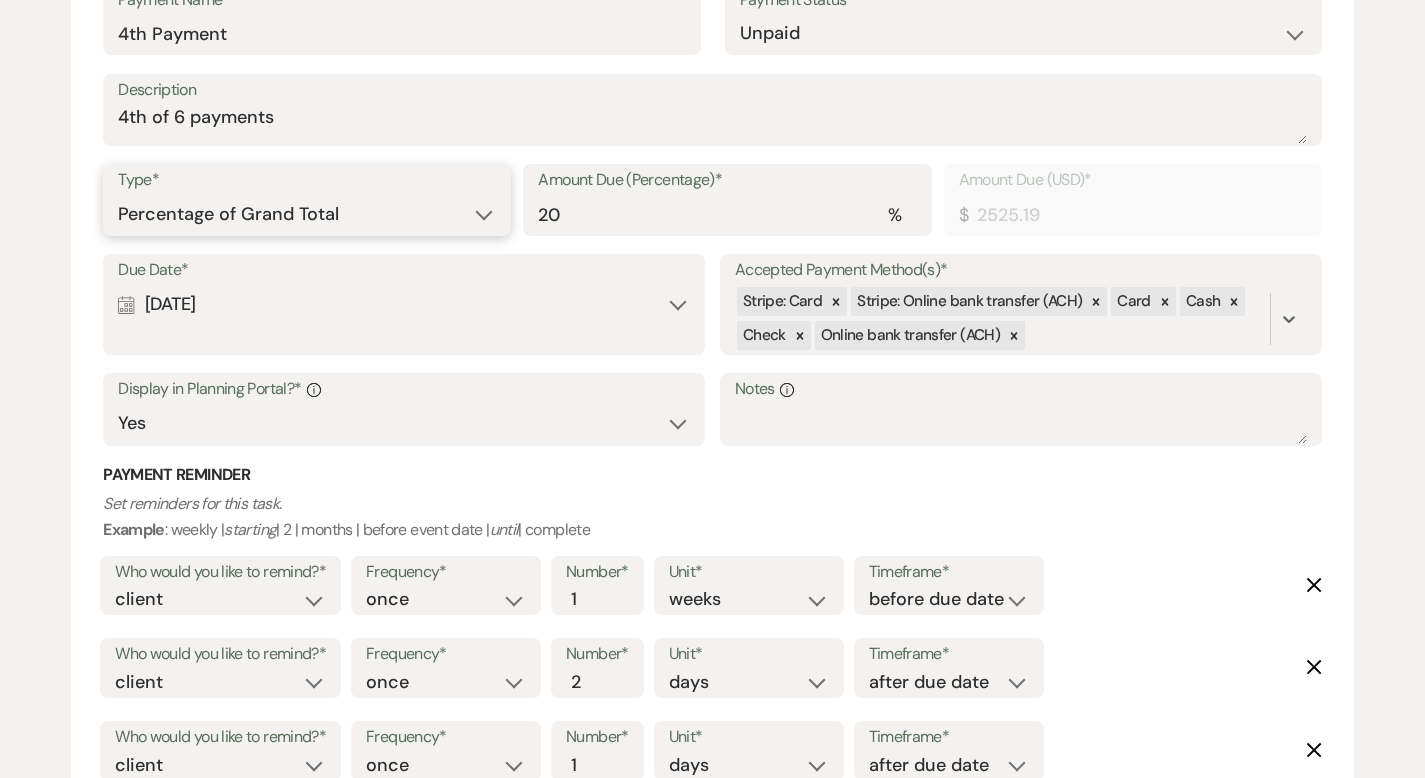 click on "Dollar Amount Percentage of Grand Total" at bounding box center [307, 214] 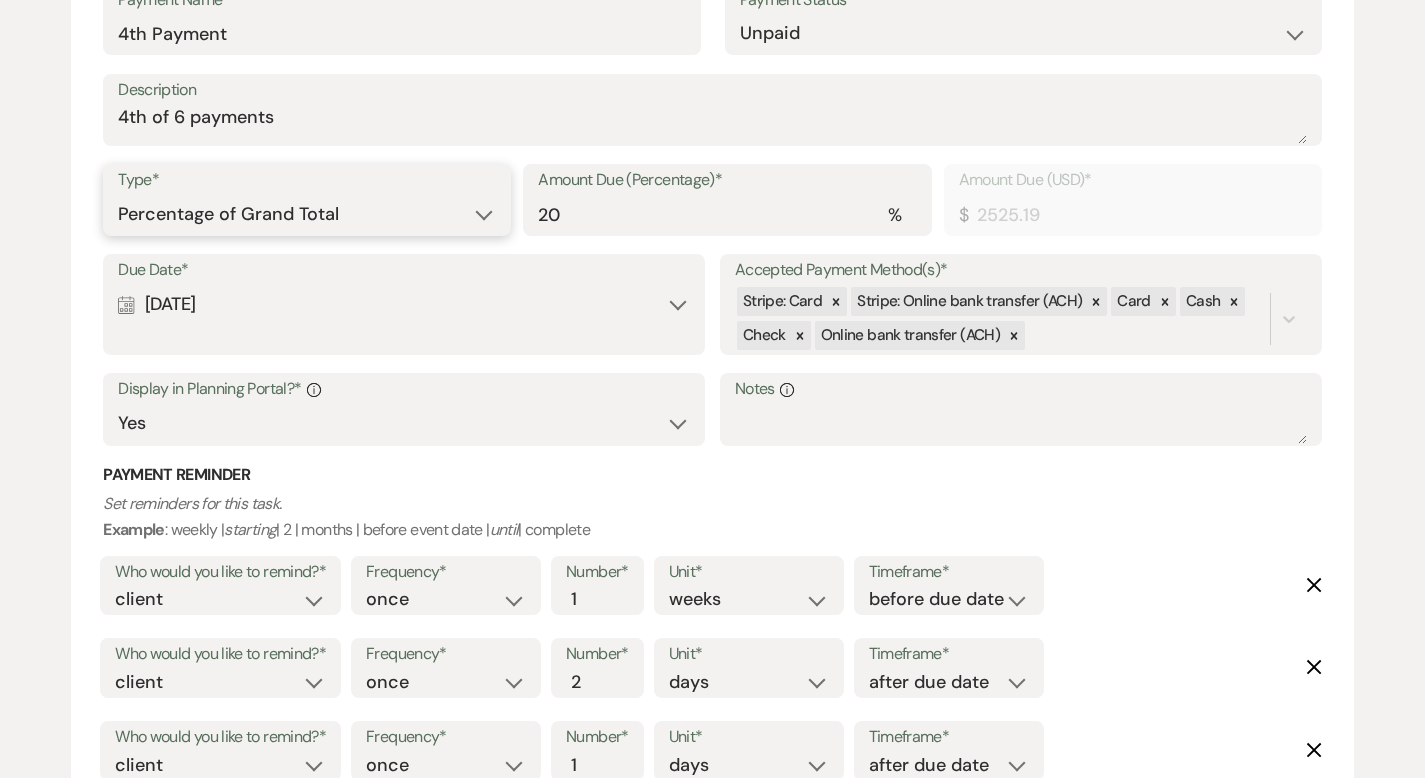 select on "flat" 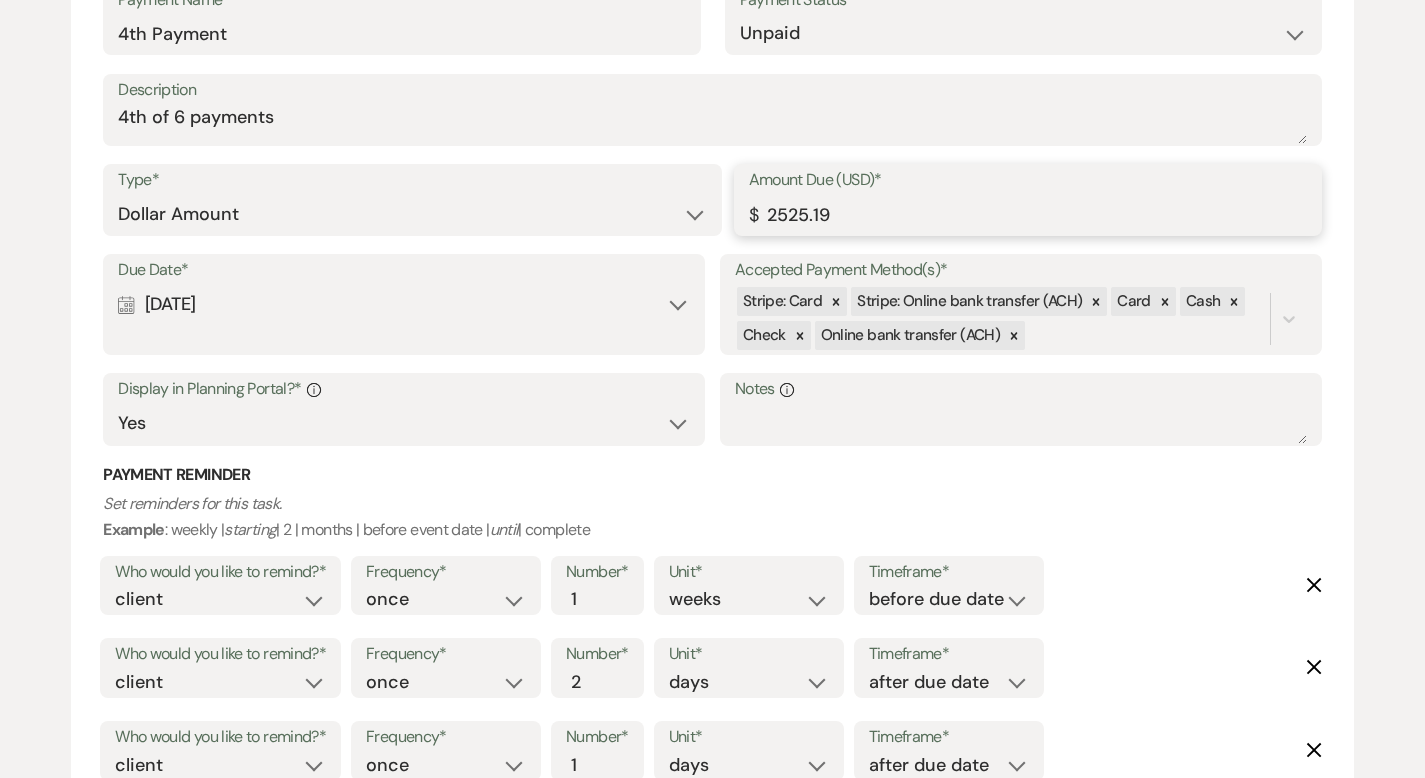 click on "2525.19" at bounding box center [1028, 214] 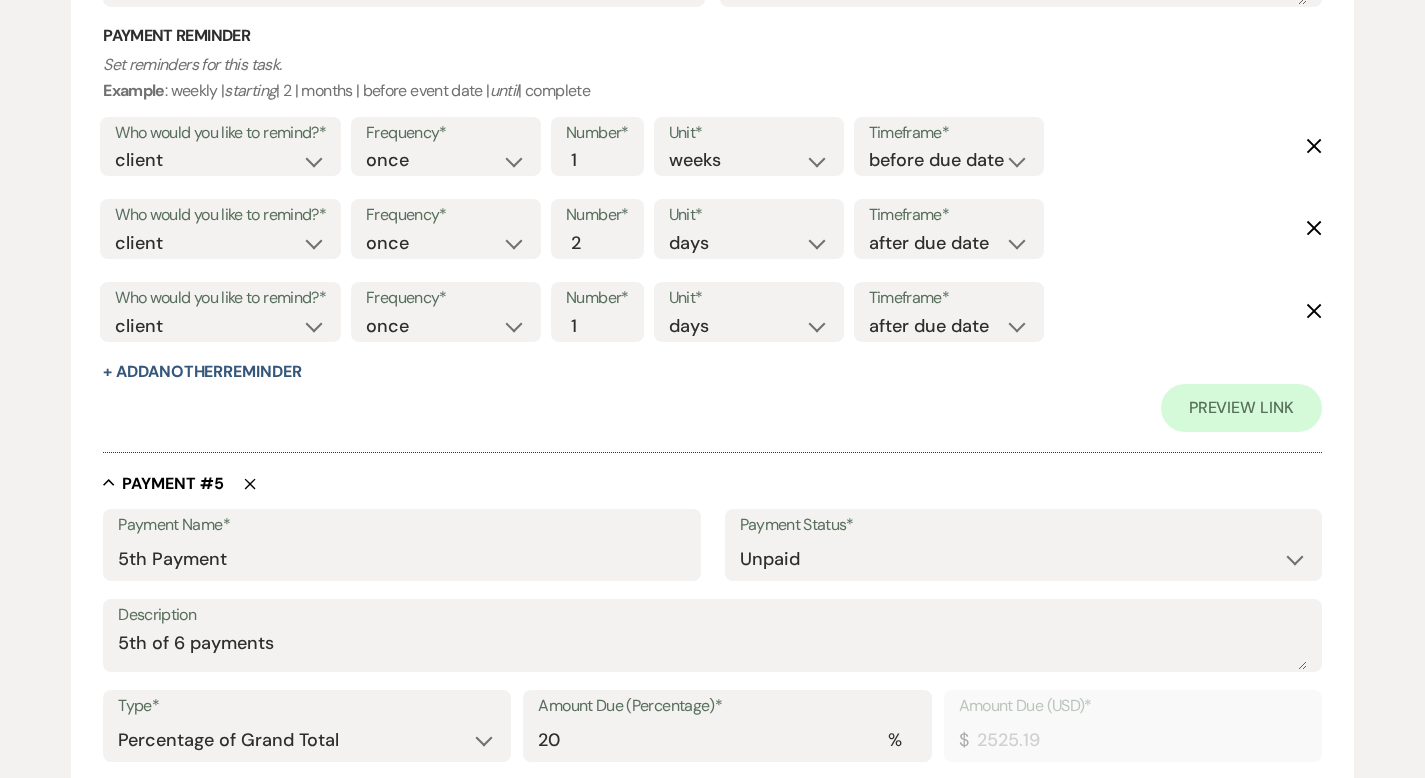 scroll, scrollTop: 4003, scrollLeft: 0, axis: vertical 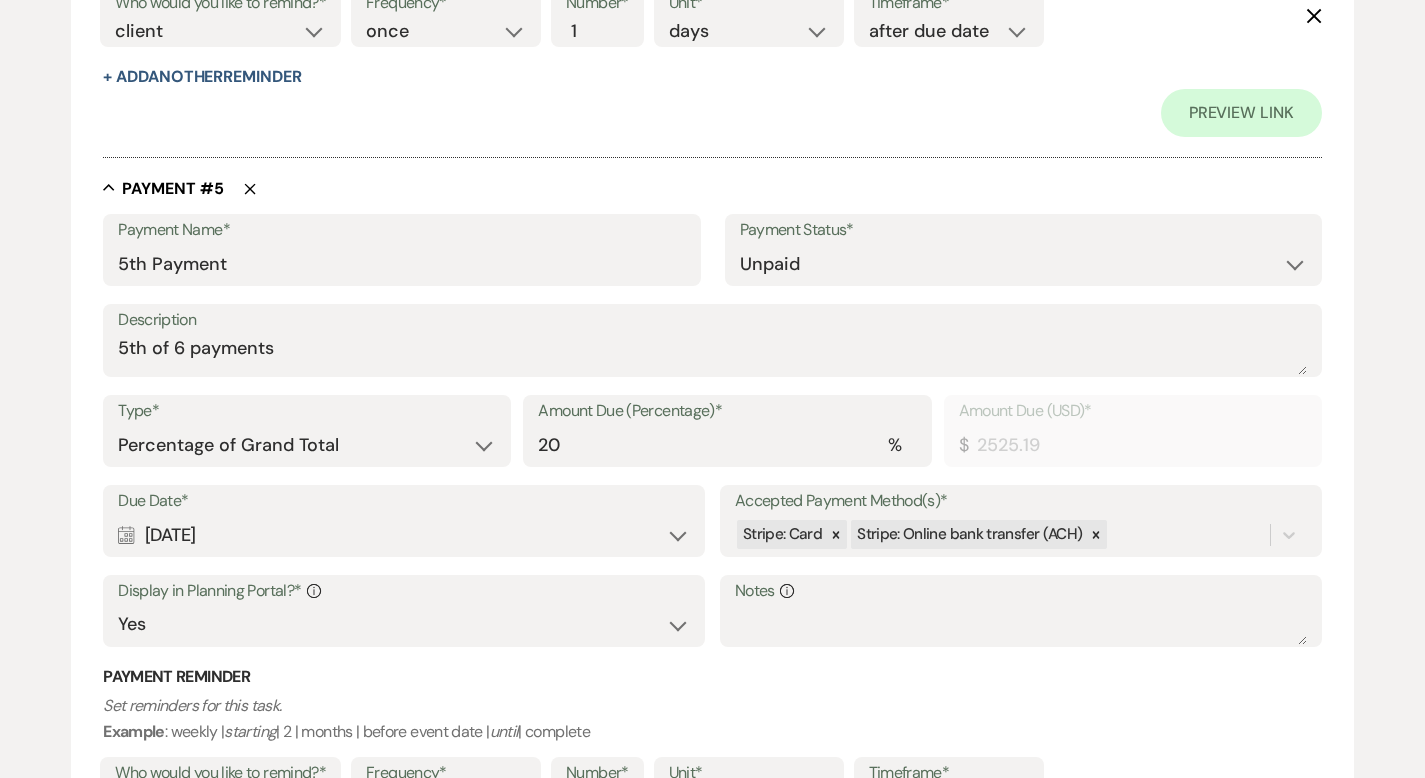 type on "2125.00" 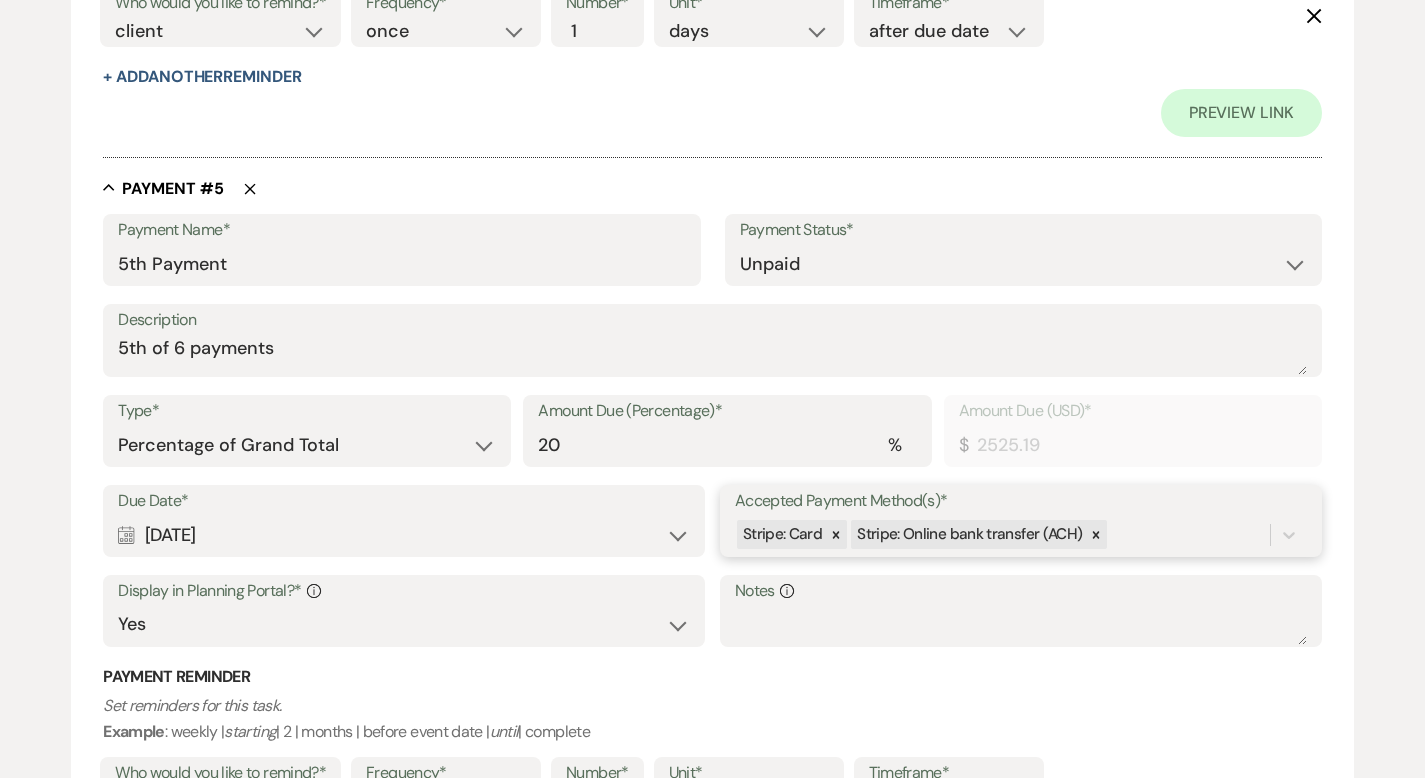 click on "Due Date* Calendar [DATE] Expand Accepted Payment Method(s)* Stripe: Card Stripe: Online bank transfer (ACH) Display in Planning Portal?* Info Yes No Notes Info" at bounding box center (712, 575) 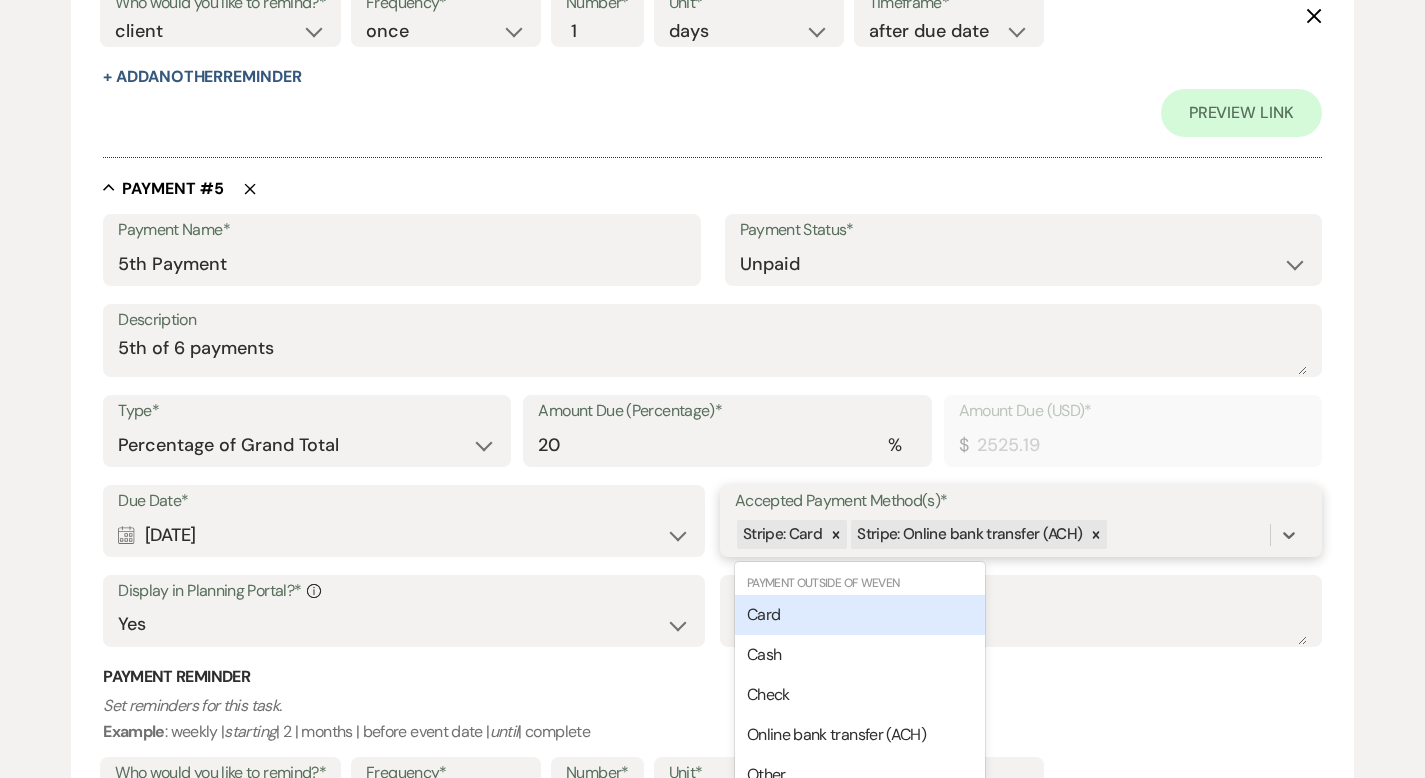 scroll, scrollTop: 4037, scrollLeft: 0, axis: vertical 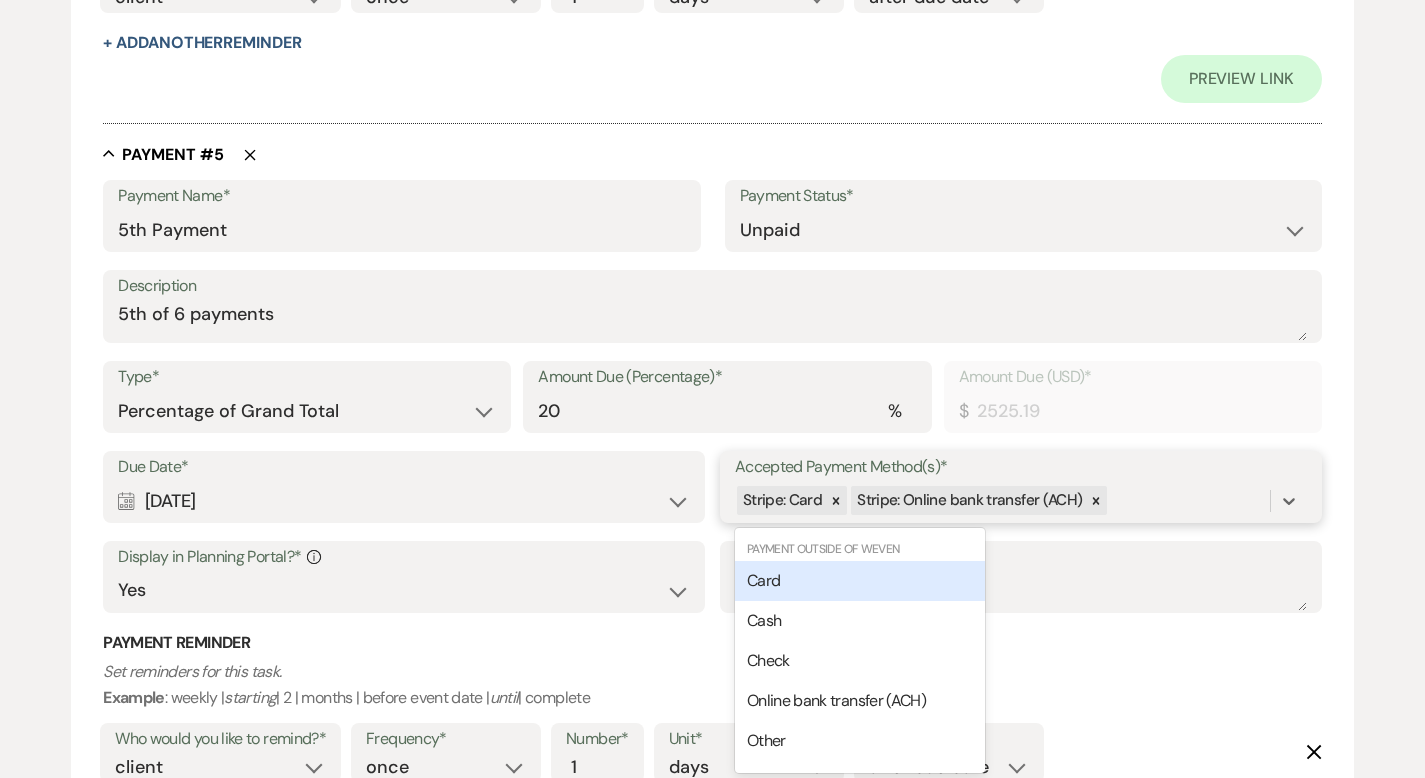 click on "Card" at bounding box center (860, 581) 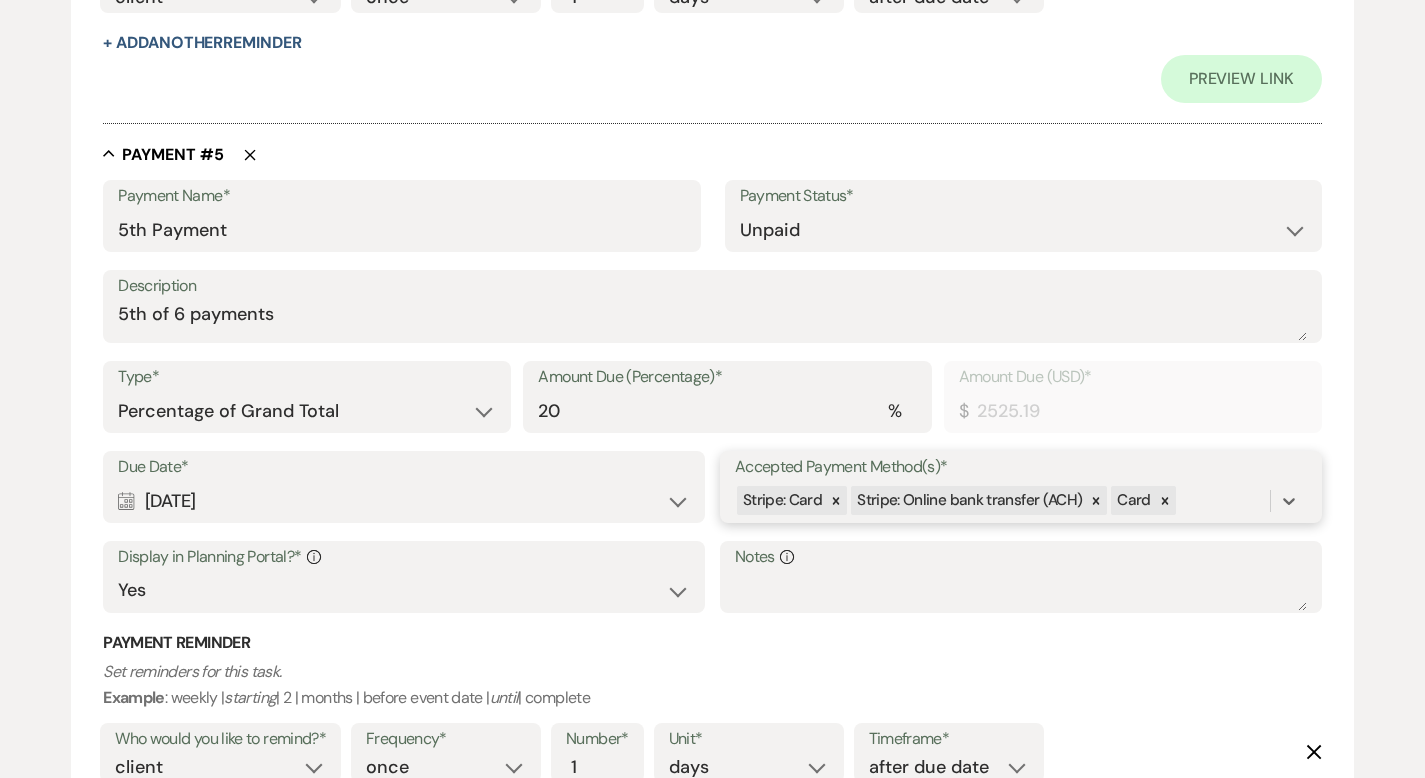 click on "Stripe: Card Stripe: Online bank transfer (ACH) Card" at bounding box center [1002, 500] 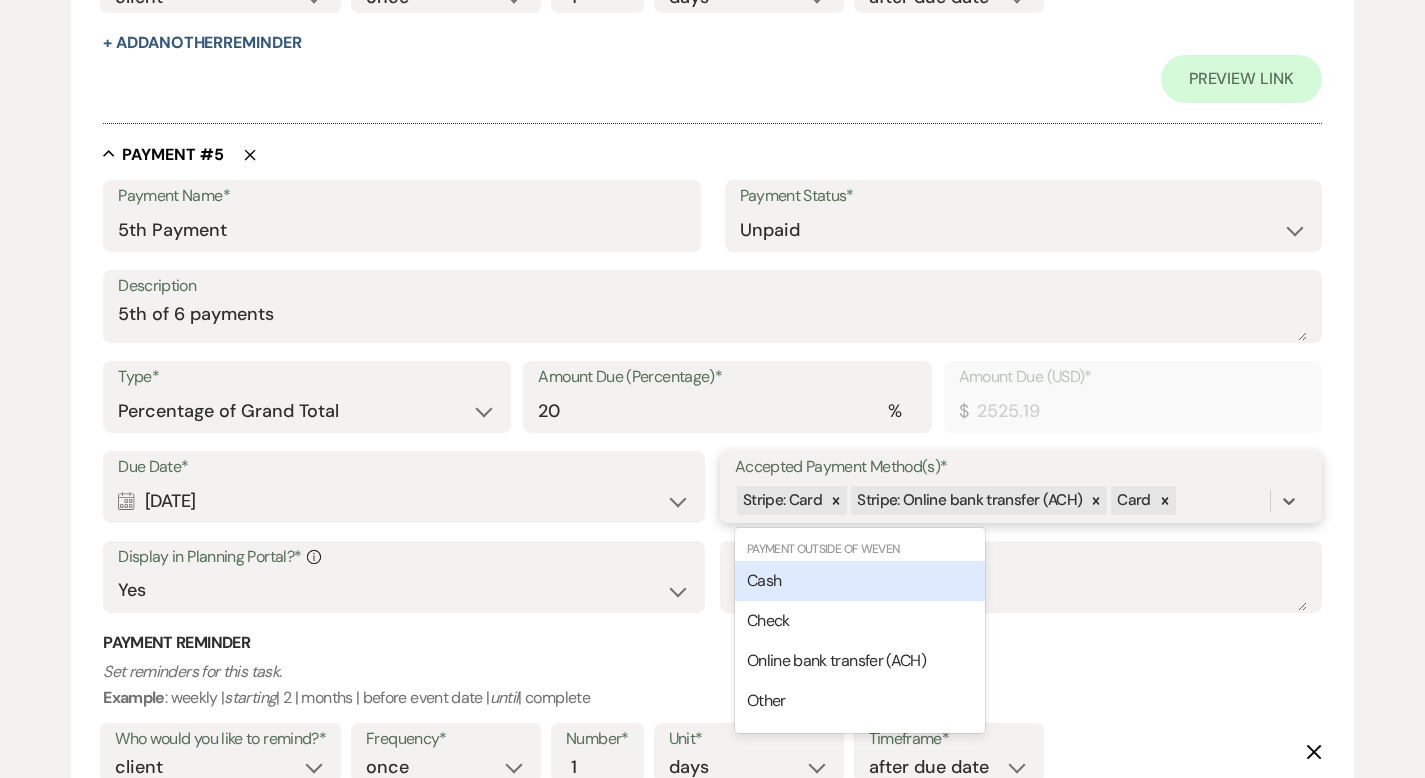 click on "Cash" at bounding box center [860, 581] 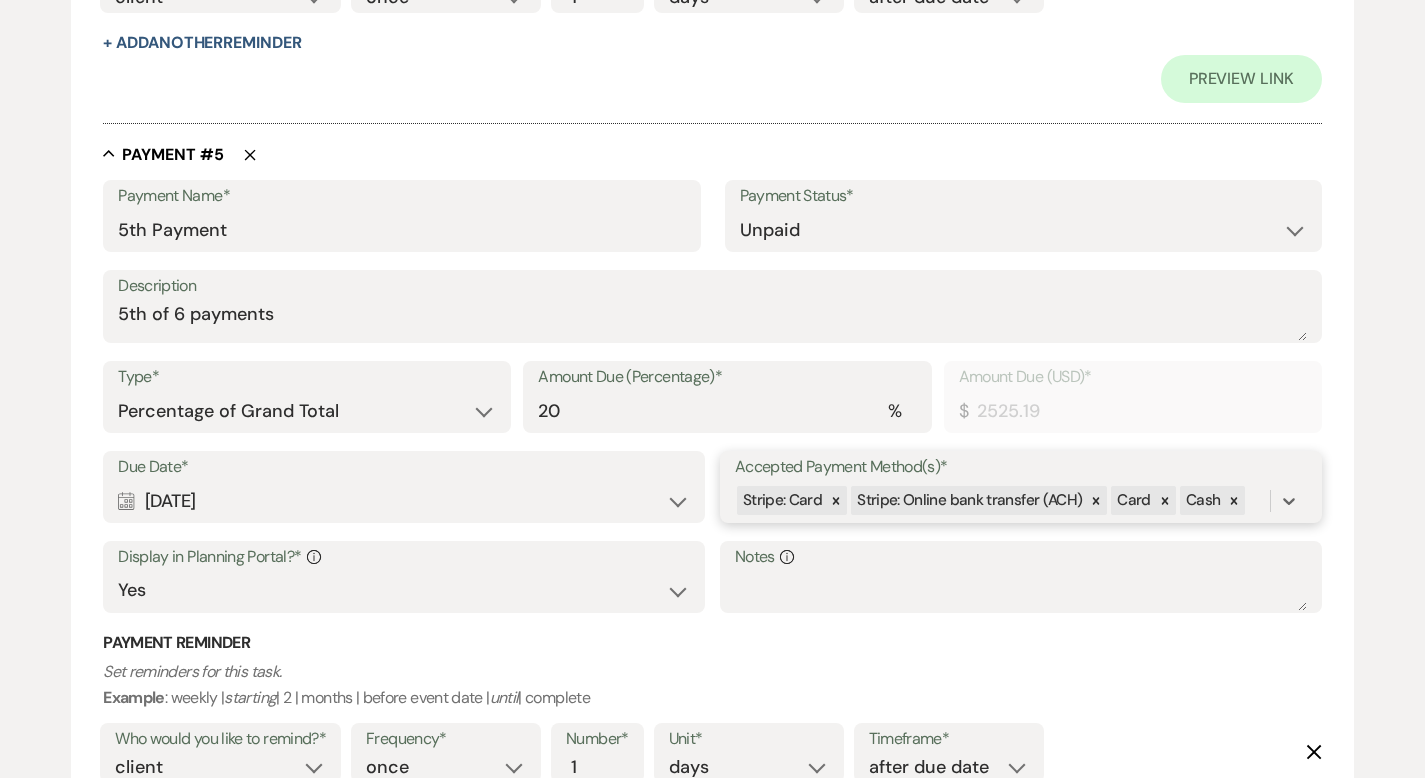 click on "Stripe: Card Stripe: Online bank transfer (ACH) Card  Cash" at bounding box center [1002, 500] 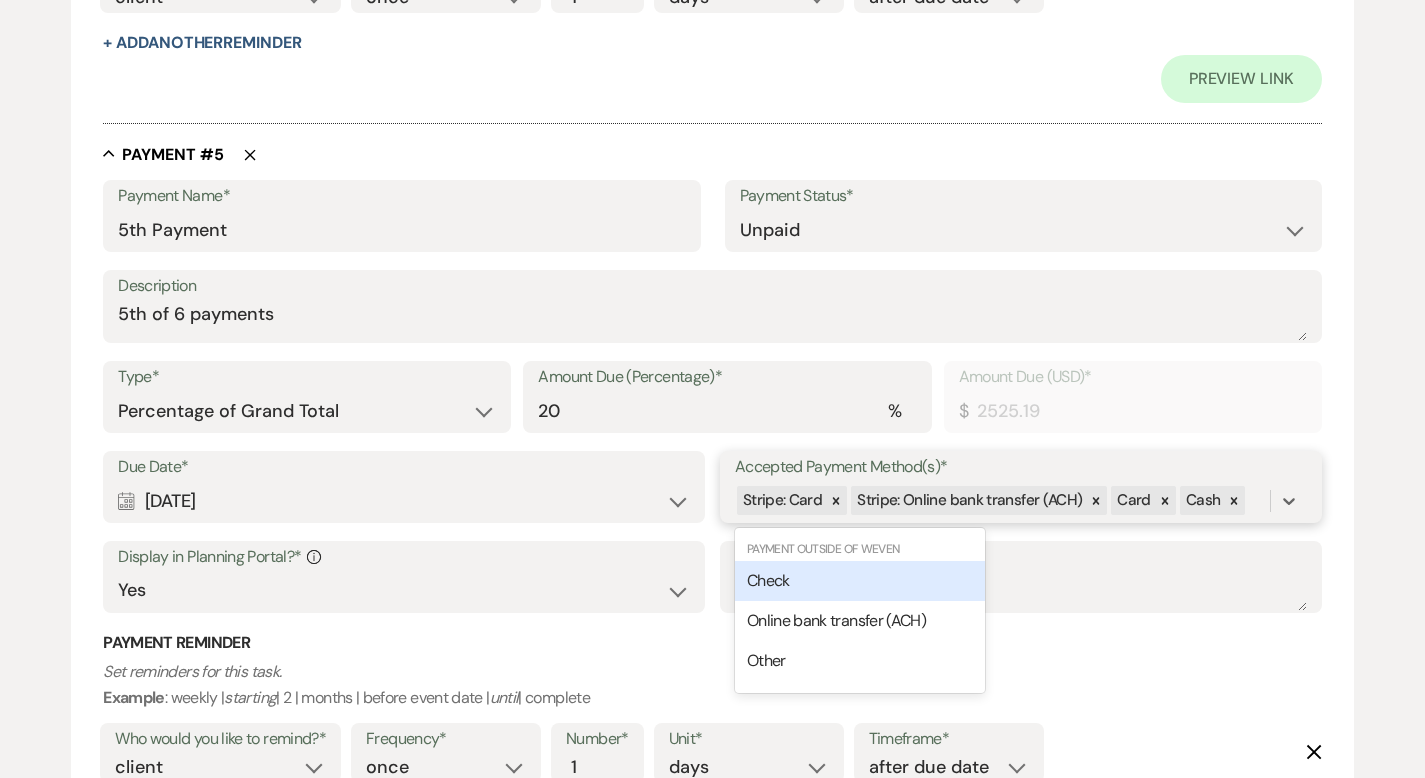 click on "Check" at bounding box center (860, 581) 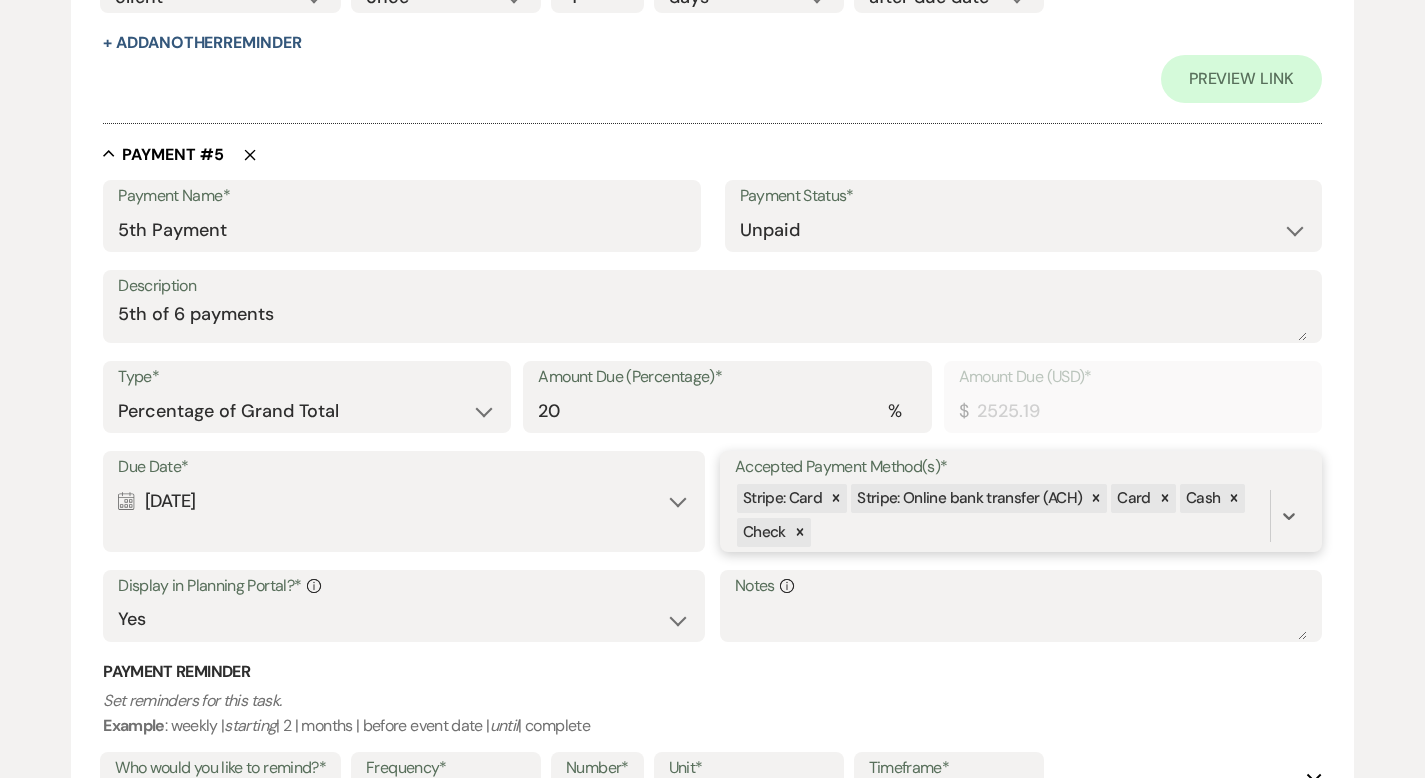 click on "Stripe: Card Stripe: Online bank transfer (ACH) Card  Cash Check" at bounding box center (1002, 516) 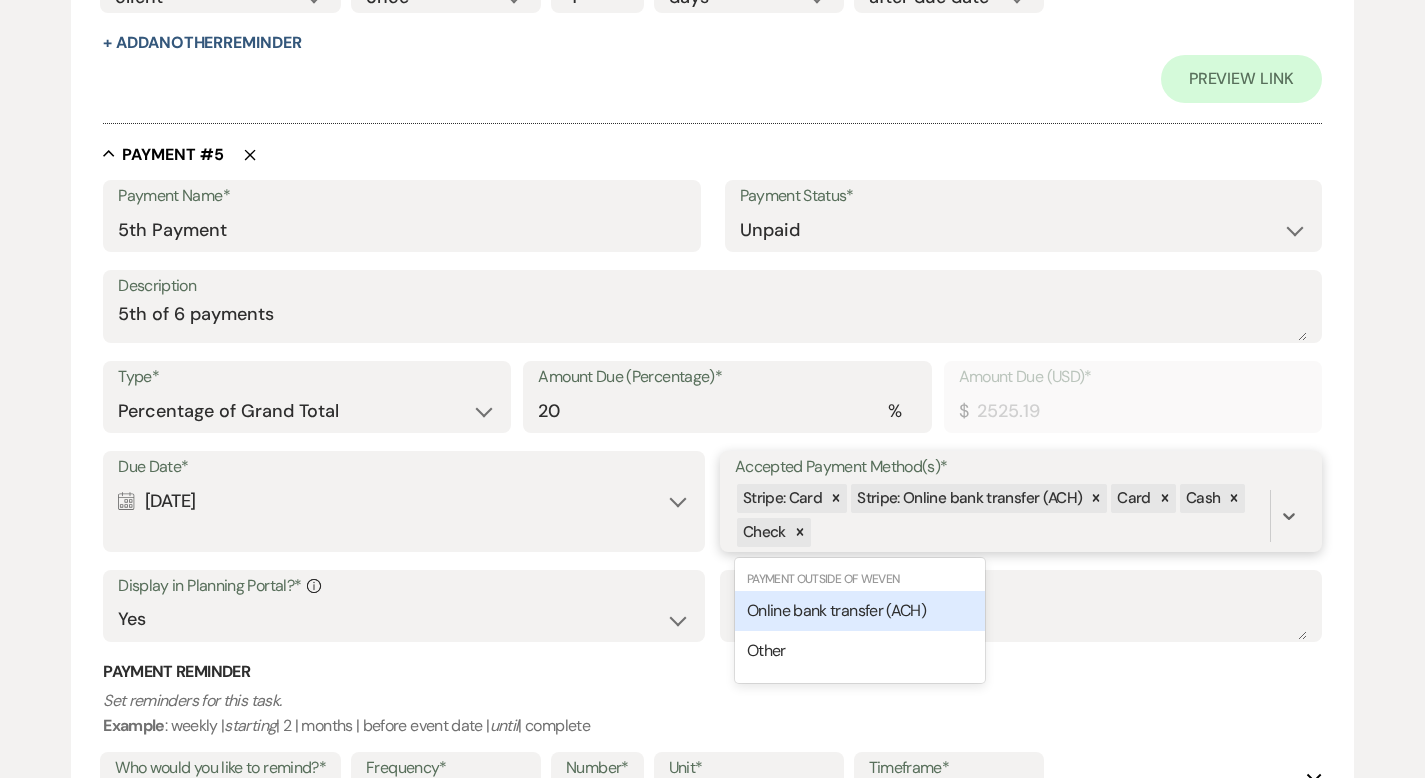 click on "Online bank transfer (ACH)" at bounding box center (836, 610) 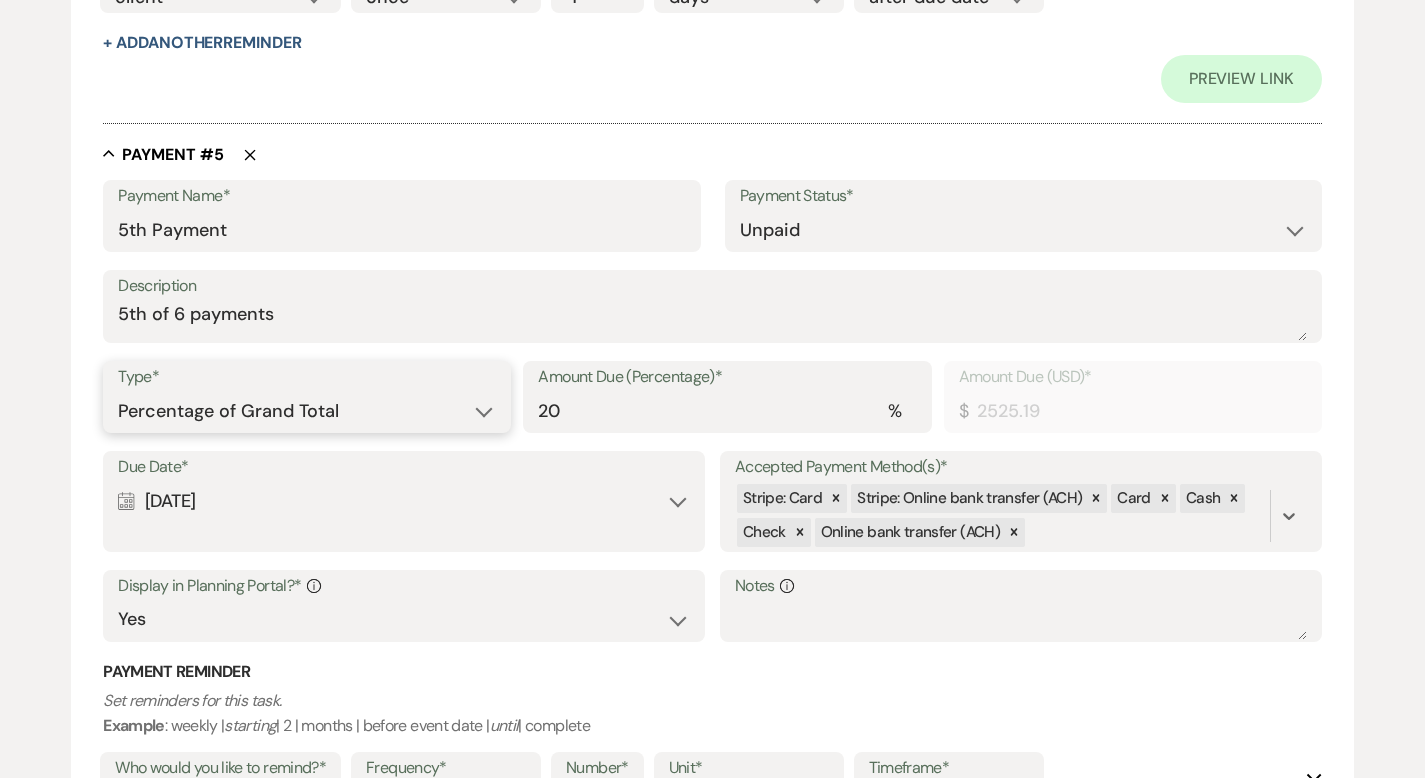 click on "Dollar Amount Percentage of Grand Total" at bounding box center (307, 411) 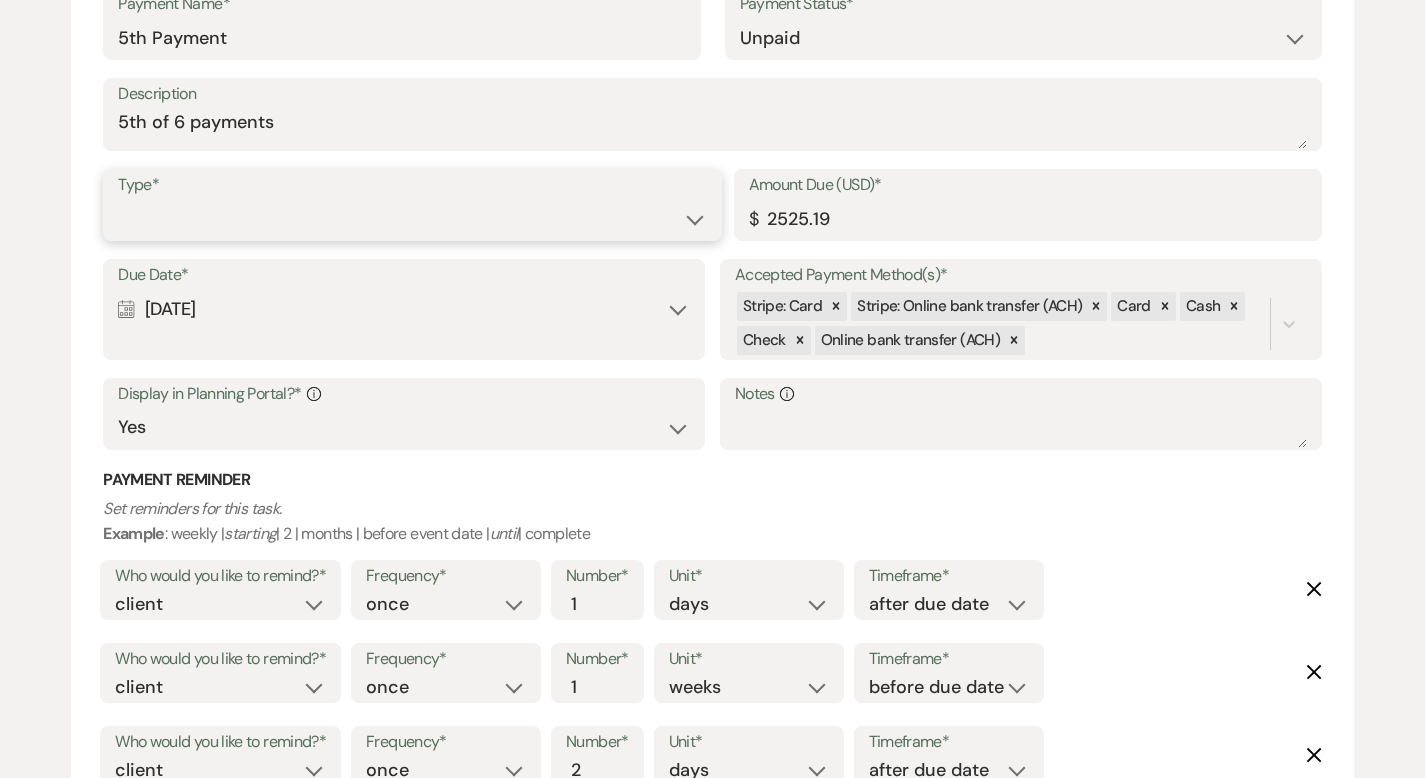 scroll, scrollTop: 3893, scrollLeft: 0, axis: vertical 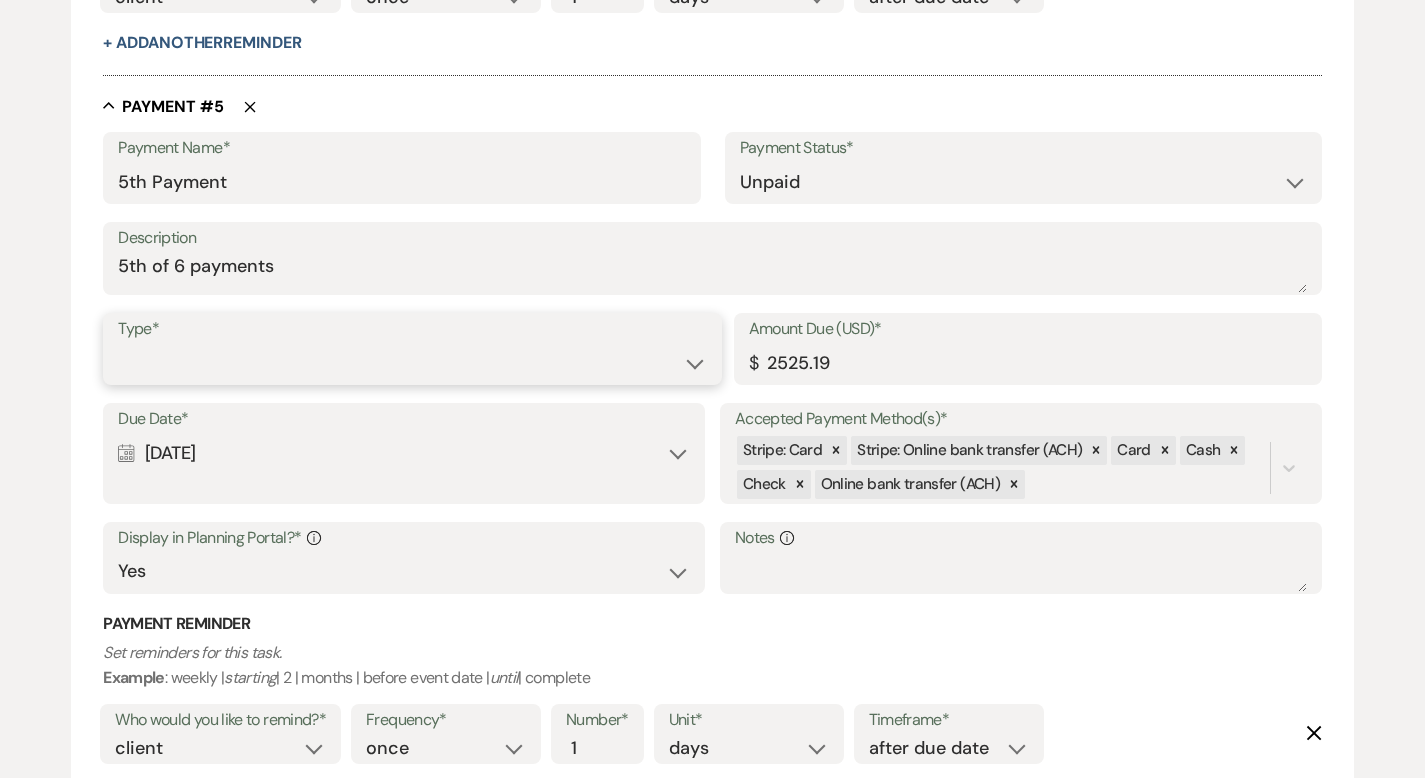 click on "Dollar Amount Percentage of Grand Total" at bounding box center [412, 363] 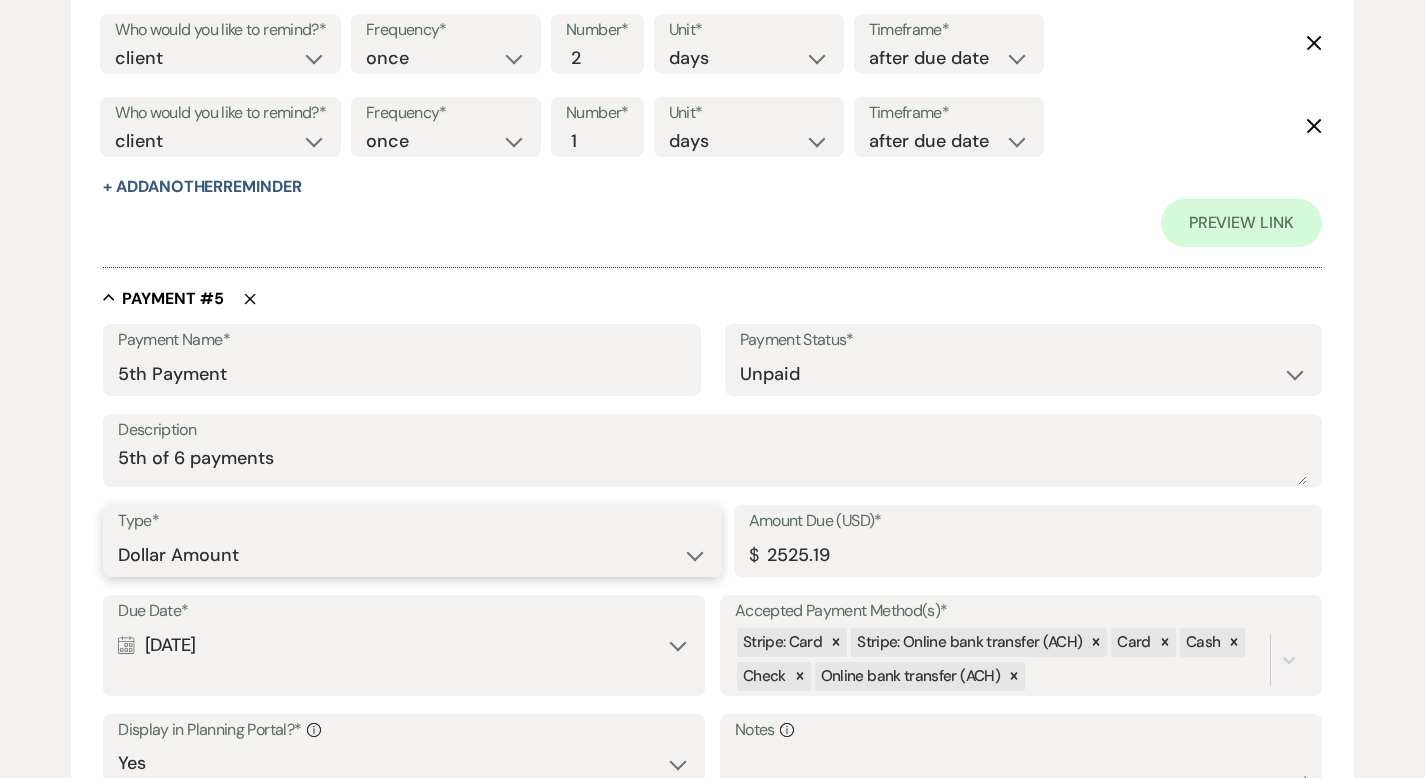 scroll, scrollTop: 4037, scrollLeft: 0, axis: vertical 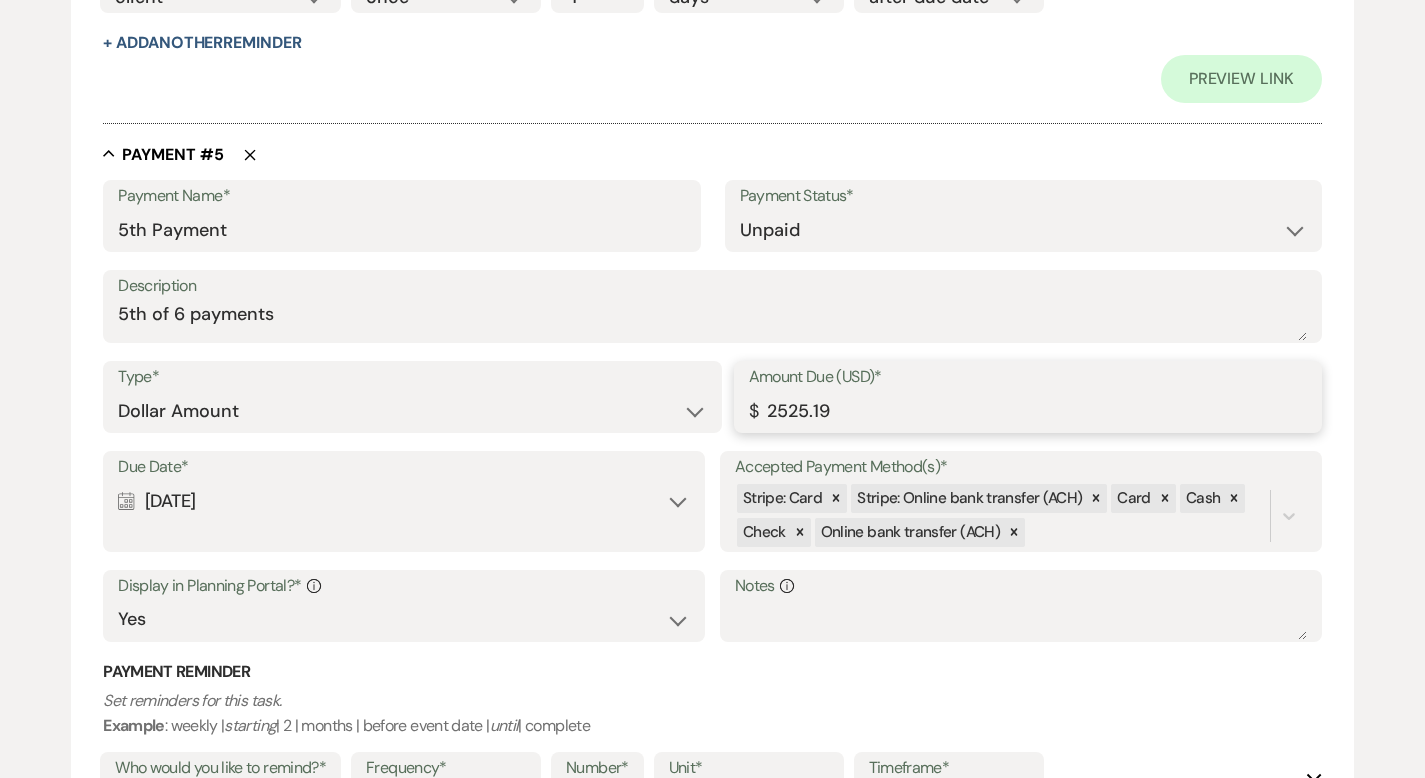 click on "2525.19" at bounding box center [1028, 411] 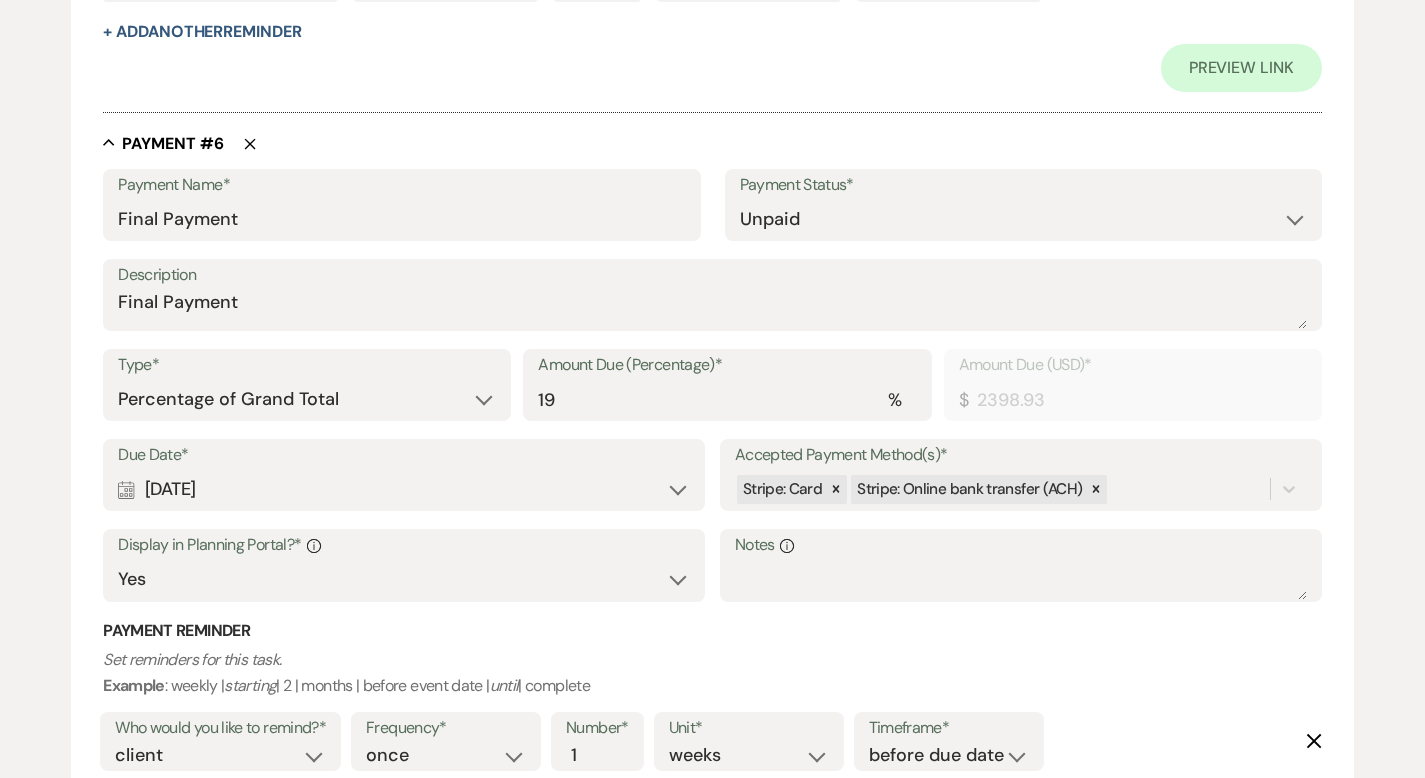 scroll, scrollTop: 5015, scrollLeft: 0, axis: vertical 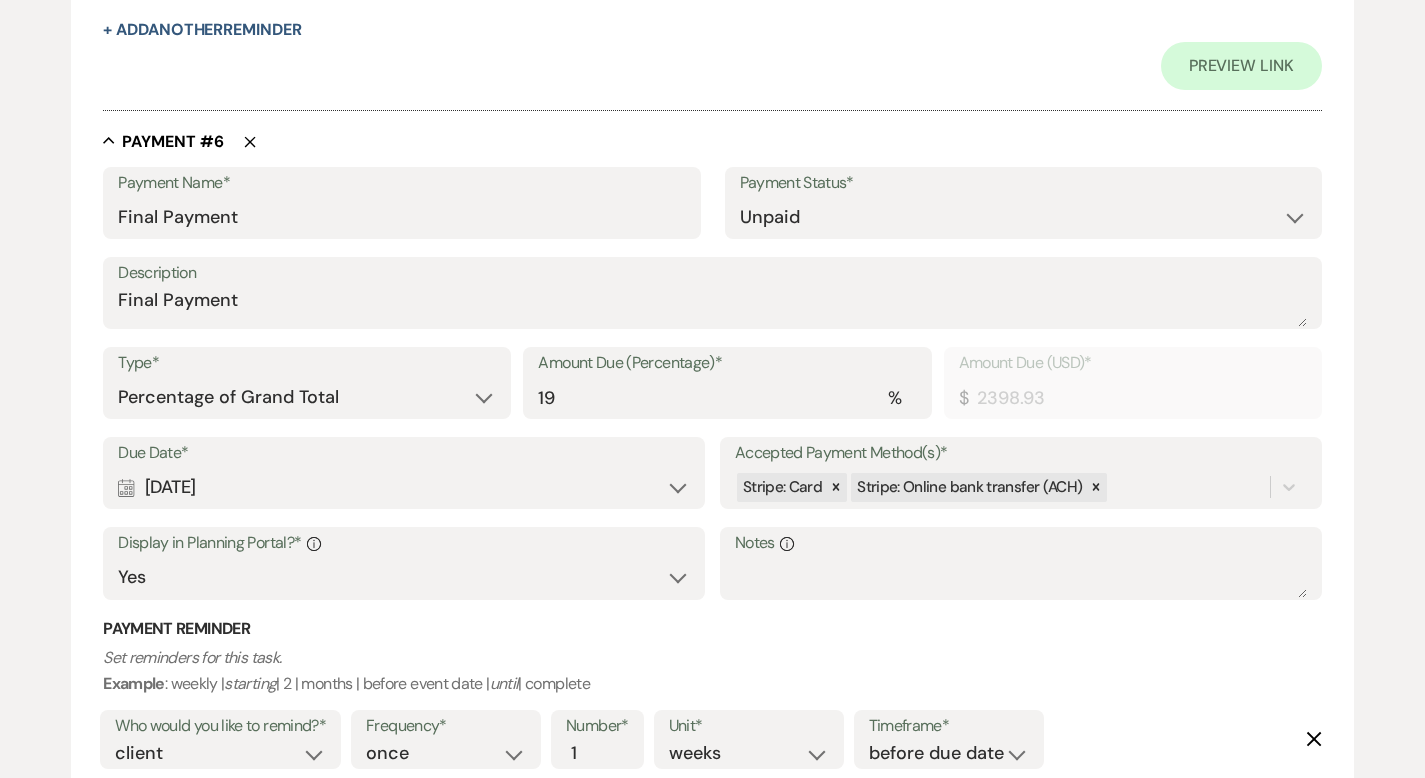 type on "2125.00" 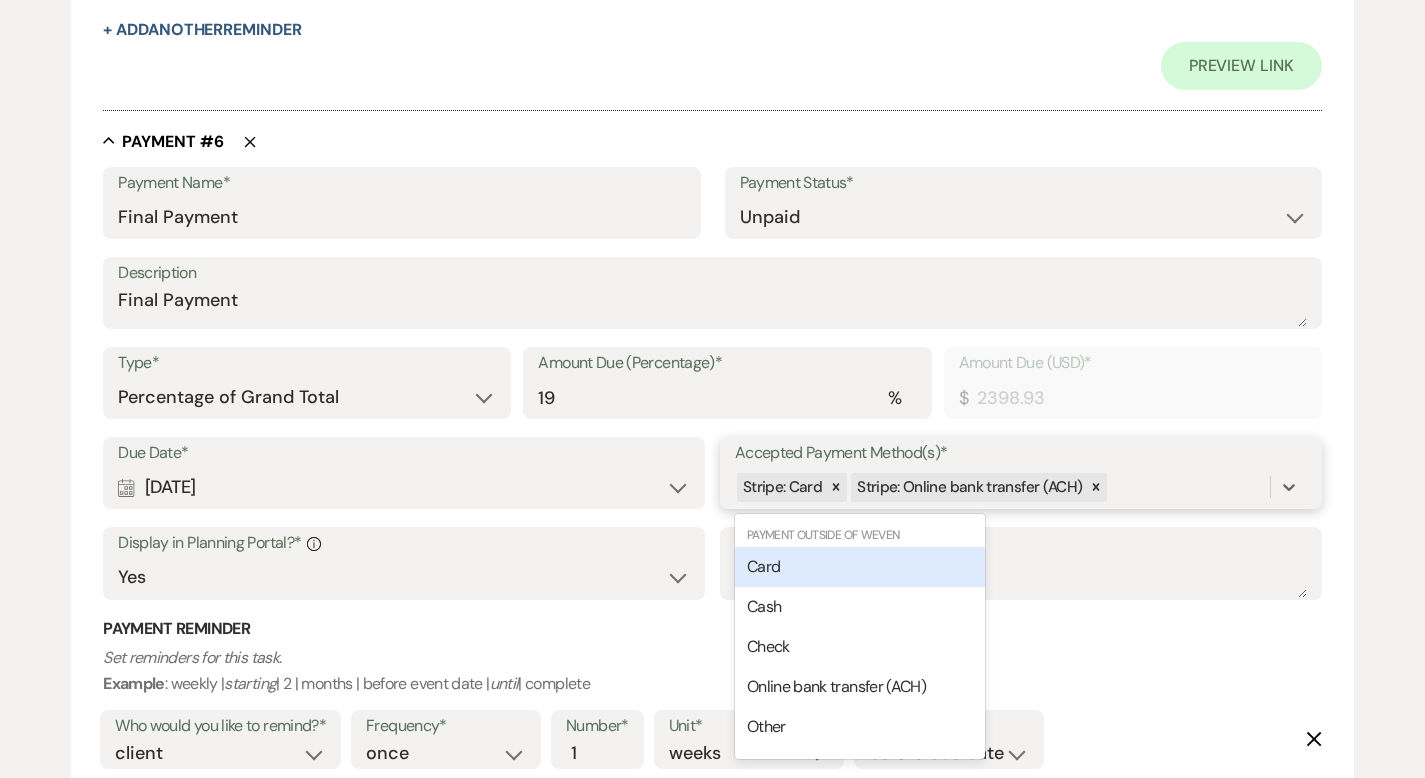 click on "Stripe: Card Stripe: Online bank transfer (ACH)" at bounding box center [1002, 487] 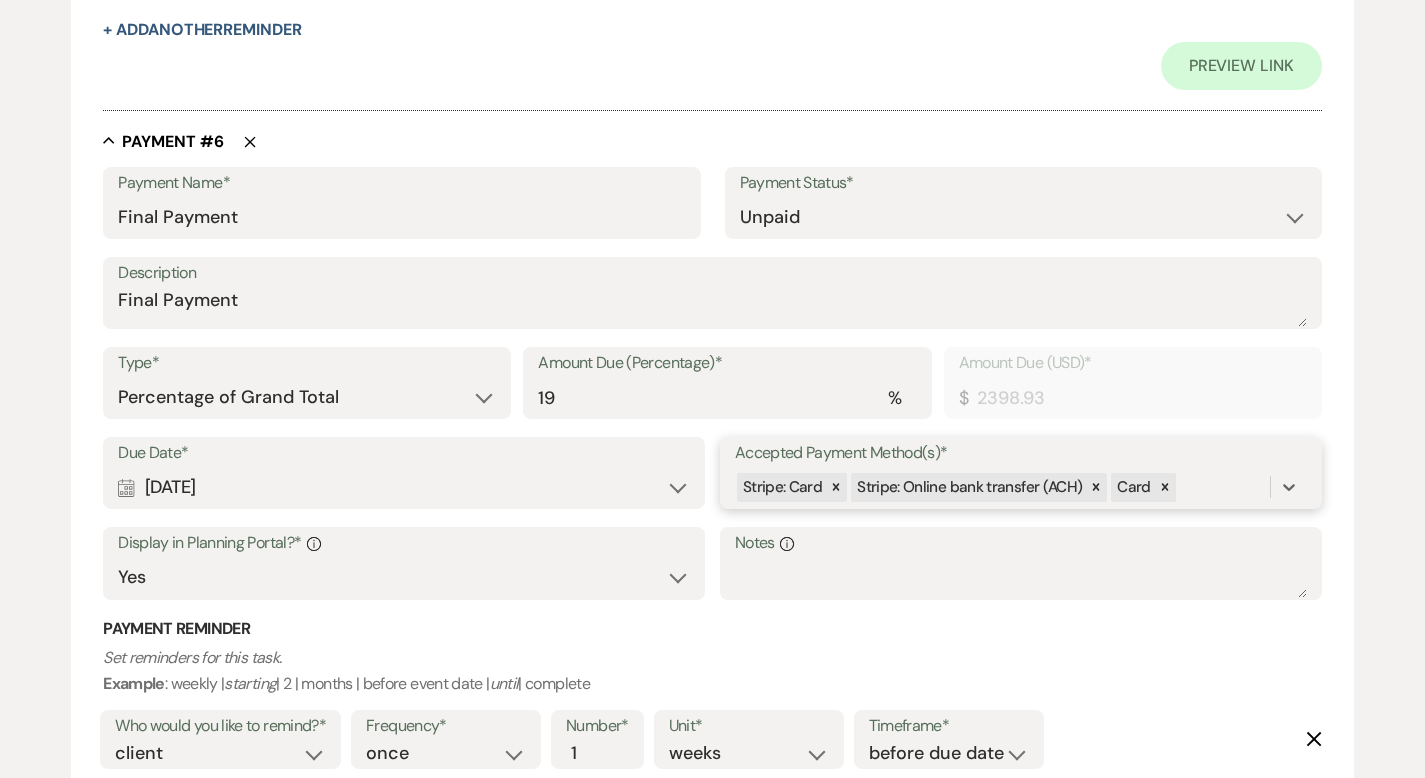 click on "Stripe: Card Stripe: Online bank transfer (ACH) Card" at bounding box center (1002, 487) 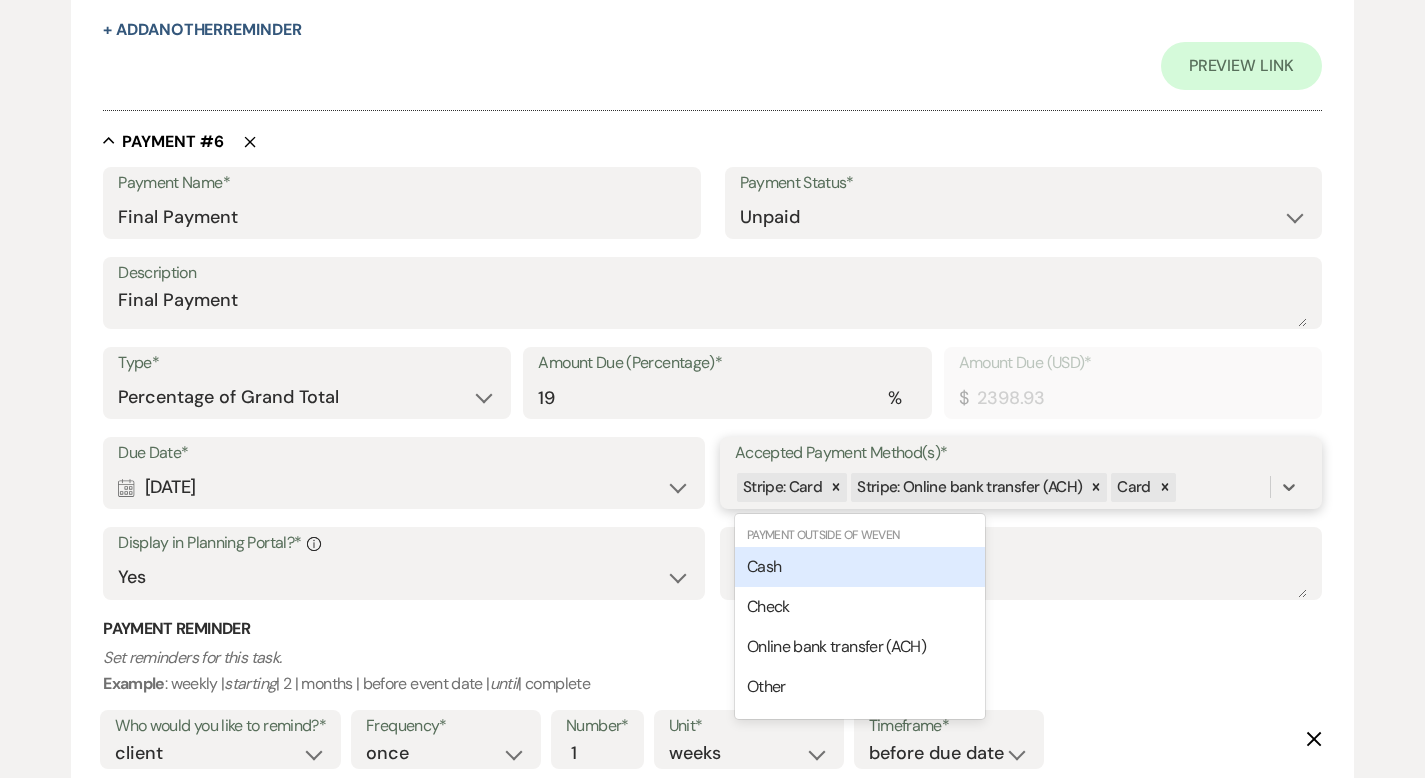 click on "Cash" at bounding box center (860, 567) 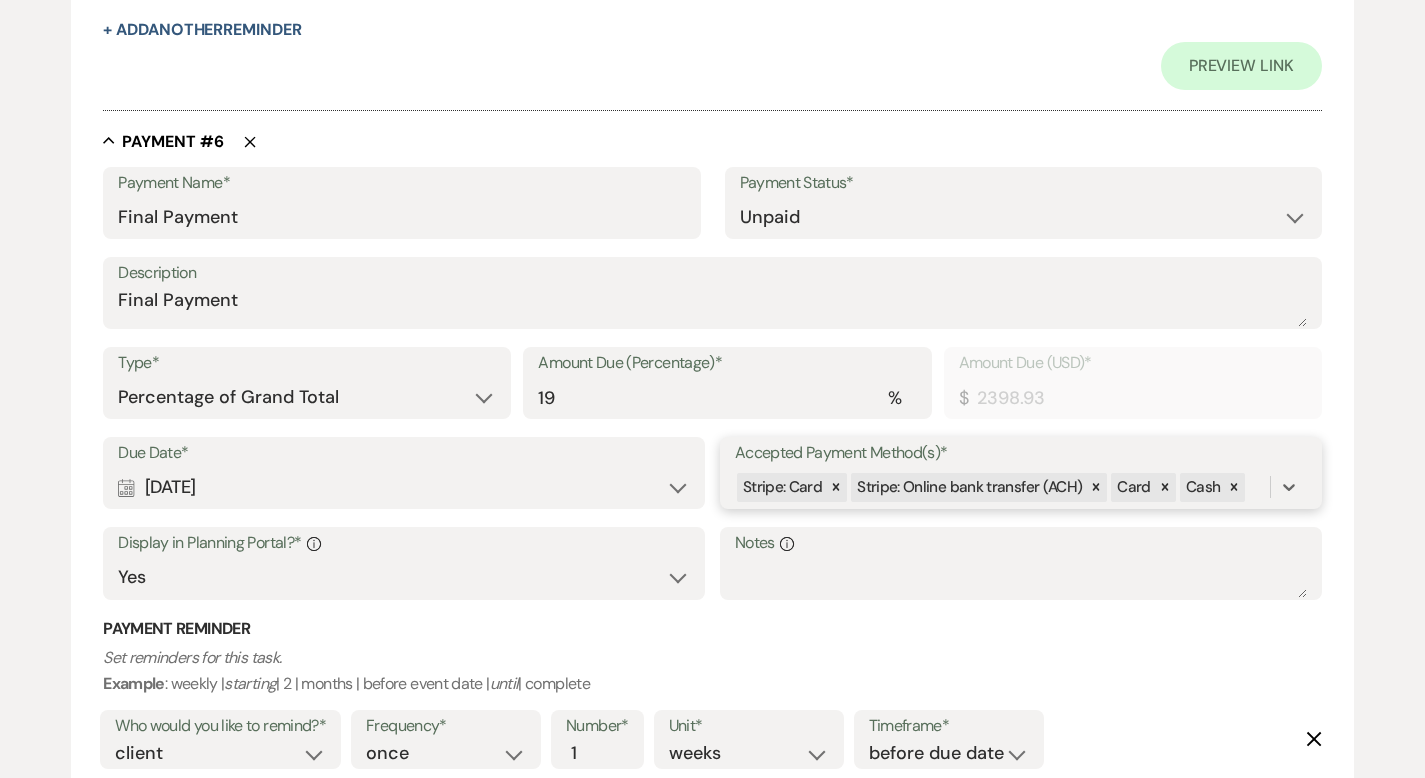 click on "Stripe: Card Stripe: Online bank transfer (ACH) Card  Cash" at bounding box center (1002, 487) 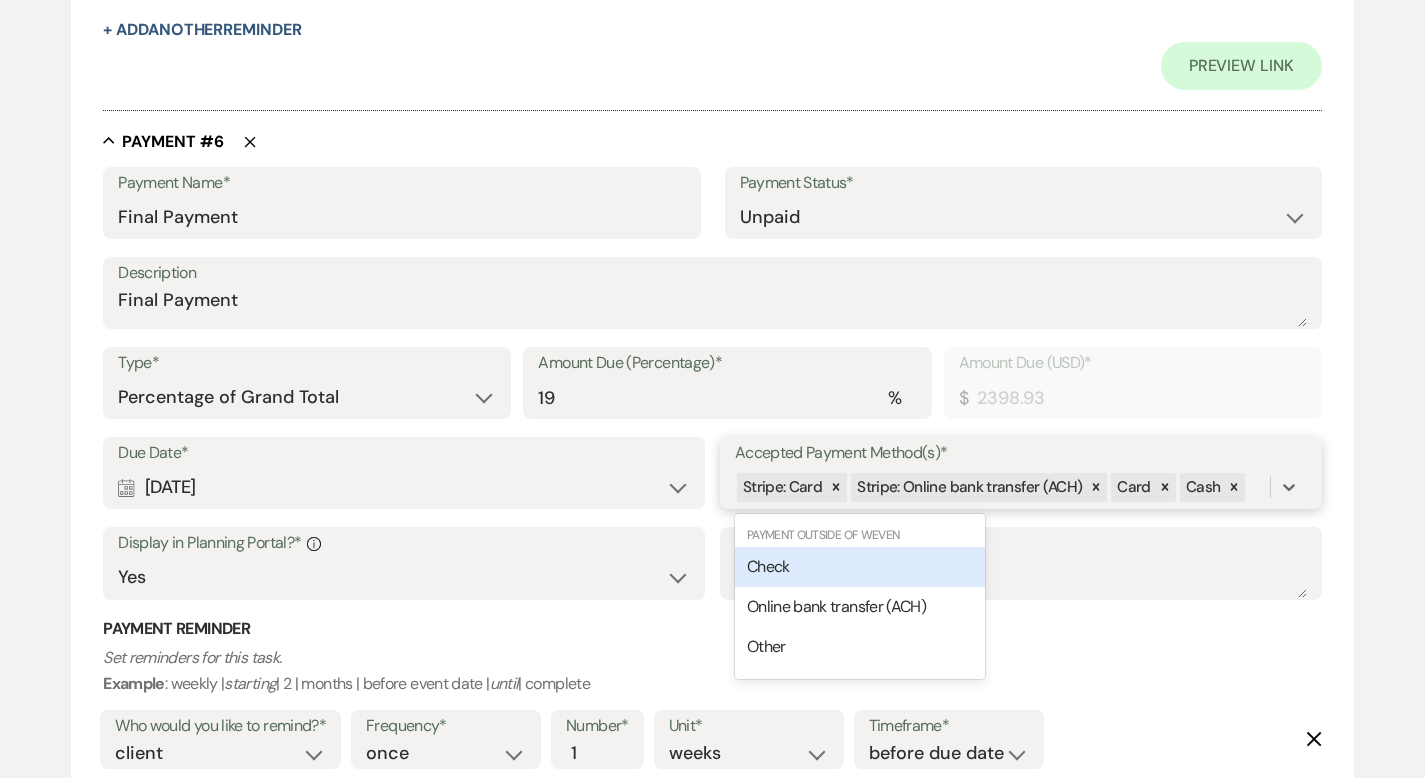 click on "Check" at bounding box center [860, 567] 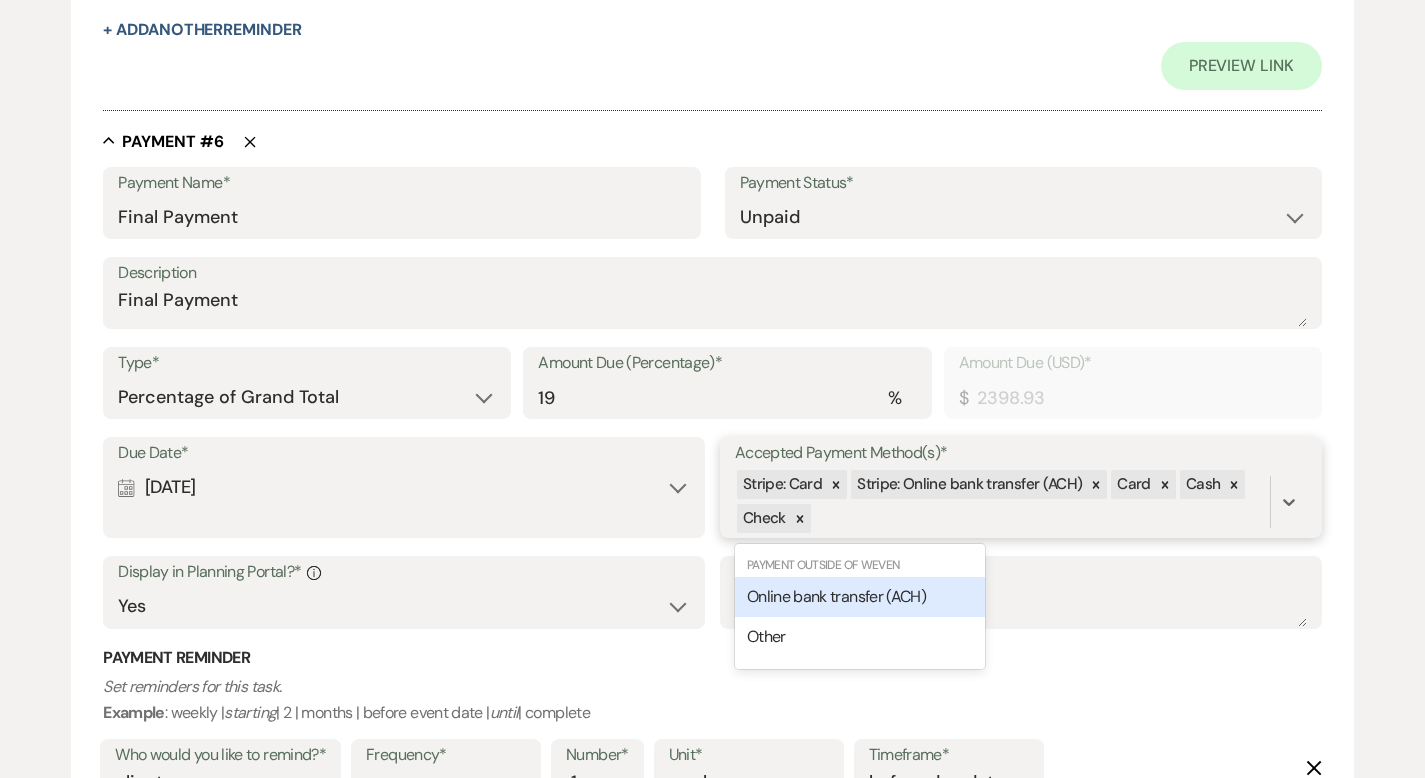click on "Stripe: Card Stripe: Online bank transfer (ACH) Card  Cash Check" at bounding box center [1002, 502] 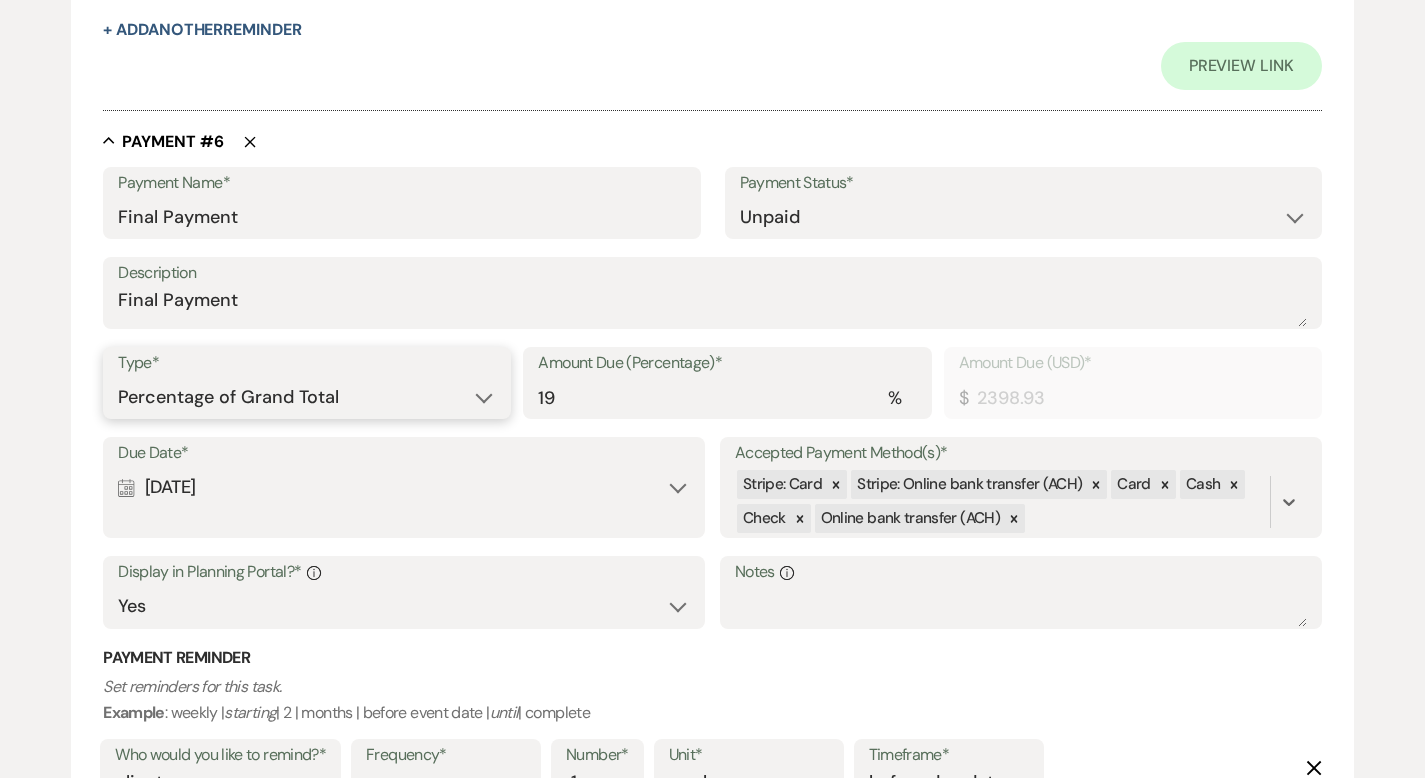 click on "Dollar Amount Percentage of Grand Total" at bounding box center (307, 397) 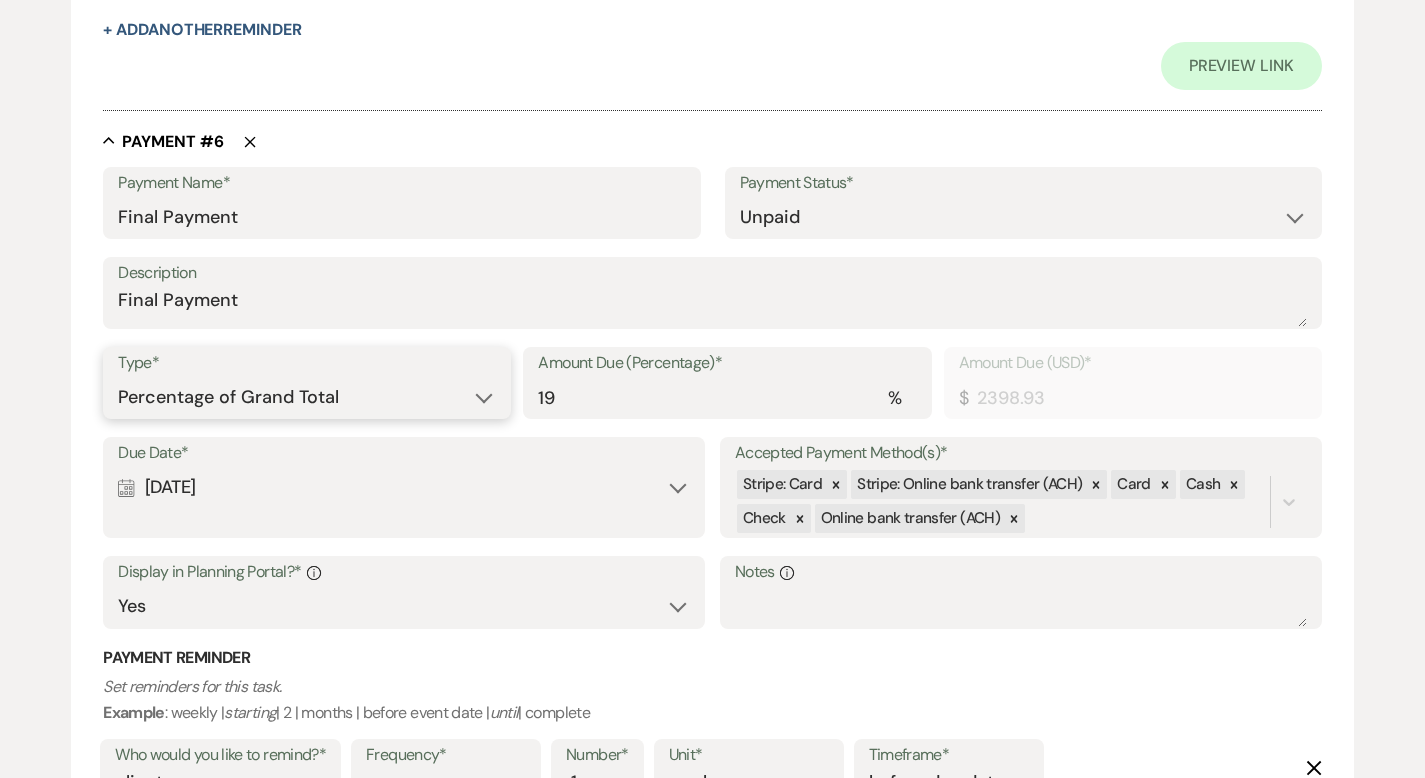 select on "flat" 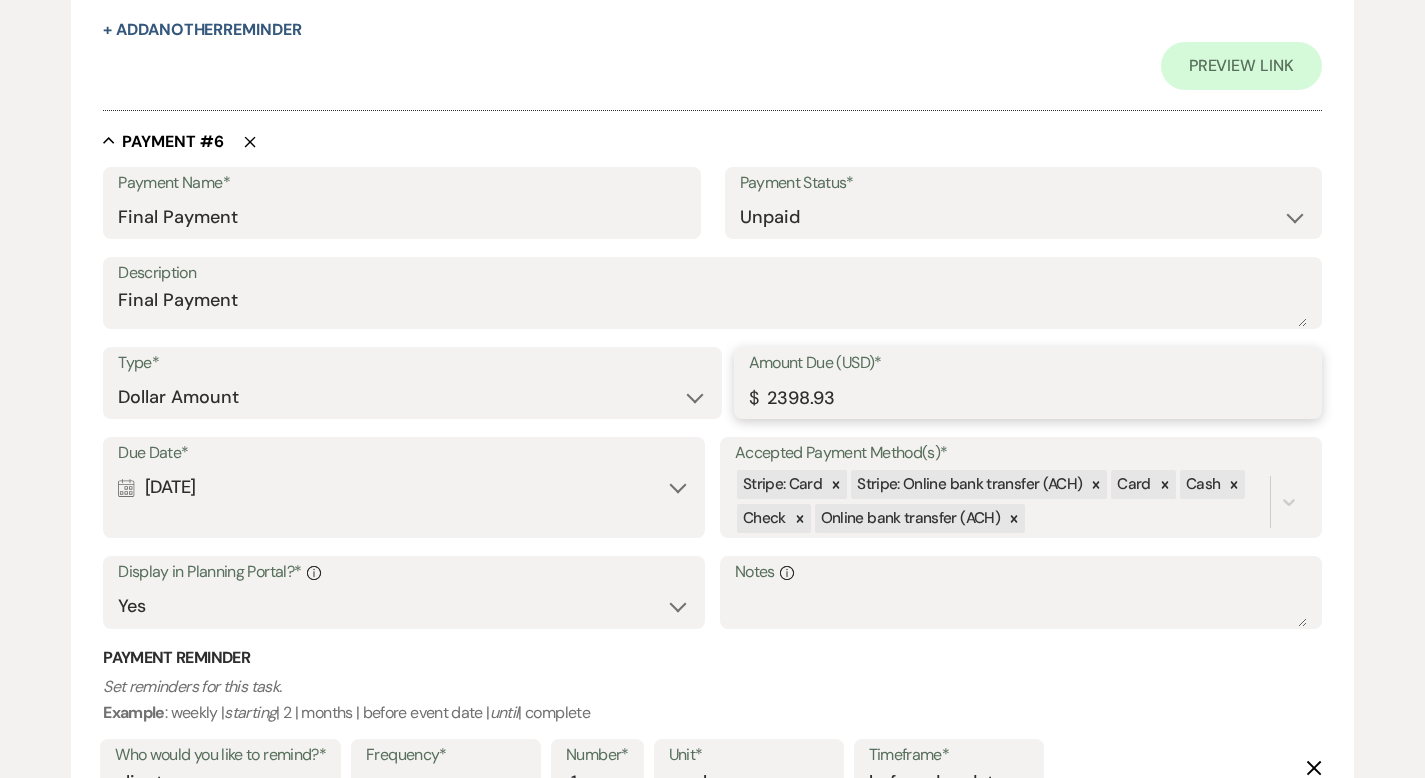 click on "2398.93" at bounding box center [1028, 397] 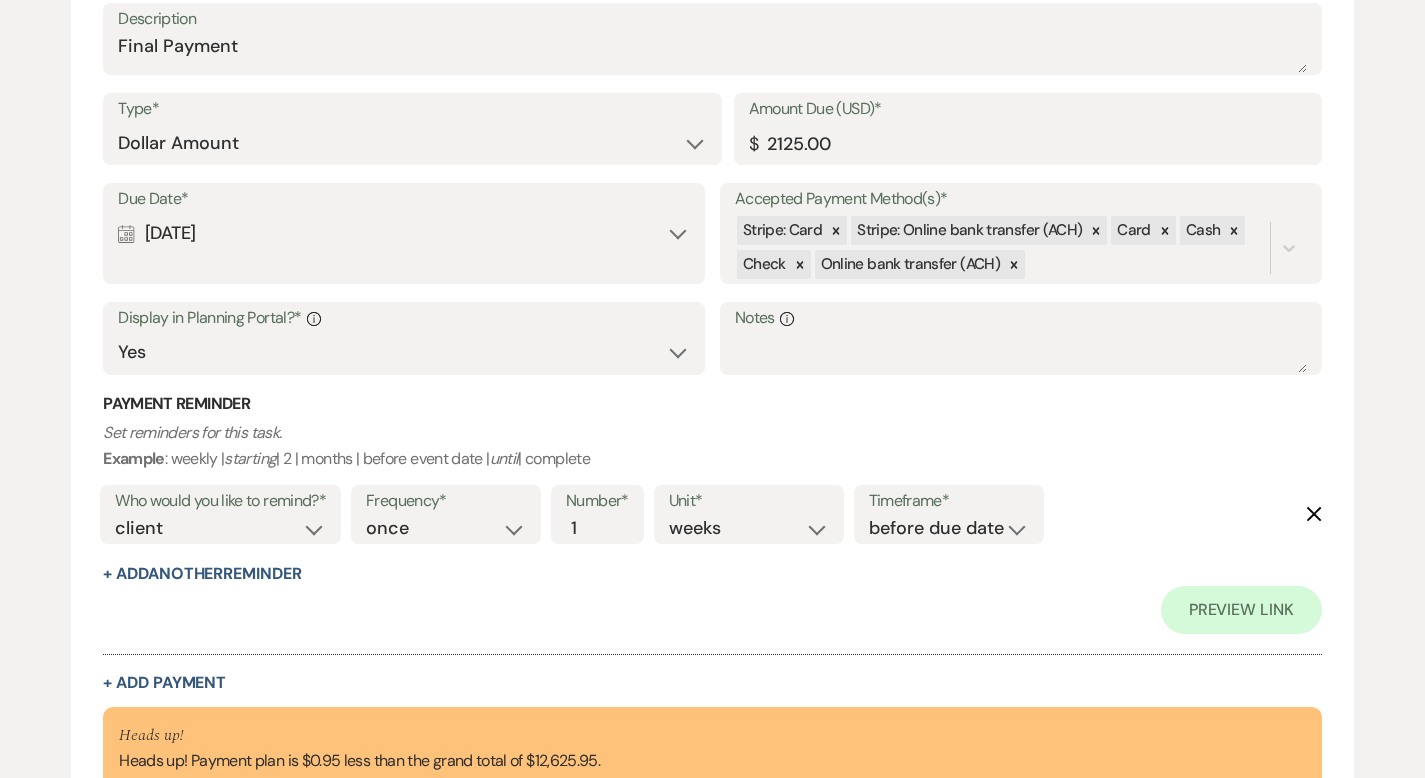 scroll, scrollTop: 5239, scrollLeft: 0, axis: vertical 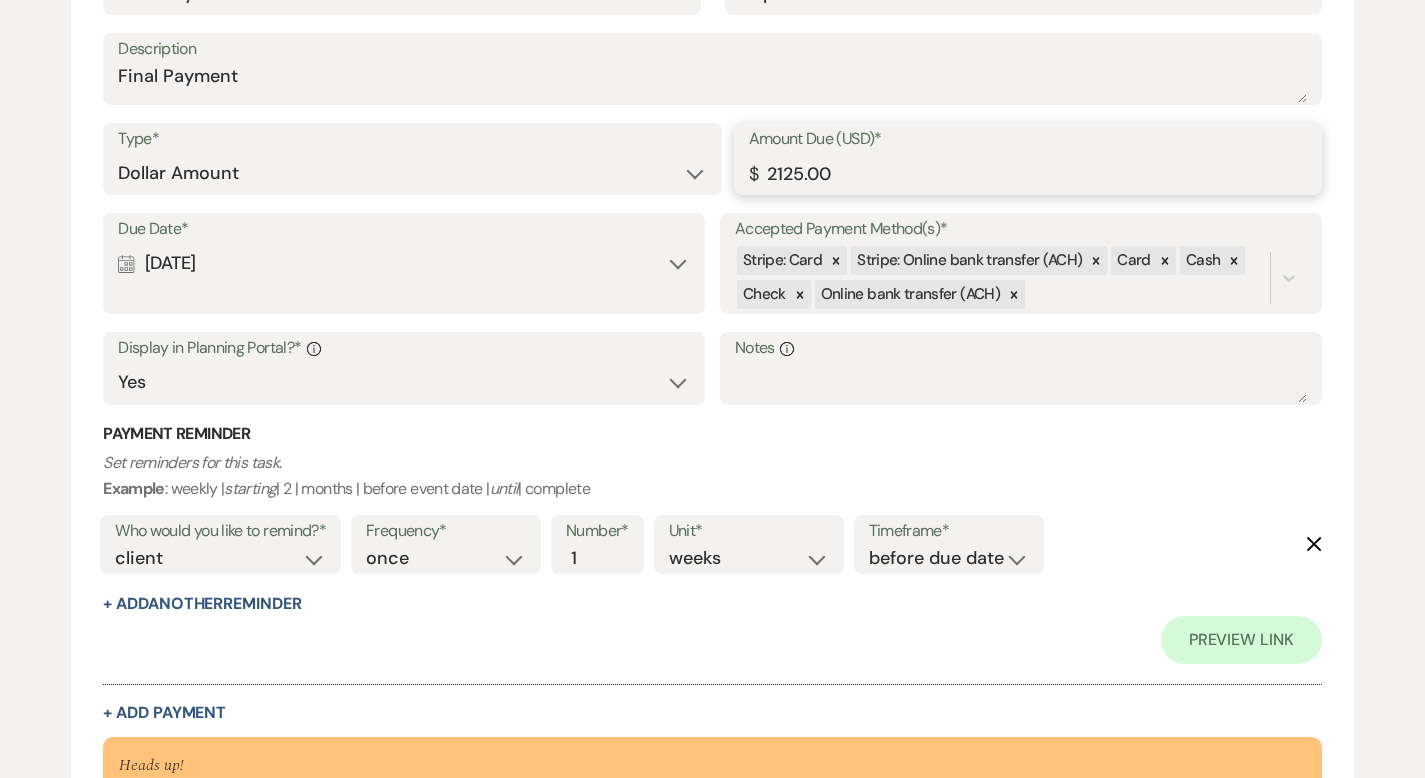 click on "2125.00" at bounding box center [1028, 173] 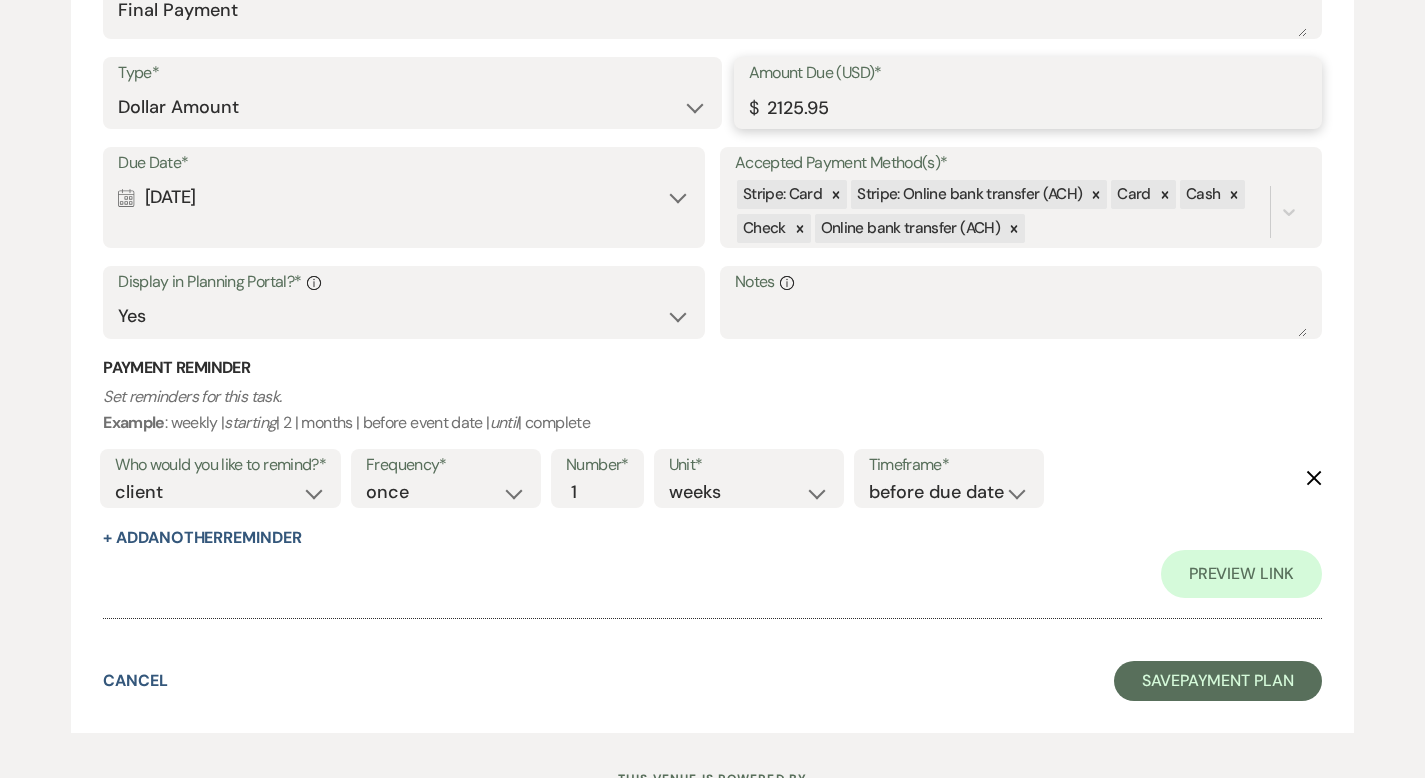 scroll, scrollTop: 5386, scrollLeft: 0, axis: vertical 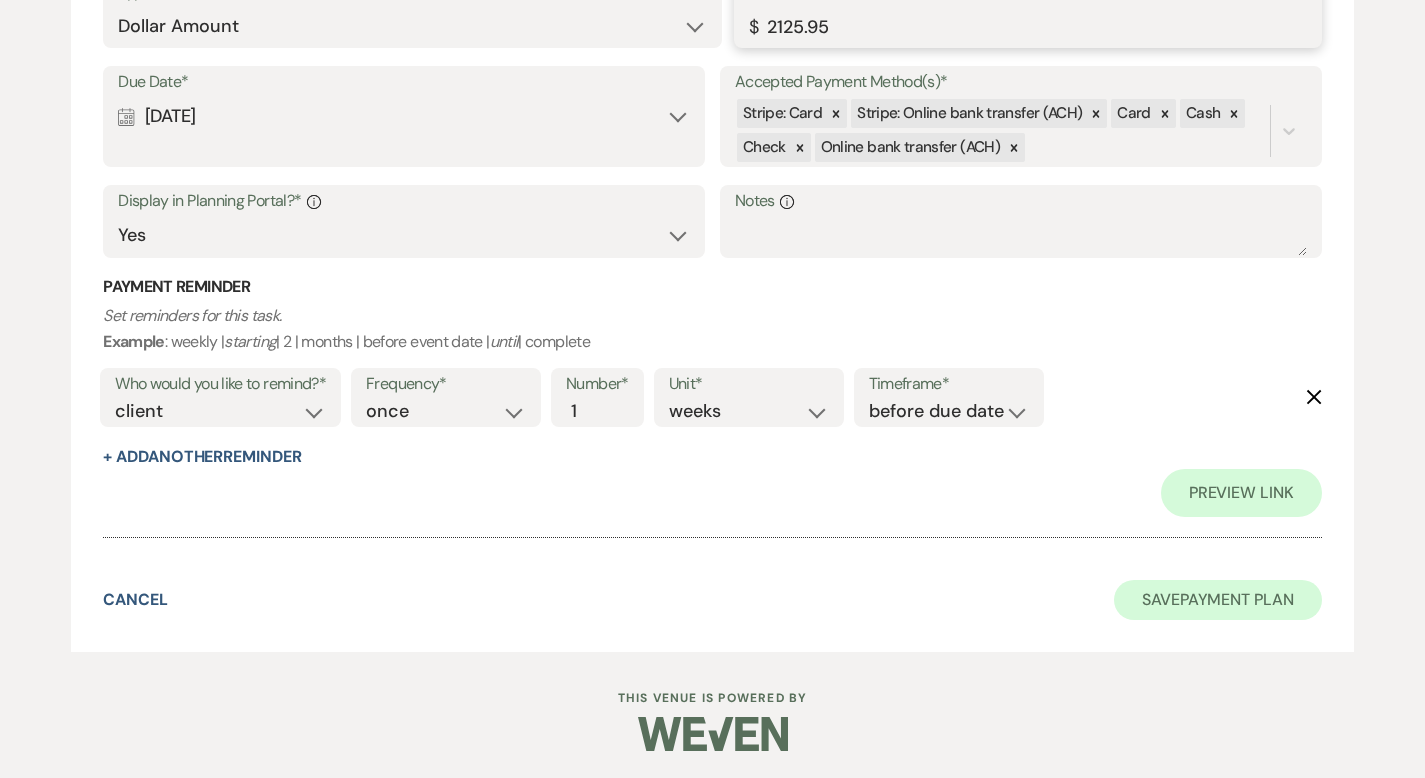 type on "2125.95" 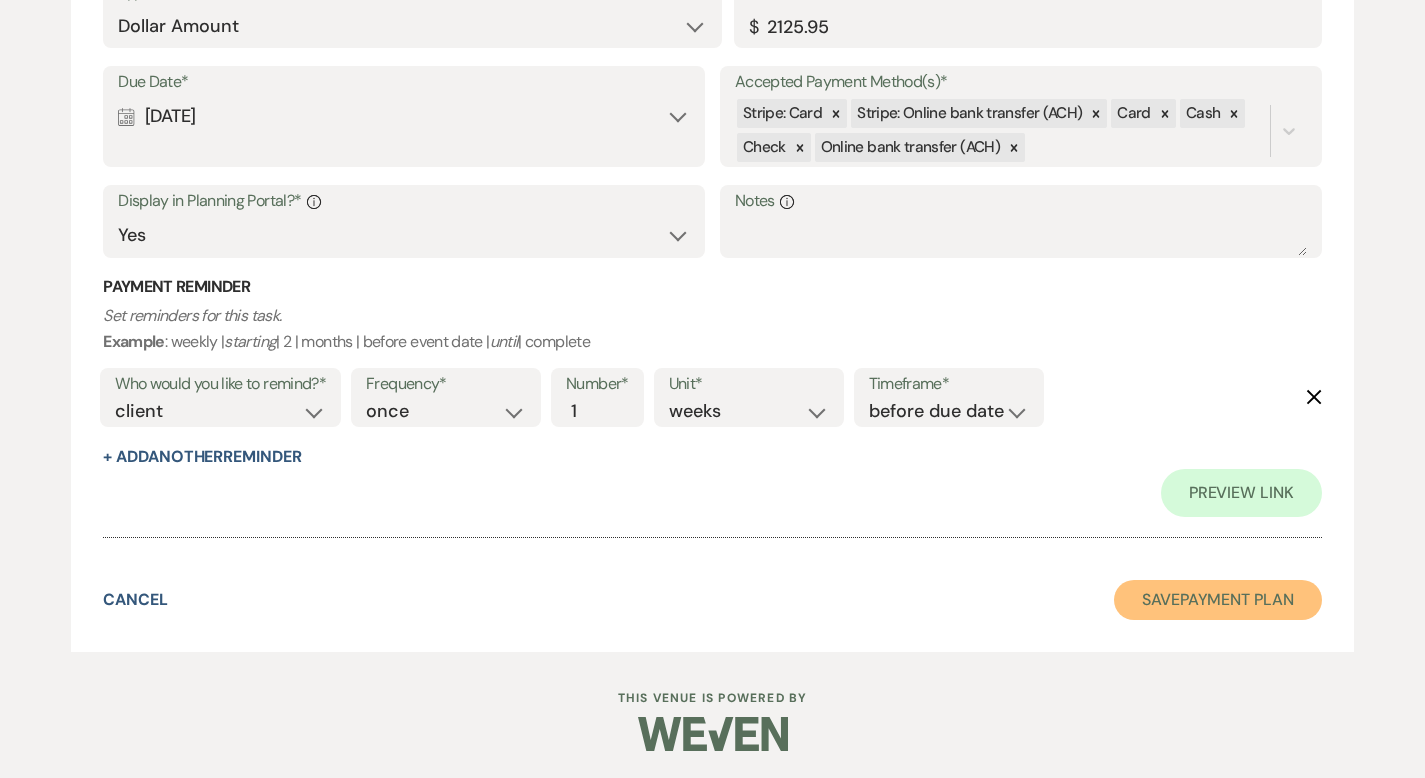 click on "Save  Payment Plan" at bounding box center [1218, 600] 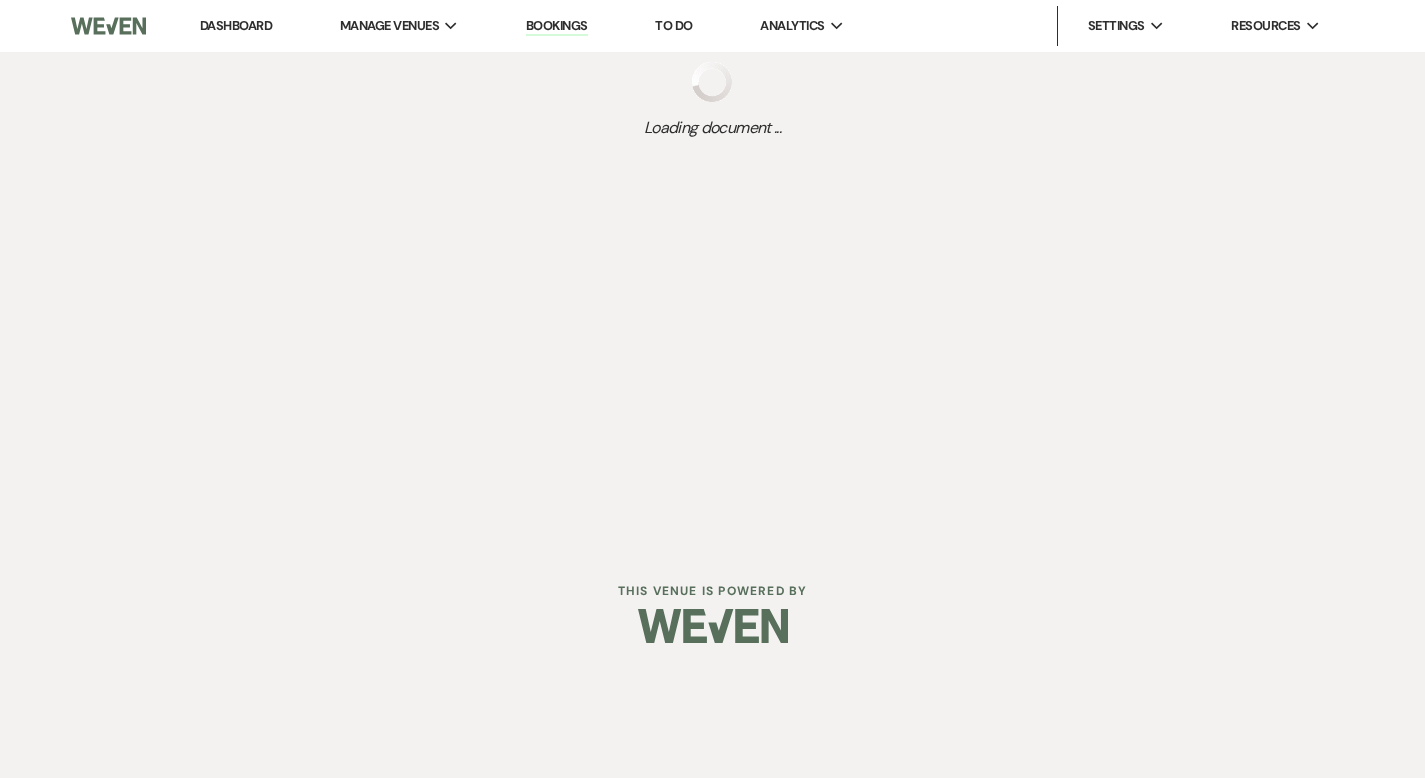 scroll, scrollTop: 0, scrollLeft: 0, axis: both 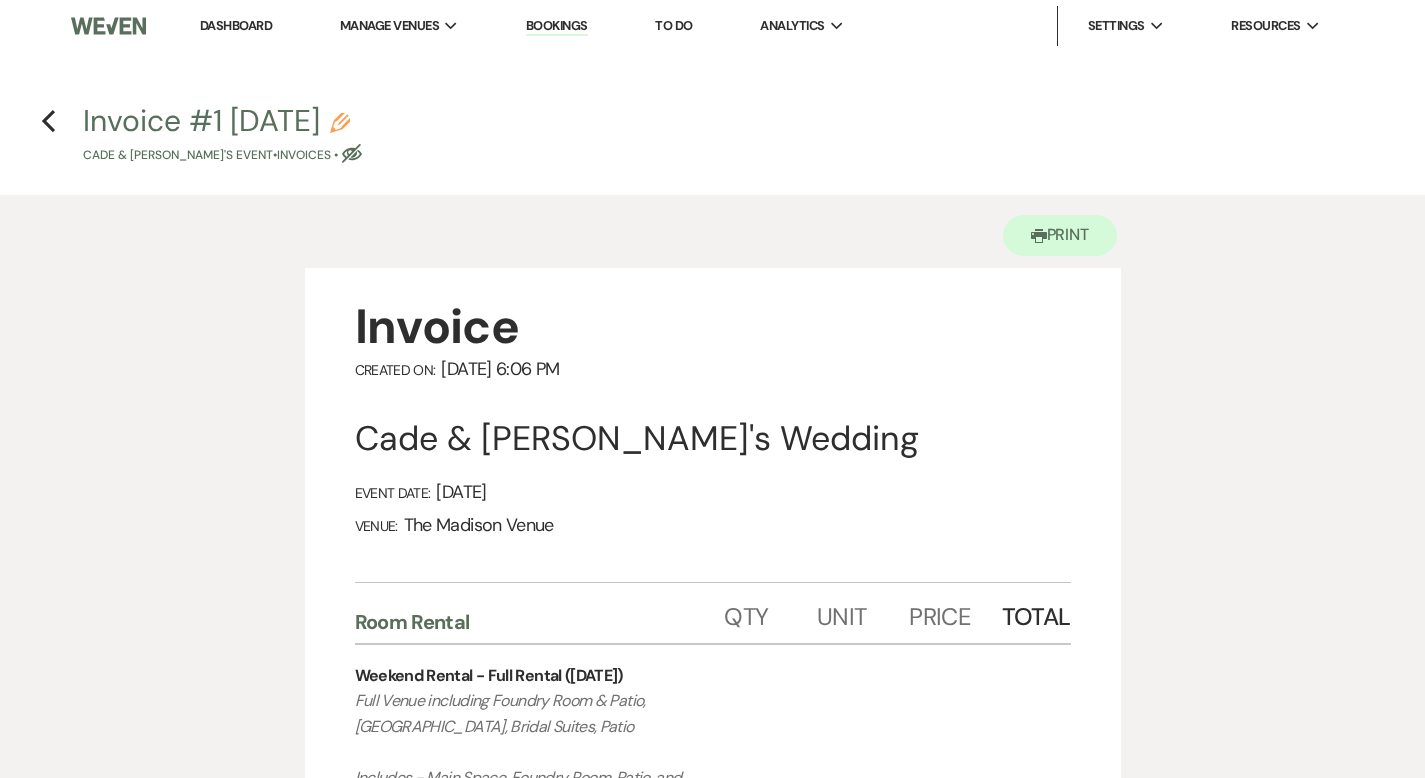 click 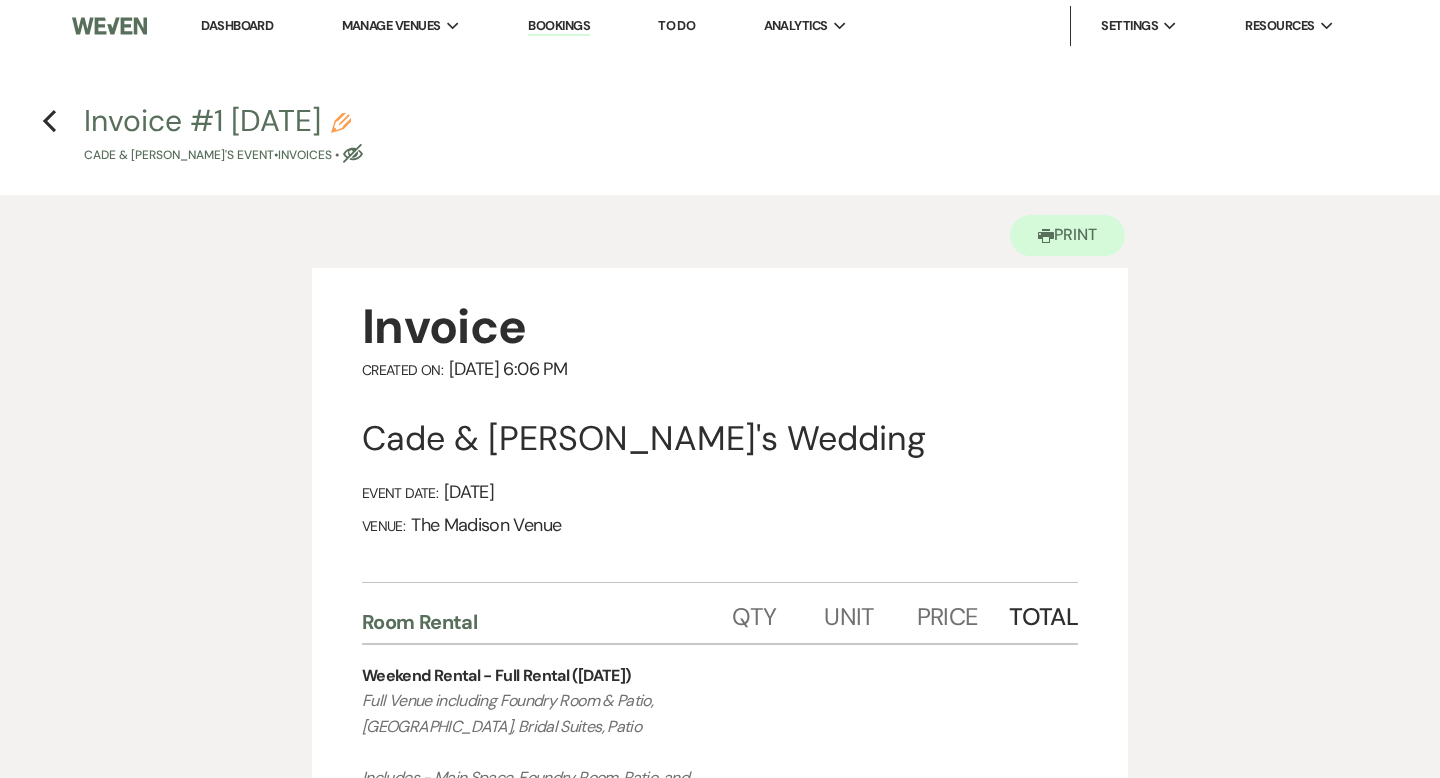 select on "22" 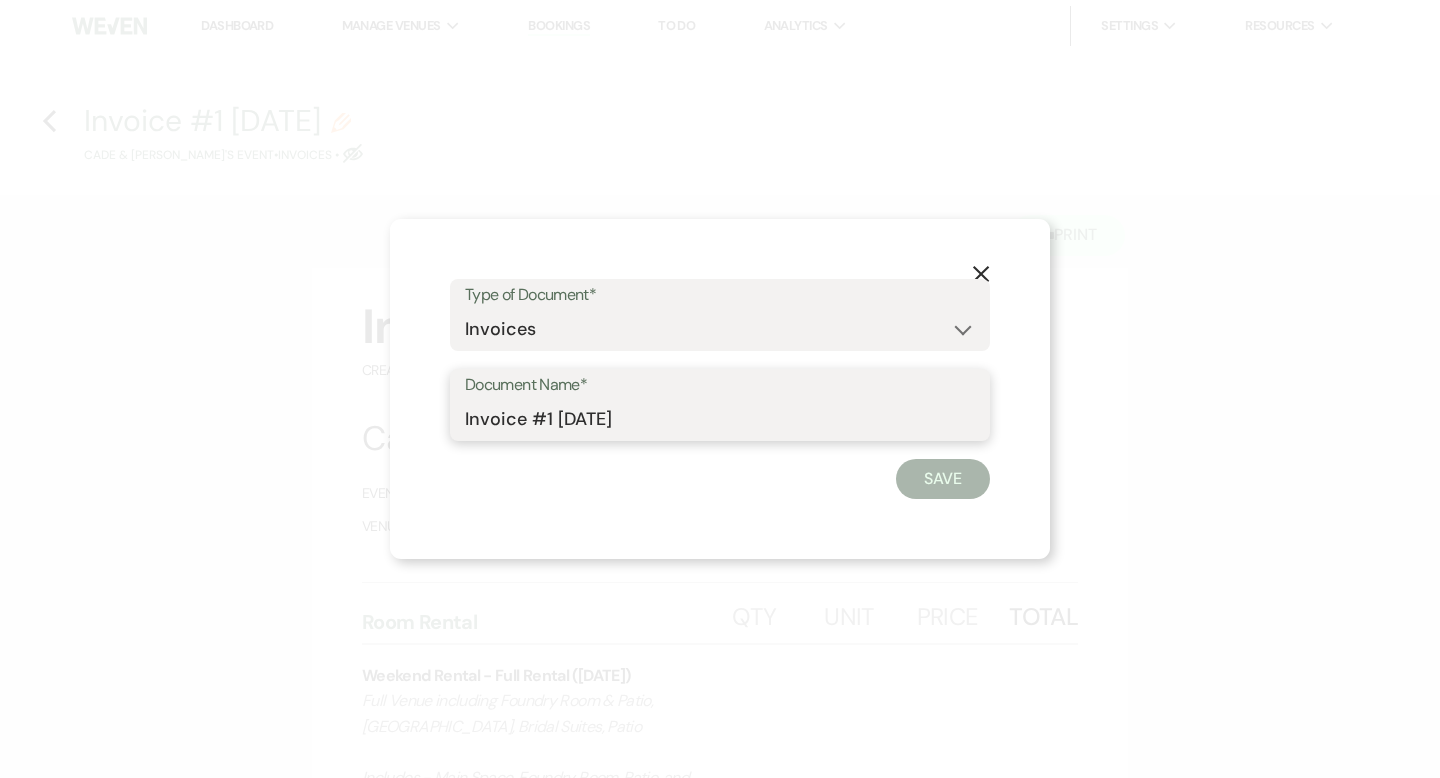 drag, startPoint x: 526, startPoint y: 419, endPoint x: 466, endPoint y: 424, distance: 60.207973 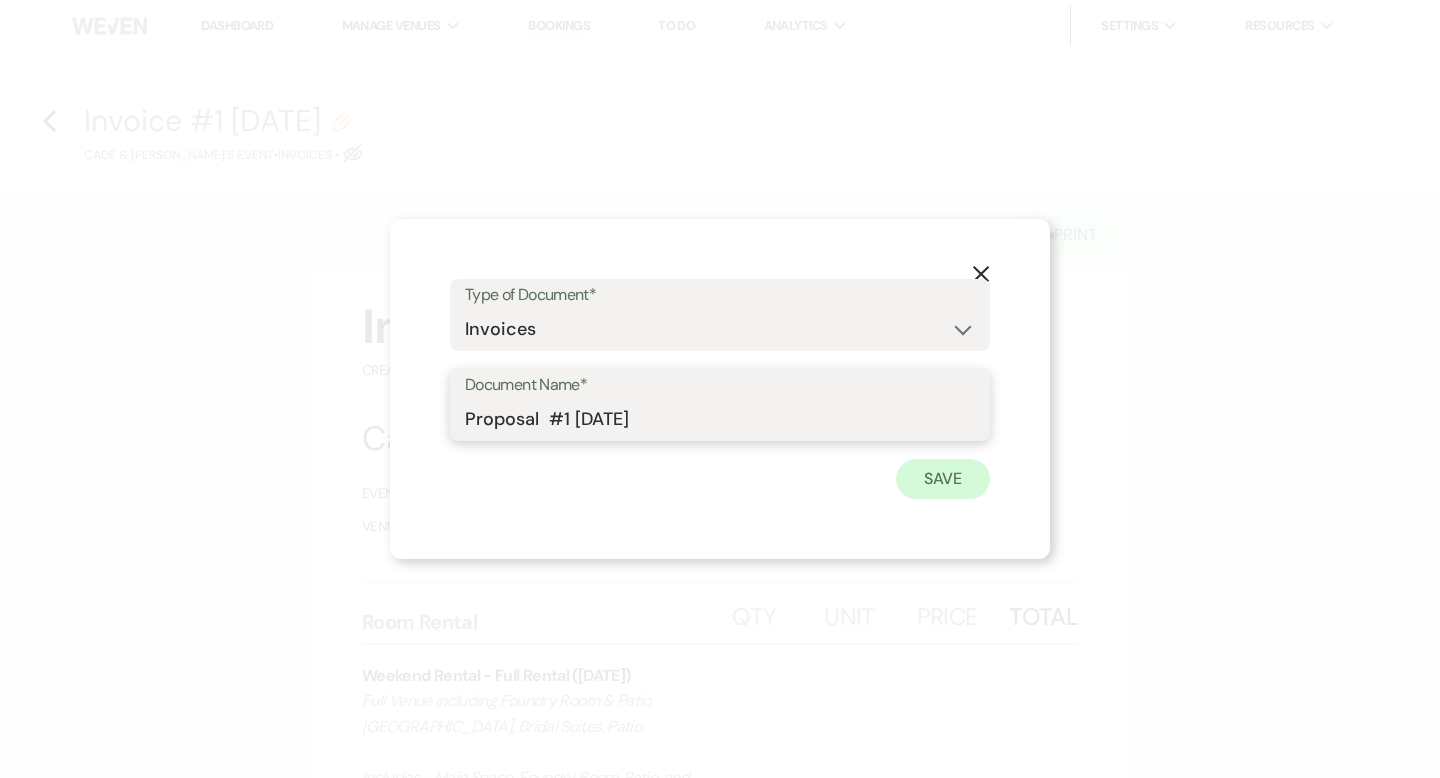 type on "Proposal  #1 [DATE]" 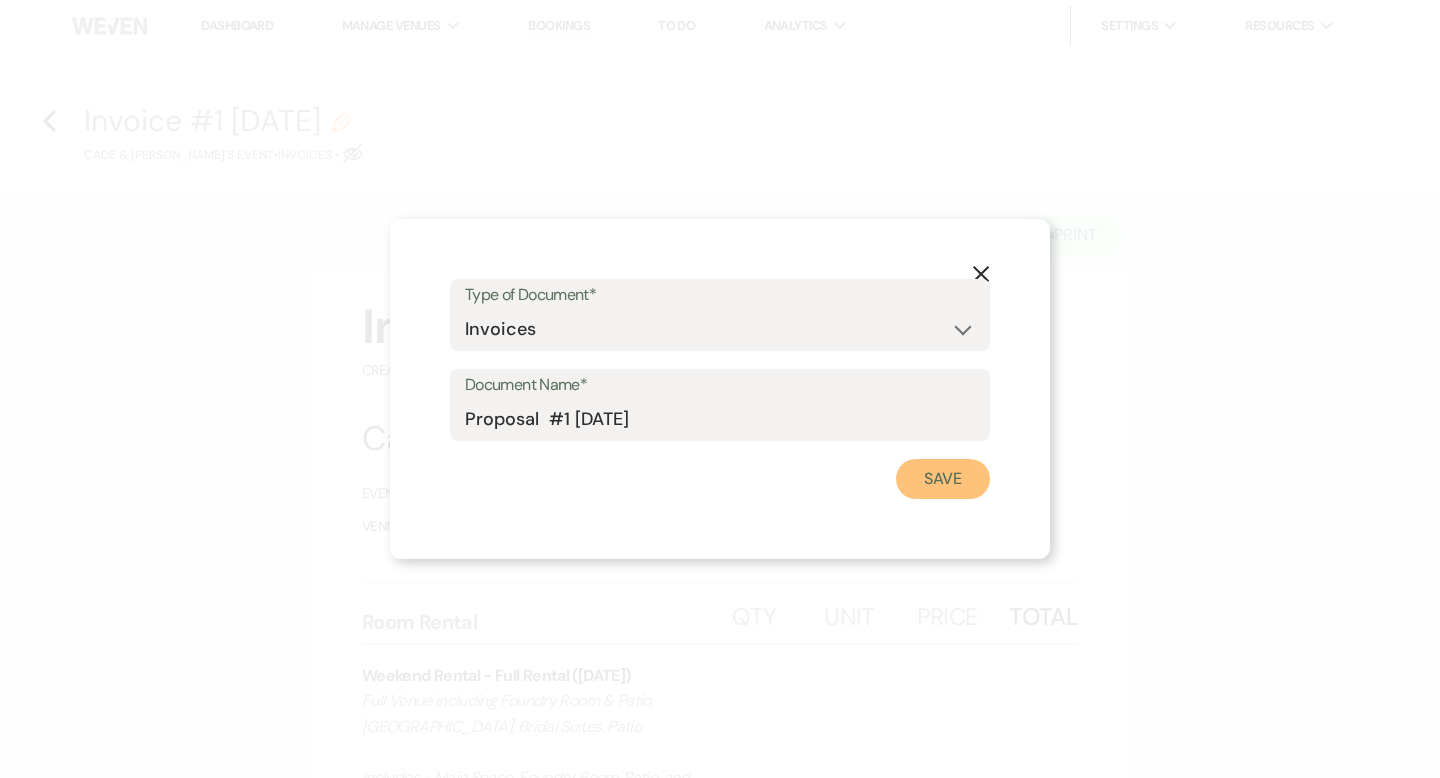 click on "Save" at bounding box center [943, 479] 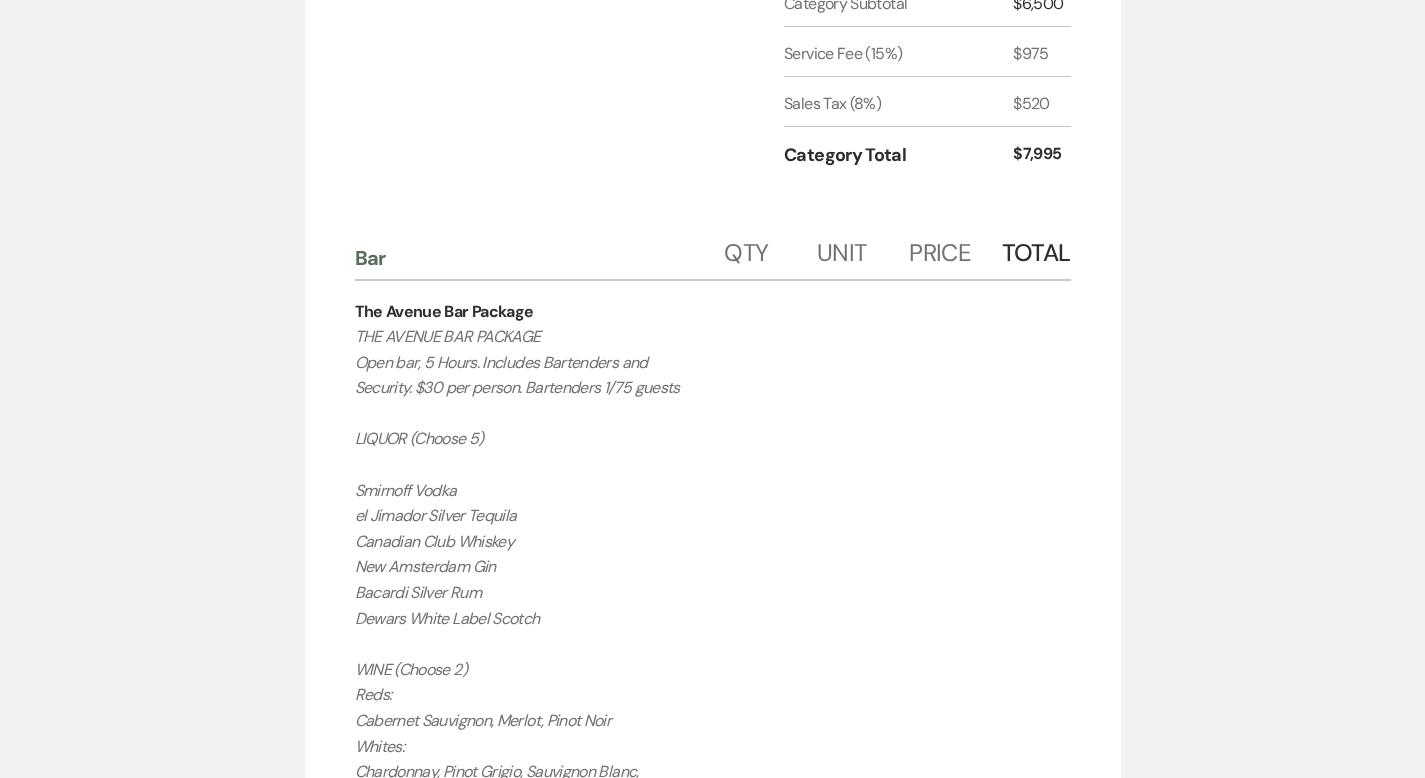 scroll, scrollTop: 0, scrollLeft: 0, axis: both 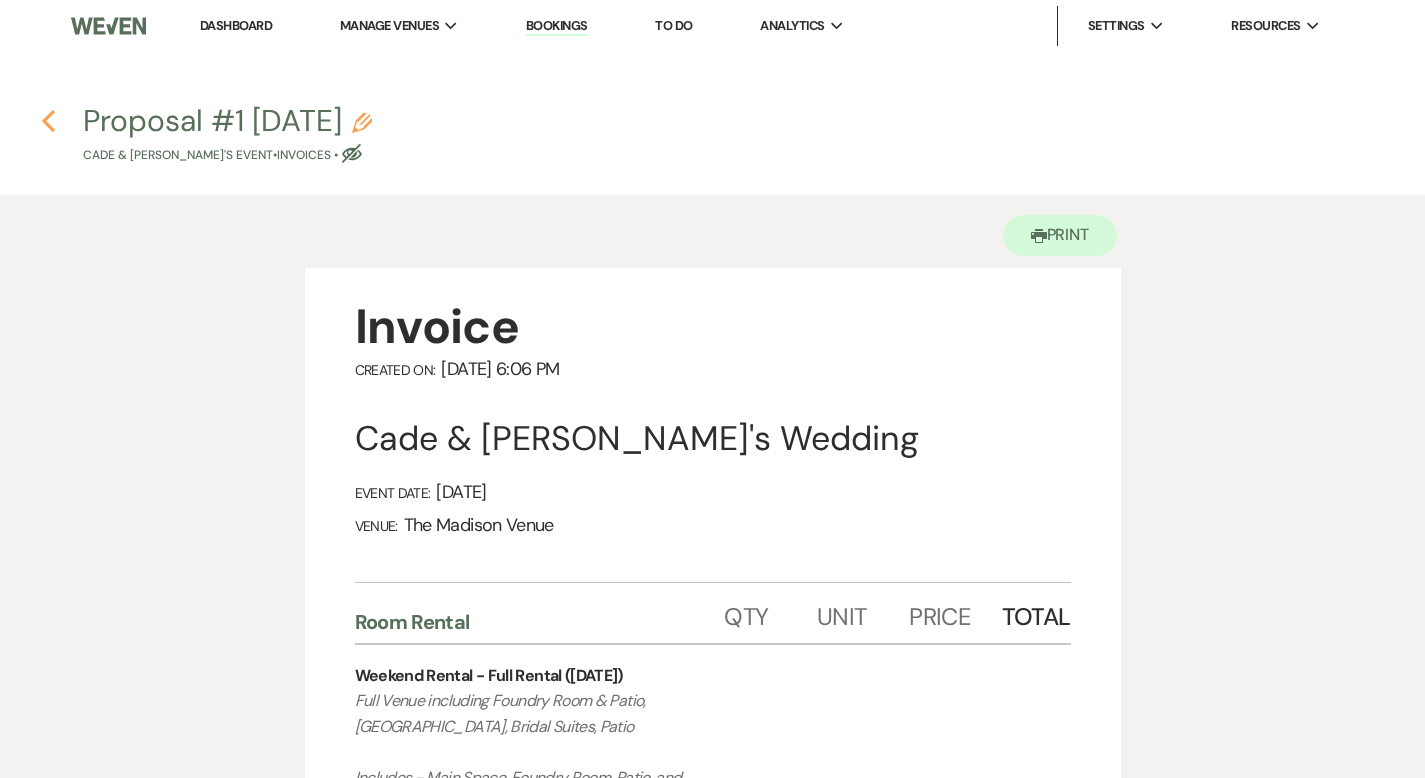 click on "Previous" 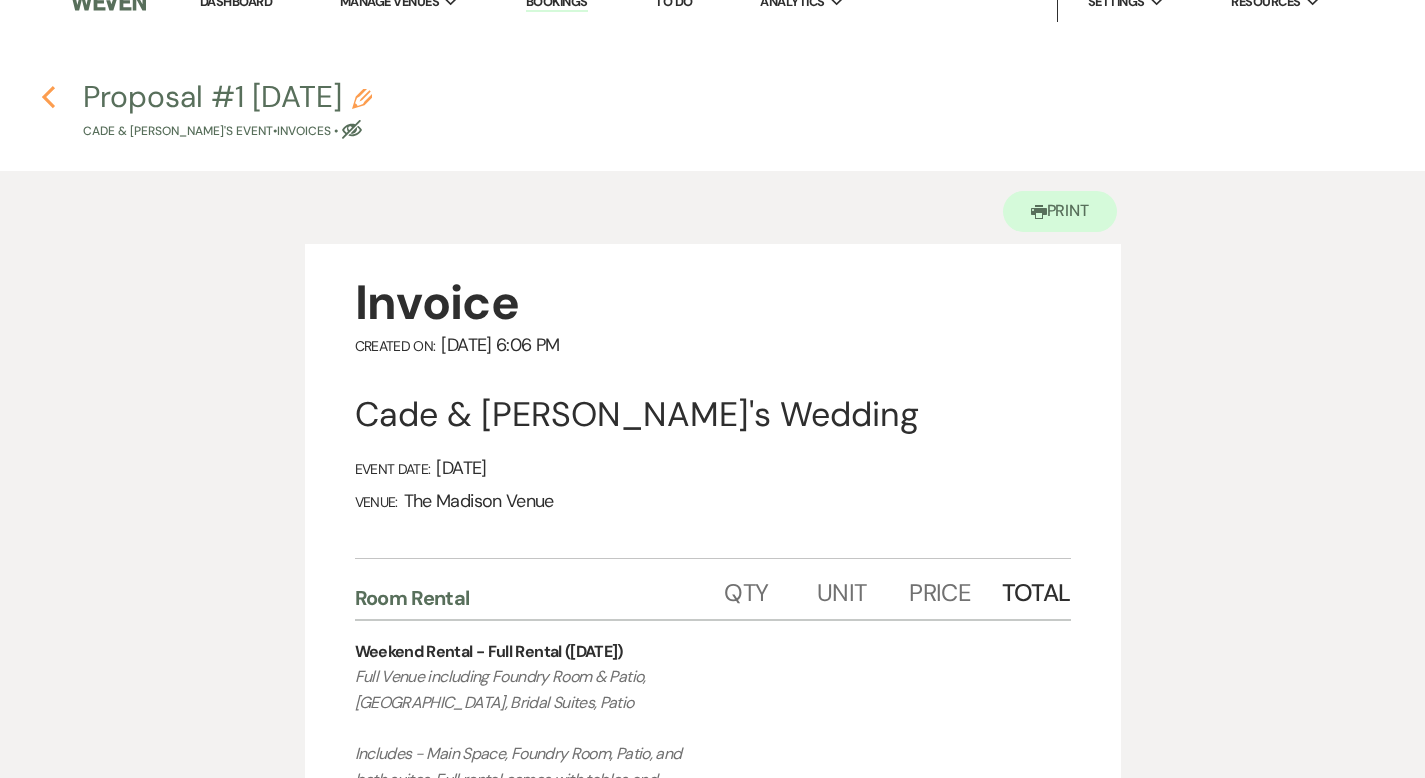select on "4" 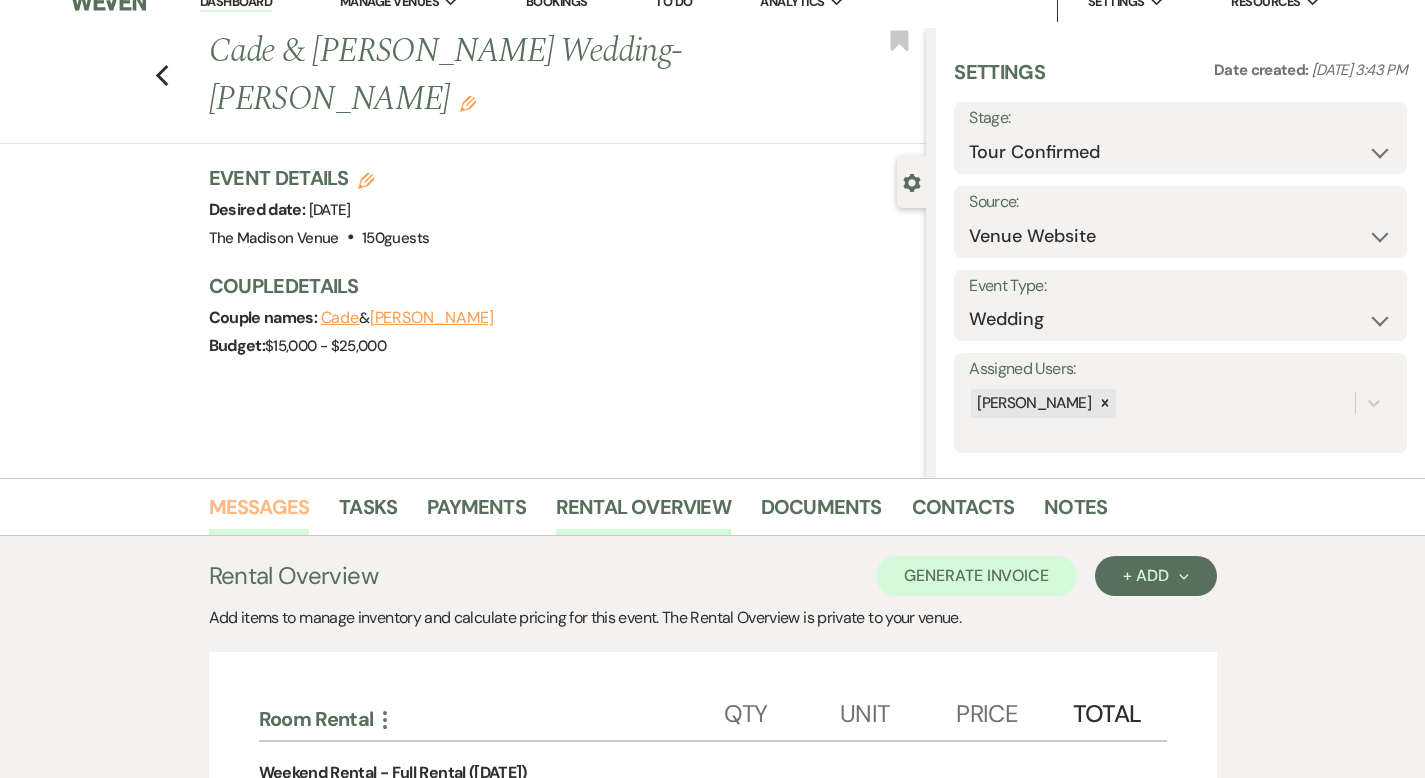 click on "Messages" at bounding box center [259, 513] 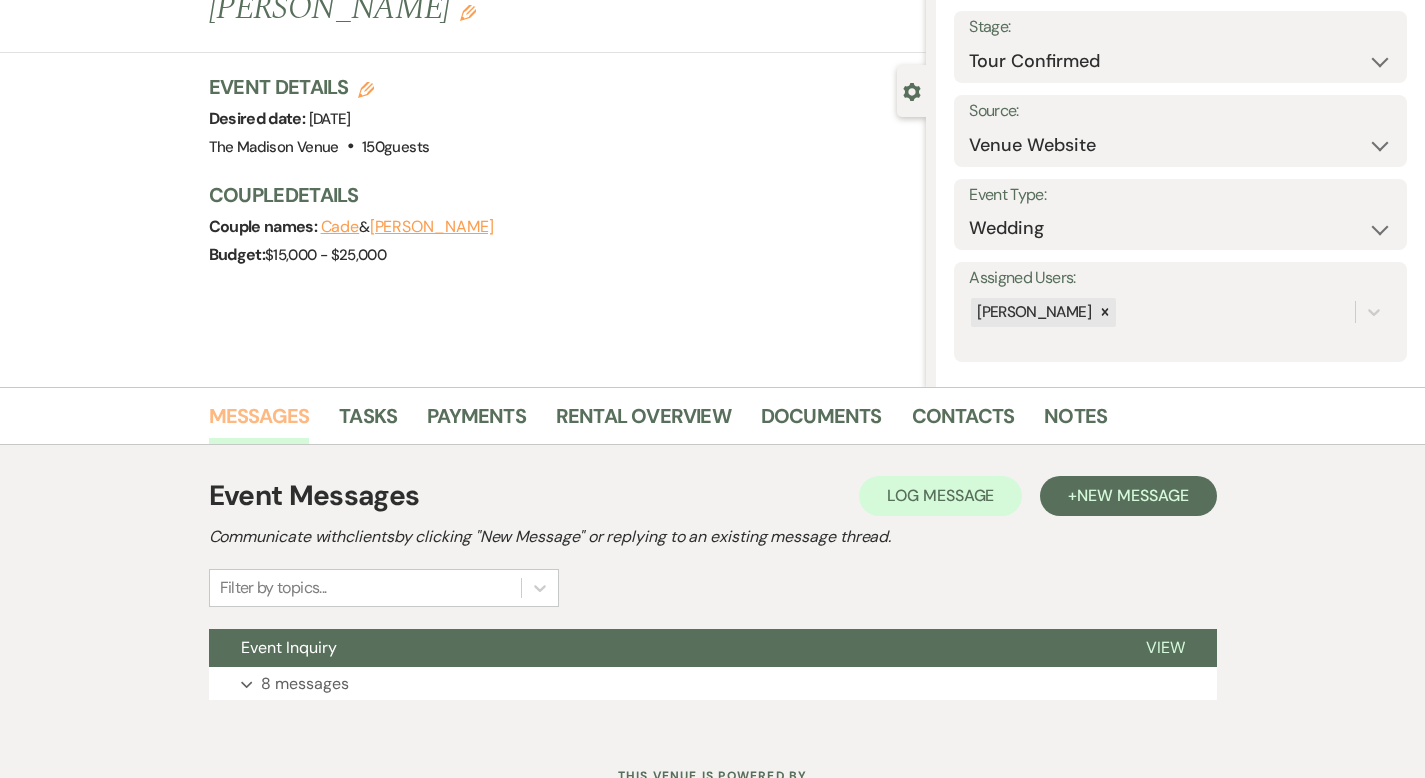 scroll, scrollTop: 196, scrollLeft: 0, axis: vertical 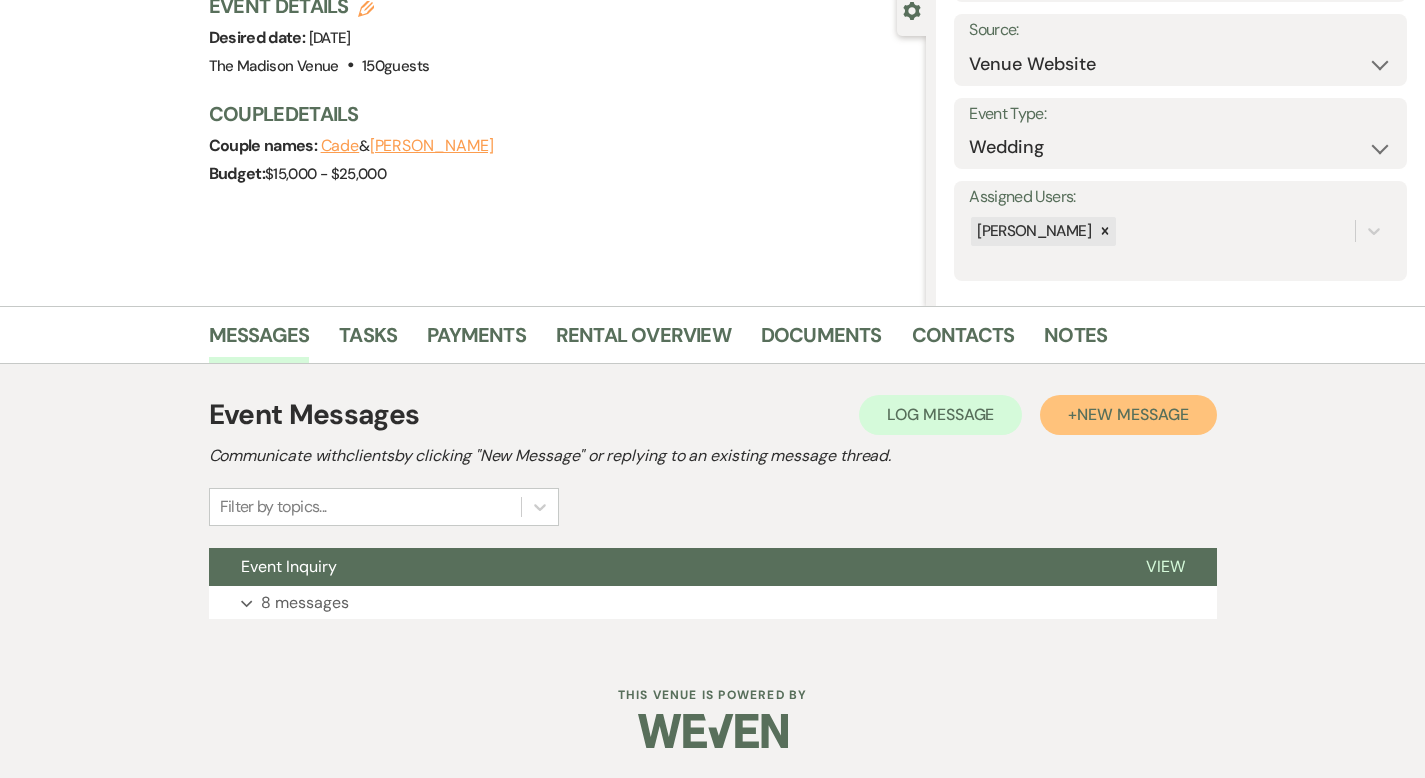 click on "New Message" at bounding box center (1132, 414) 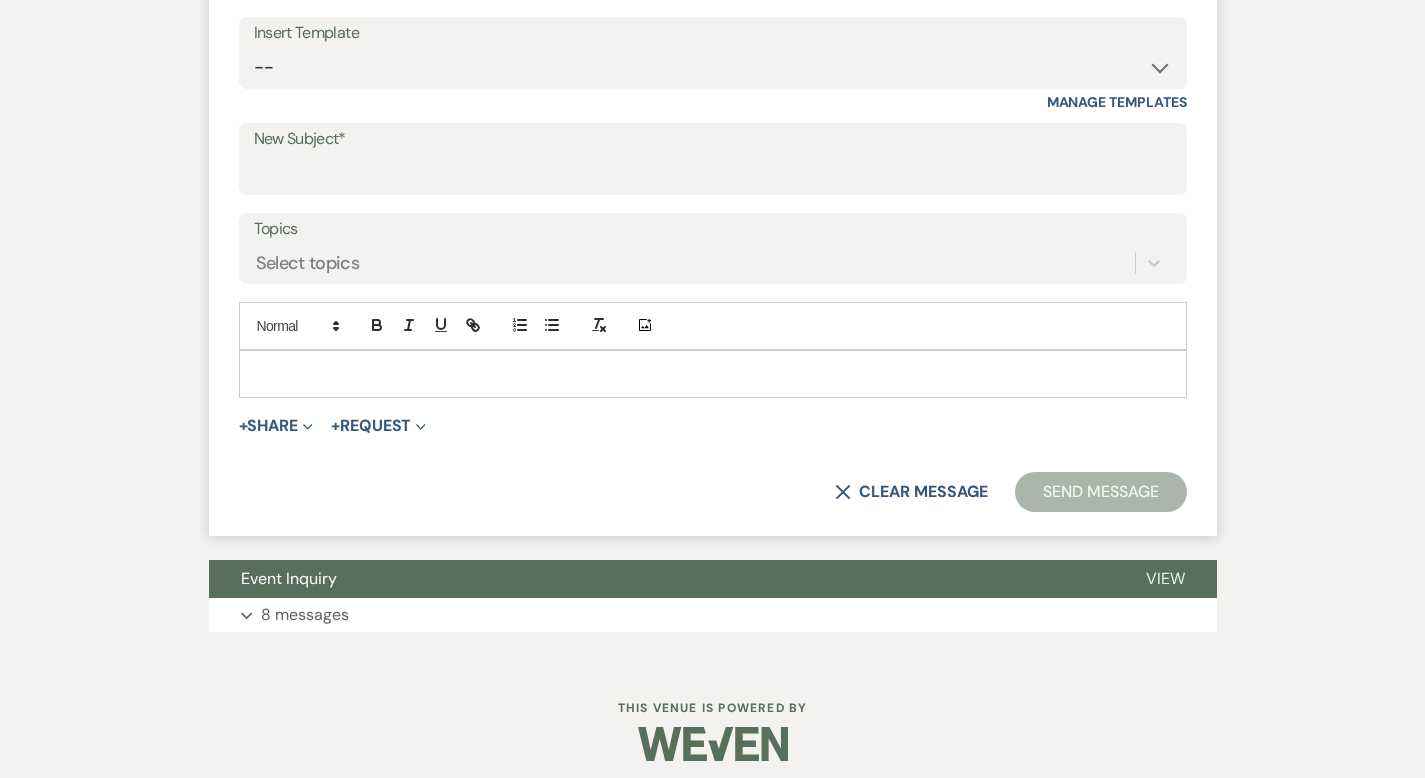 scroll, scrollTop: 939, scrollLeft: 0, axis: vertical 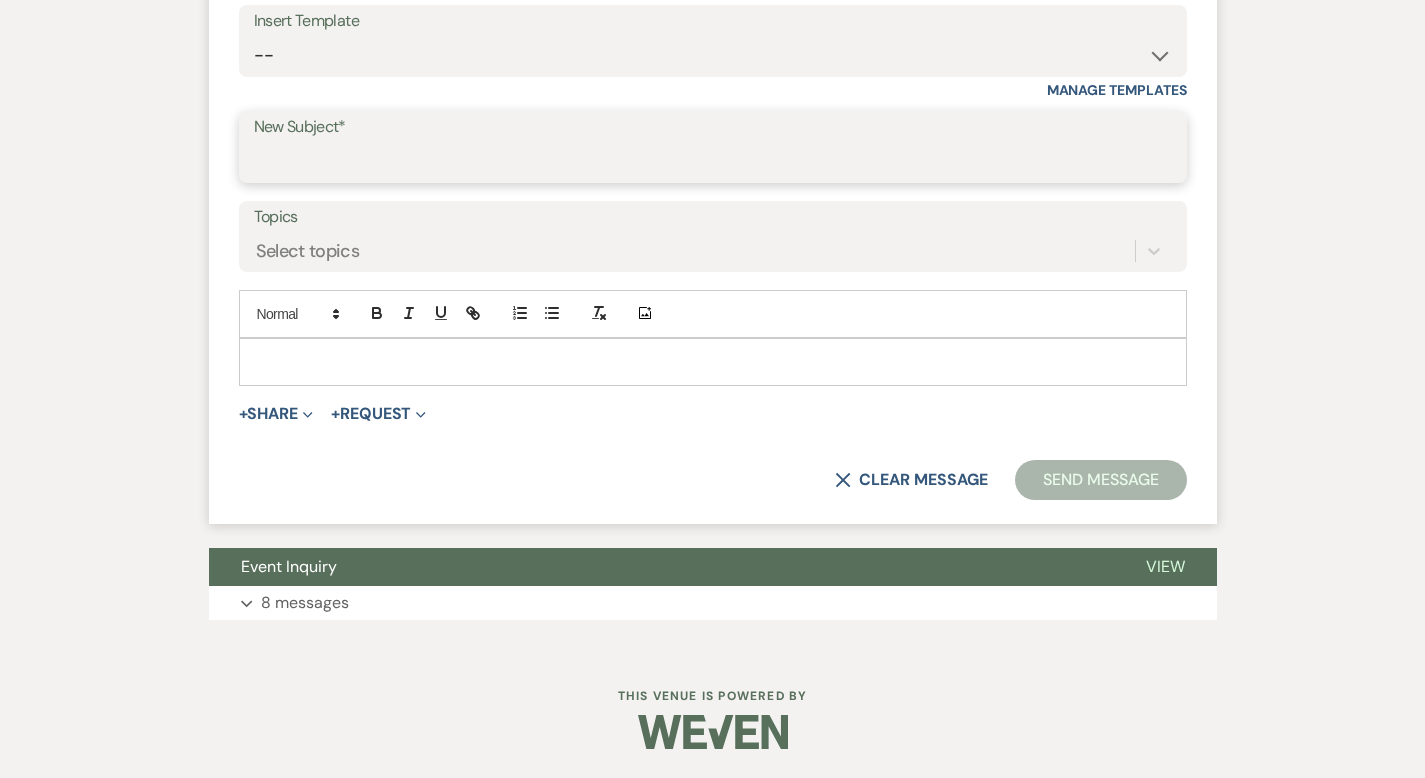 click on "New Subject*" at bounding box center (713, 161) 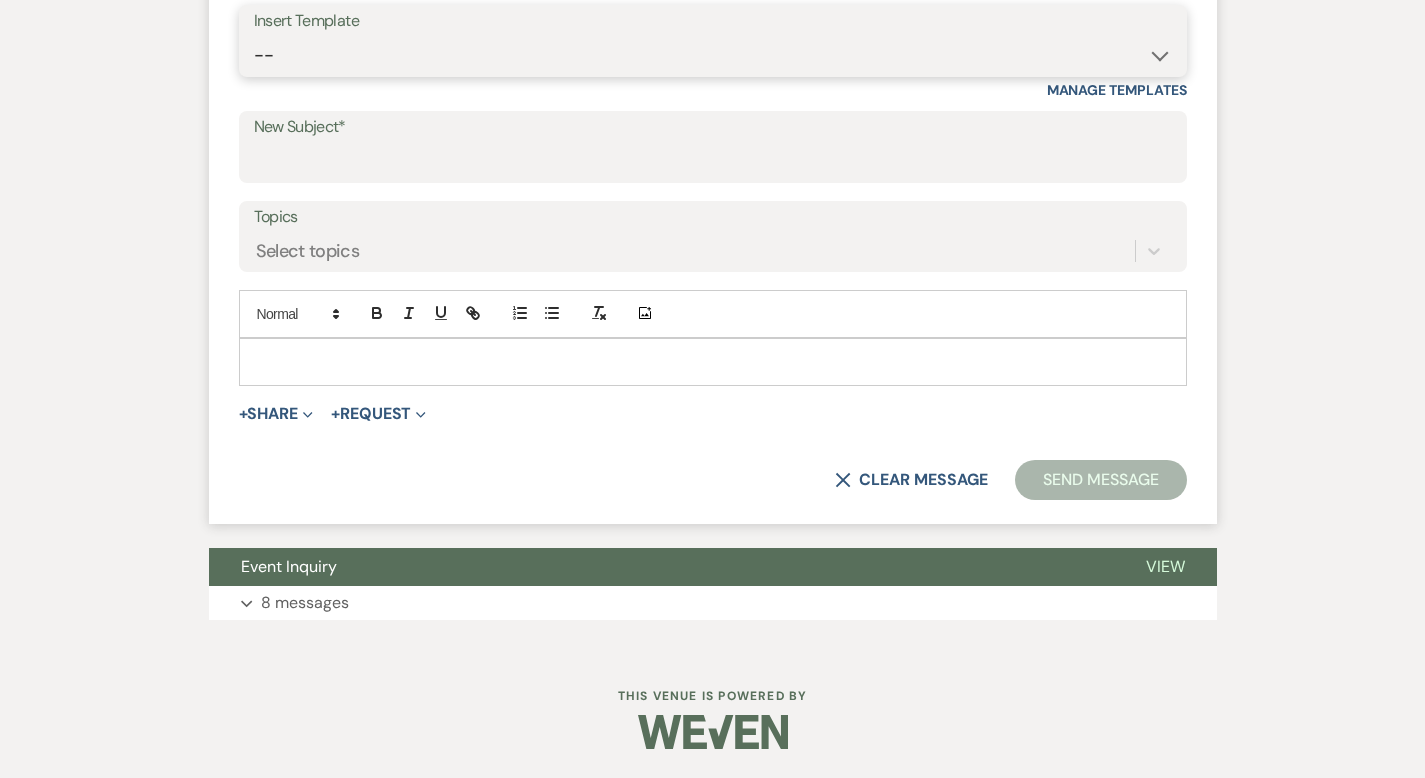 click on "-- Weven Planning Portal Introduction (Booked Events) Corporate Lead Follow Up #1 - No tour scheduled Follow Up #2 Post Tour Follow Up Closing Wedding Lead - No response Event Proposal Introduction to [PERSON_NAME] - Layout & Design Application Upcoming Payment Past-Due Payment Alert 1st Desposit 2nd Deposit 3rd Deposit  Final Deposit Thank You Review Follow up: Floor Plan Layout's Follow Up: Check out our Patio Follow up: The Grove Bar Follow-Up Ceremonies on Site Follow-up Bridal Suites 30 days post Inquiry - No tour/Response Are you still Interested? (Wedding response) 6-Month Wedding Walkthrough - [PERSON_NAME] 6-Month Wedding Walkthrough - [PERSON_NAME] 6-Month Wedding Walkthrough - [PERSON_NAME] 1-Month Wedding Walkthrough - [PERSON_NAME] 1-Month Wedding Walkthrough - [PERSON_NAME] 1-Month Wedding Walkthrough - [PERSON_NAME] Introduction & Book a Tour with [PERSON_NAME] Introduction & Book a Tour with [PERSON_NAME] Introduction & Book a Tour with [PERSON_NAME] Event Insurance Reminder Bar Selection - Foundry Package Bar Selection - Avenue Package Bar Selection - Ivy Package" at bounding box center (713, 55) 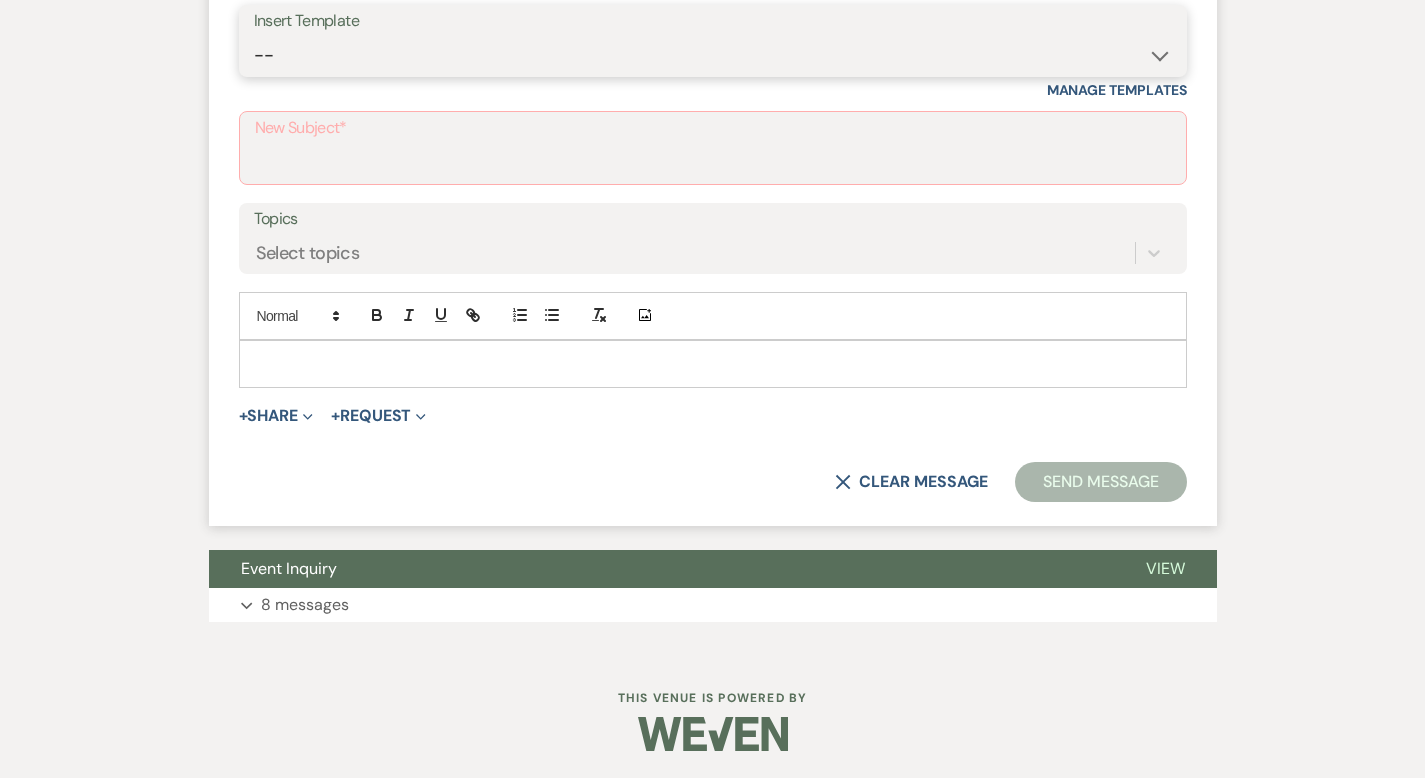 select on "3706" 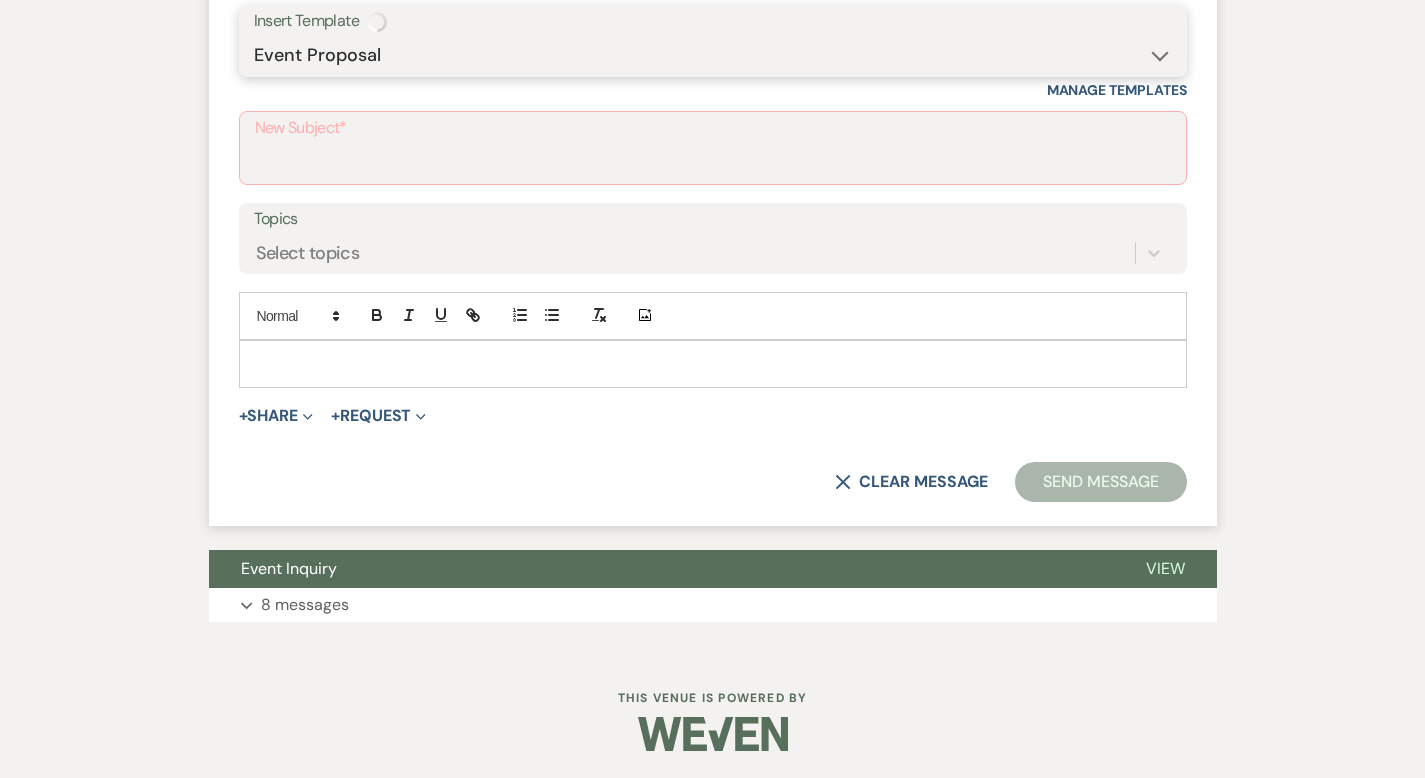 type on "The Madison Venue | Proposal & Contract Agreement" 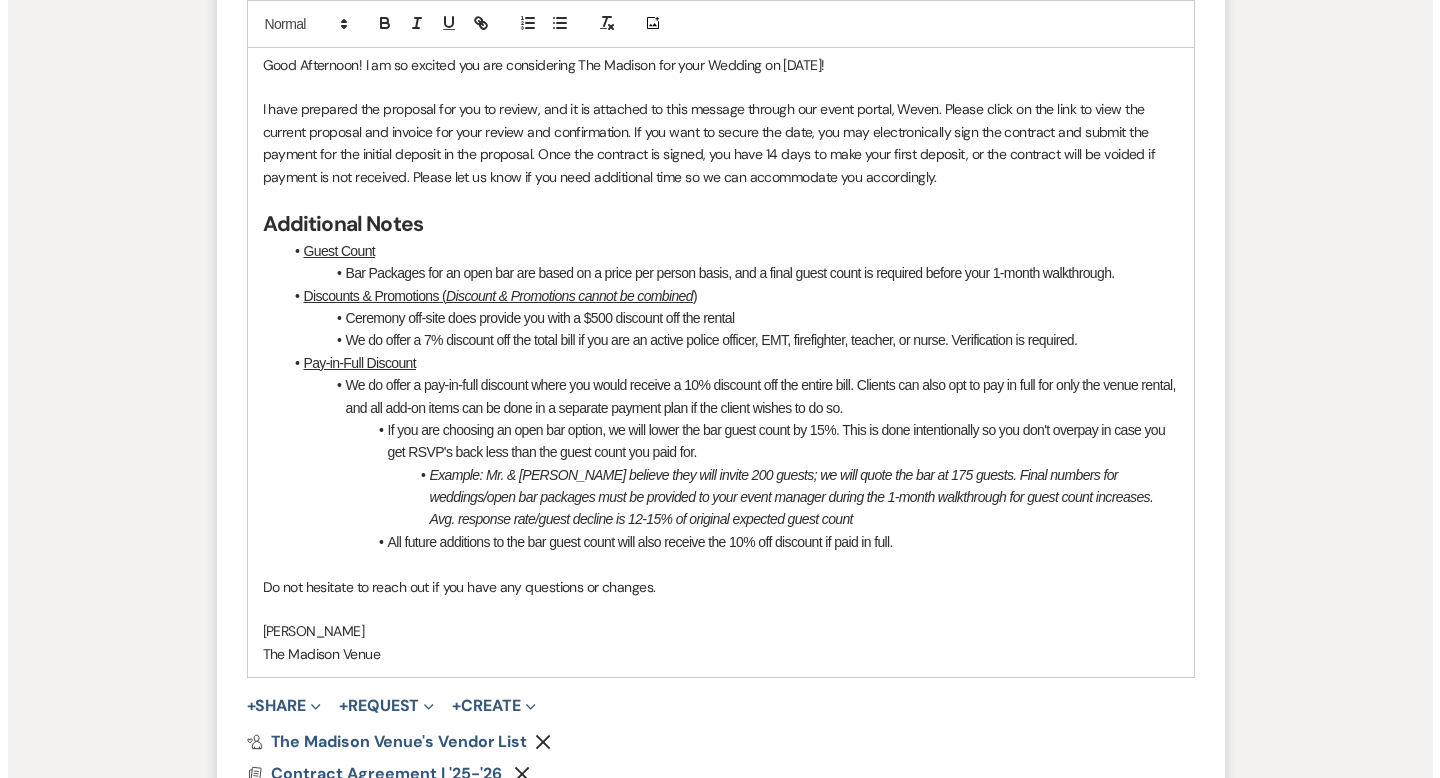 scroll, scrollTop: 1637, scrollLeft: 0, axis: vertical 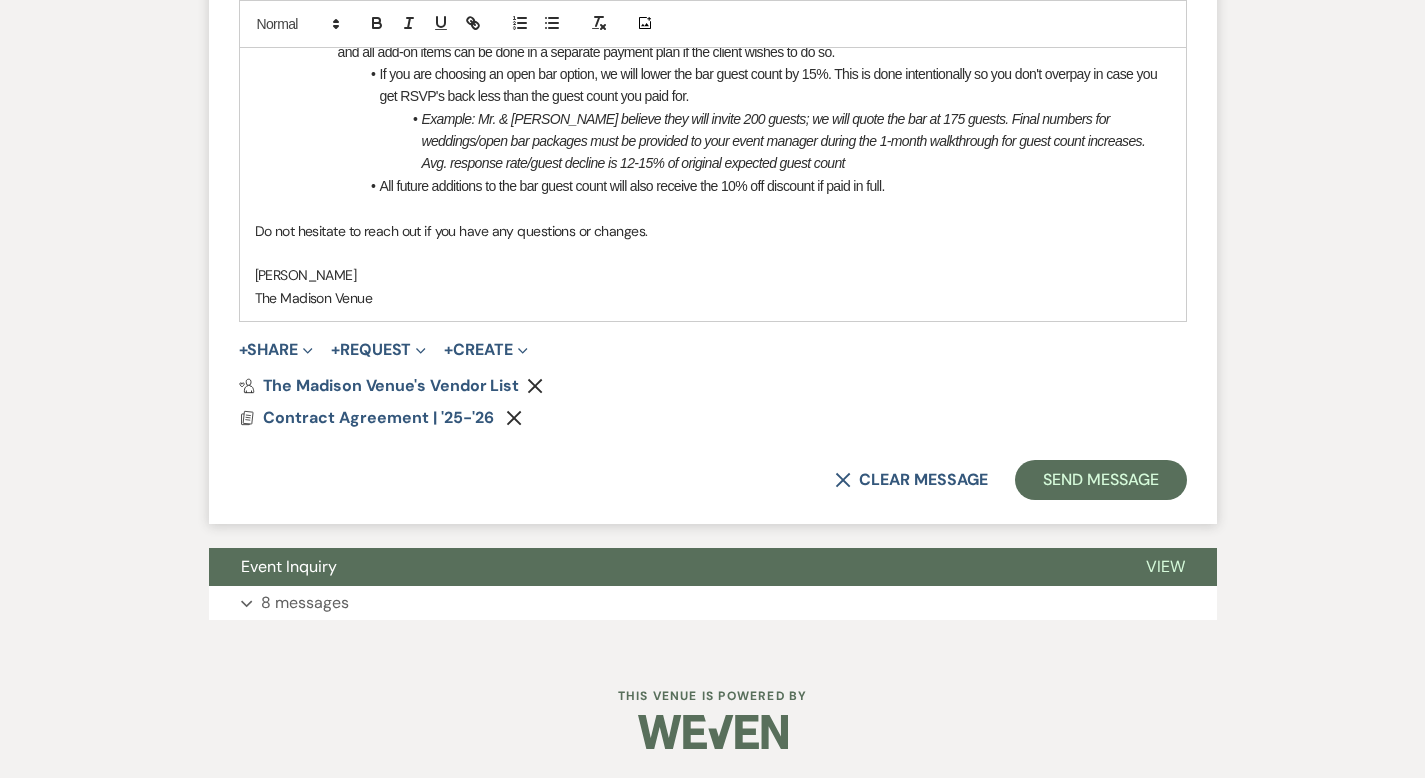 click on "The Madison Venue" at bounding box center (713, 298) 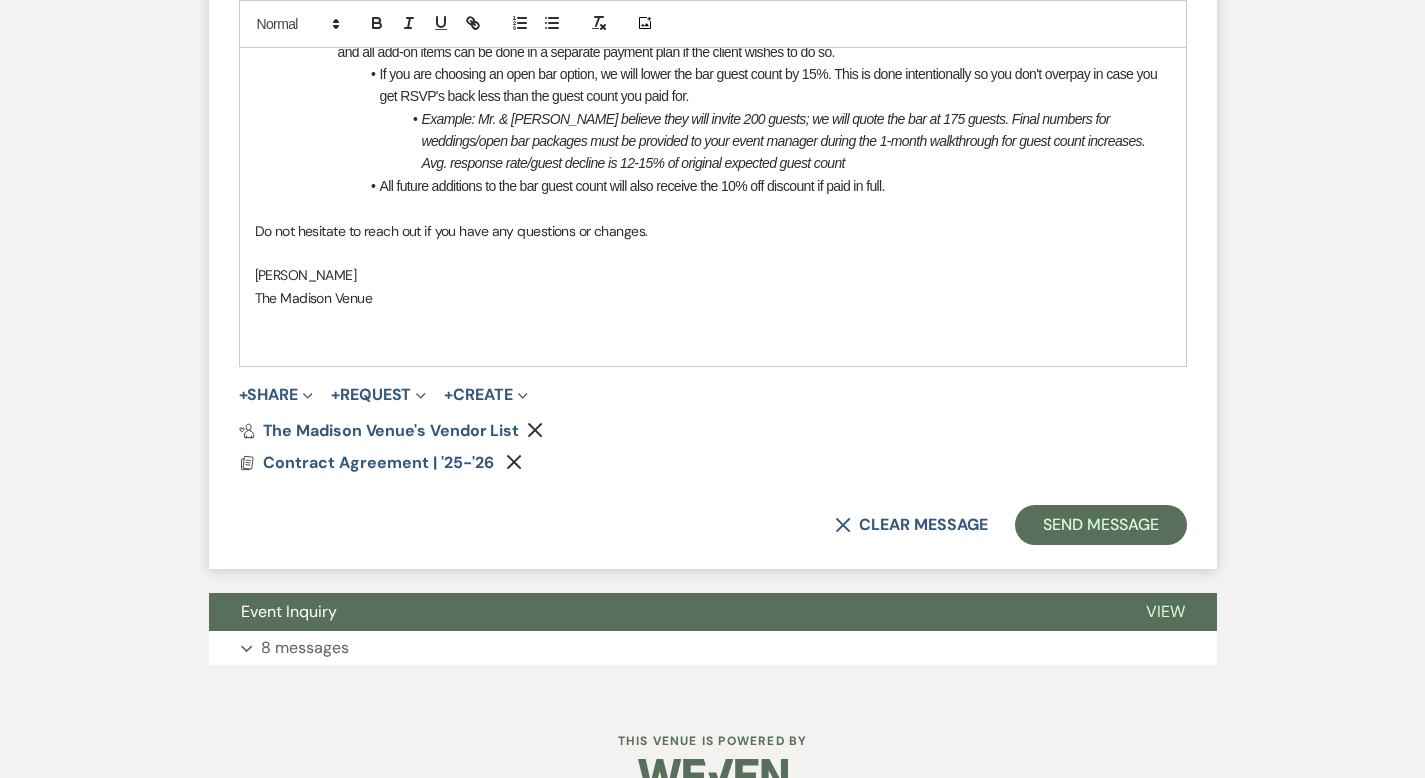 type 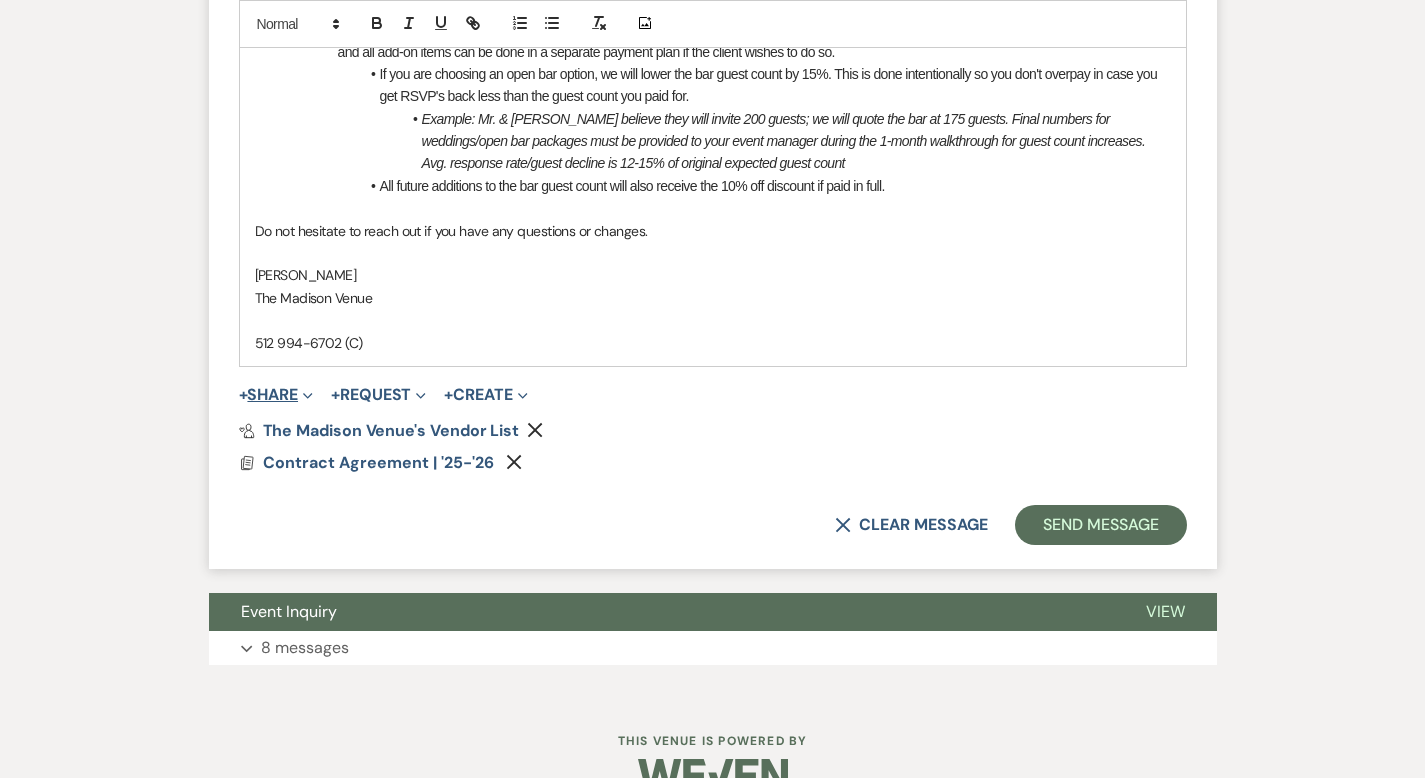 click on "+  Share Expand" at bounding box center [276, 395] 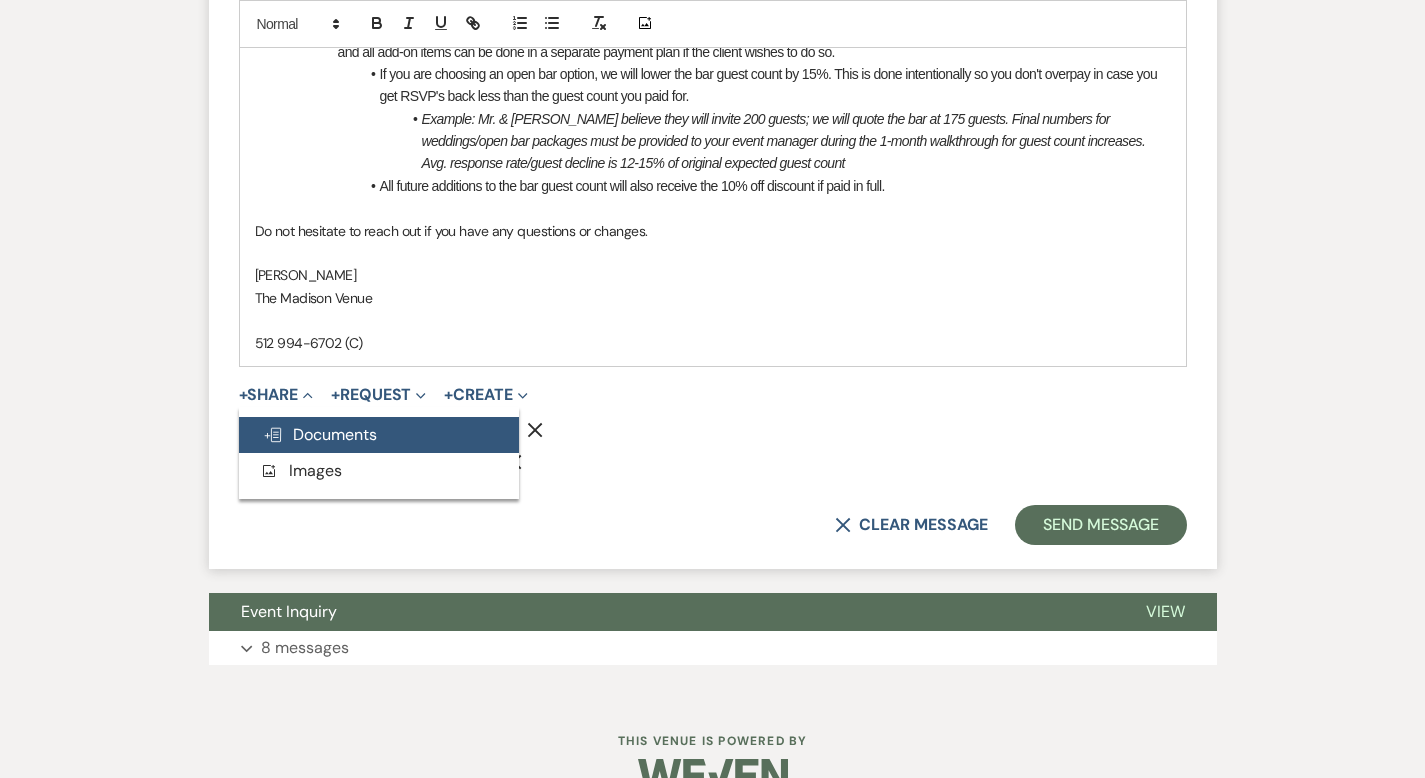 click on "Doc Upload Documents" at bounding box center (379, 435) 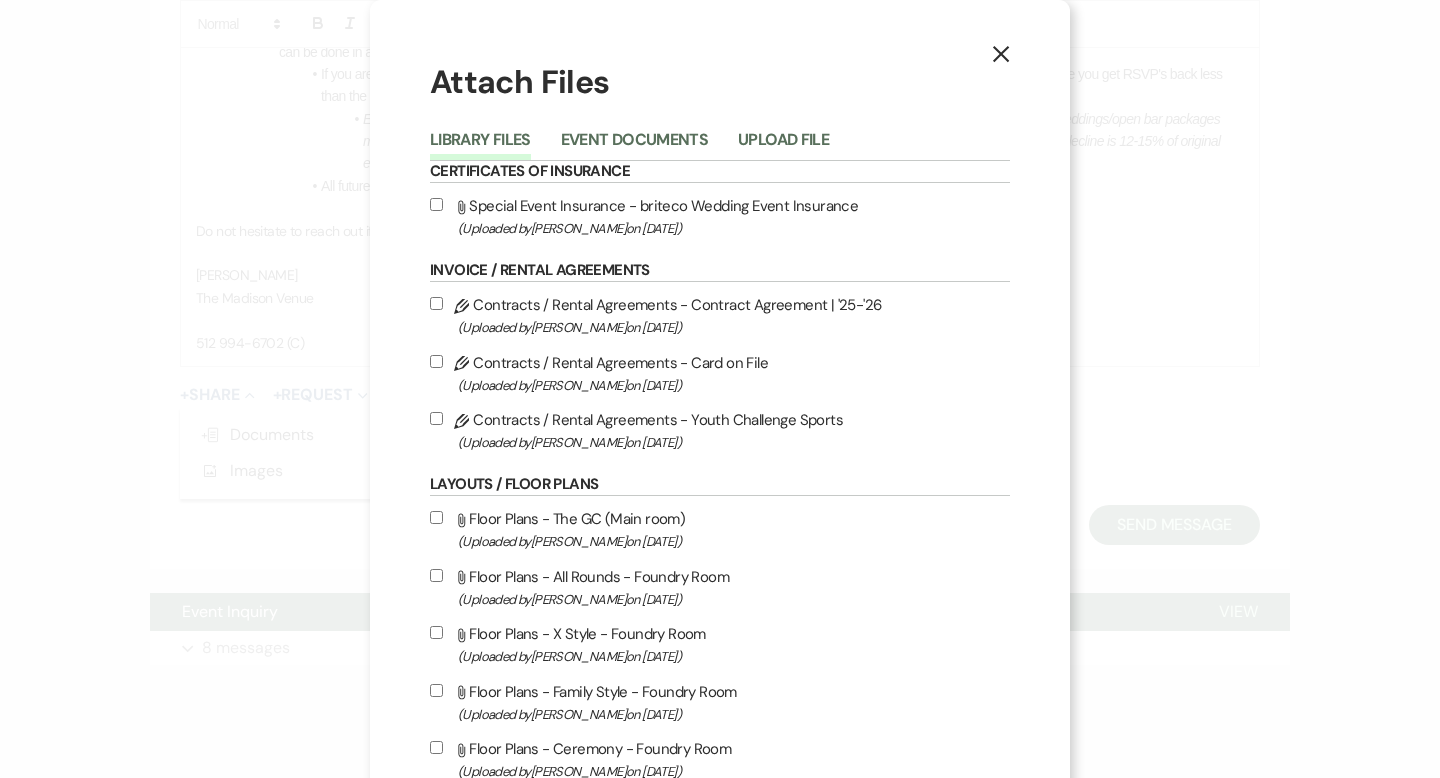 click on "Library Files Event Documents Upload File" at bounding box center (720, 140) 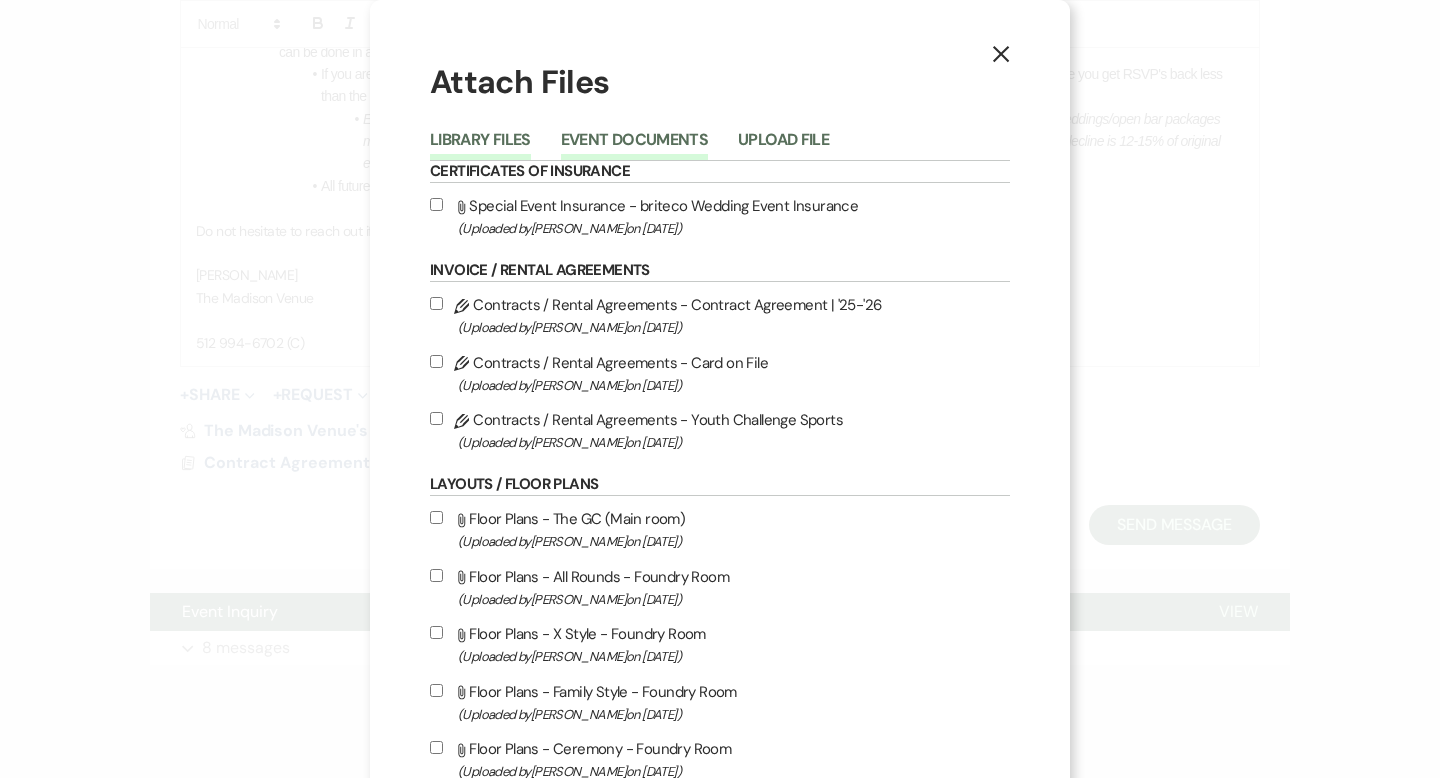 click on "Event Documents" at bounding box center (634, 146) 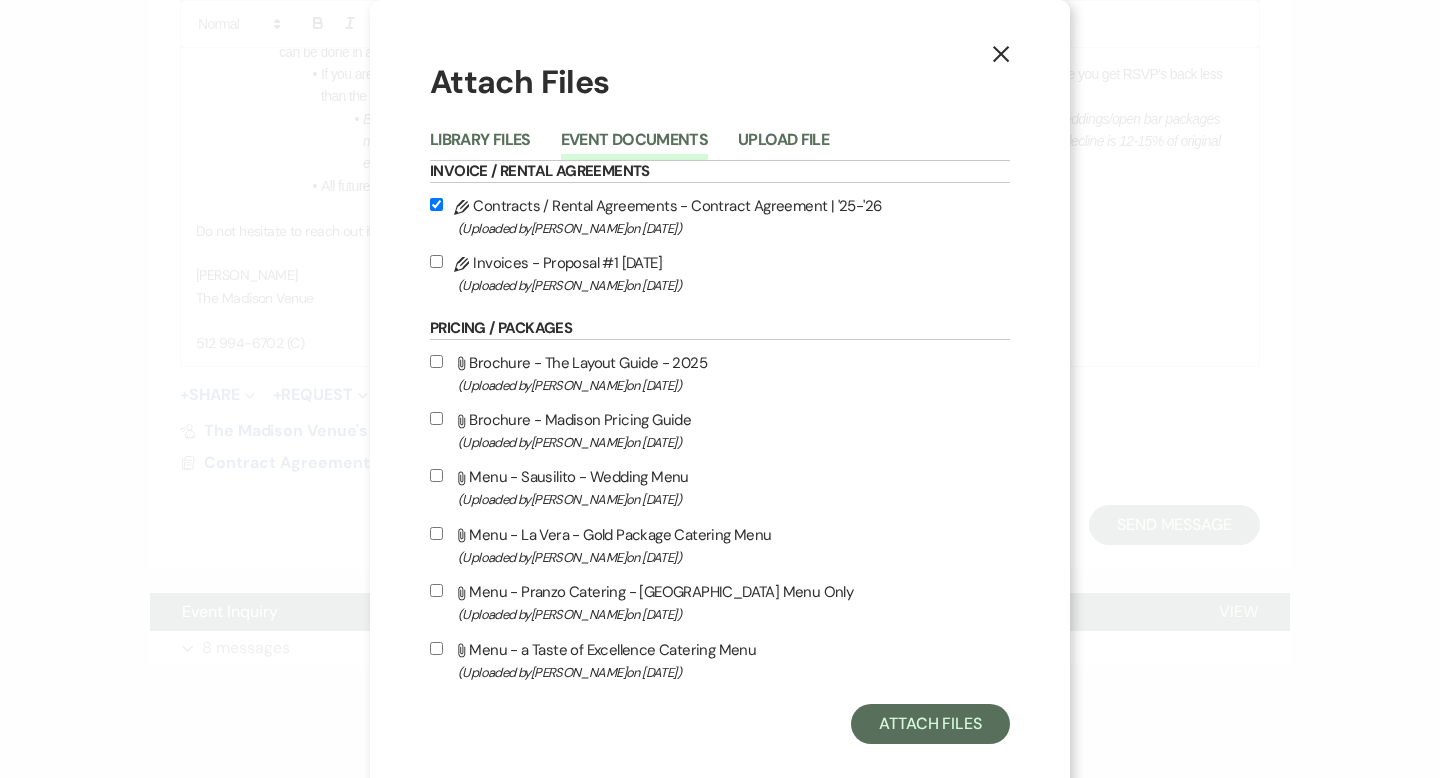 click on "Pencil Invoices - Proposal  #1 [DATE] (Uploaded by  [PERSON_NAME]  on   [DATE] )" at bounding box center (436, 261) 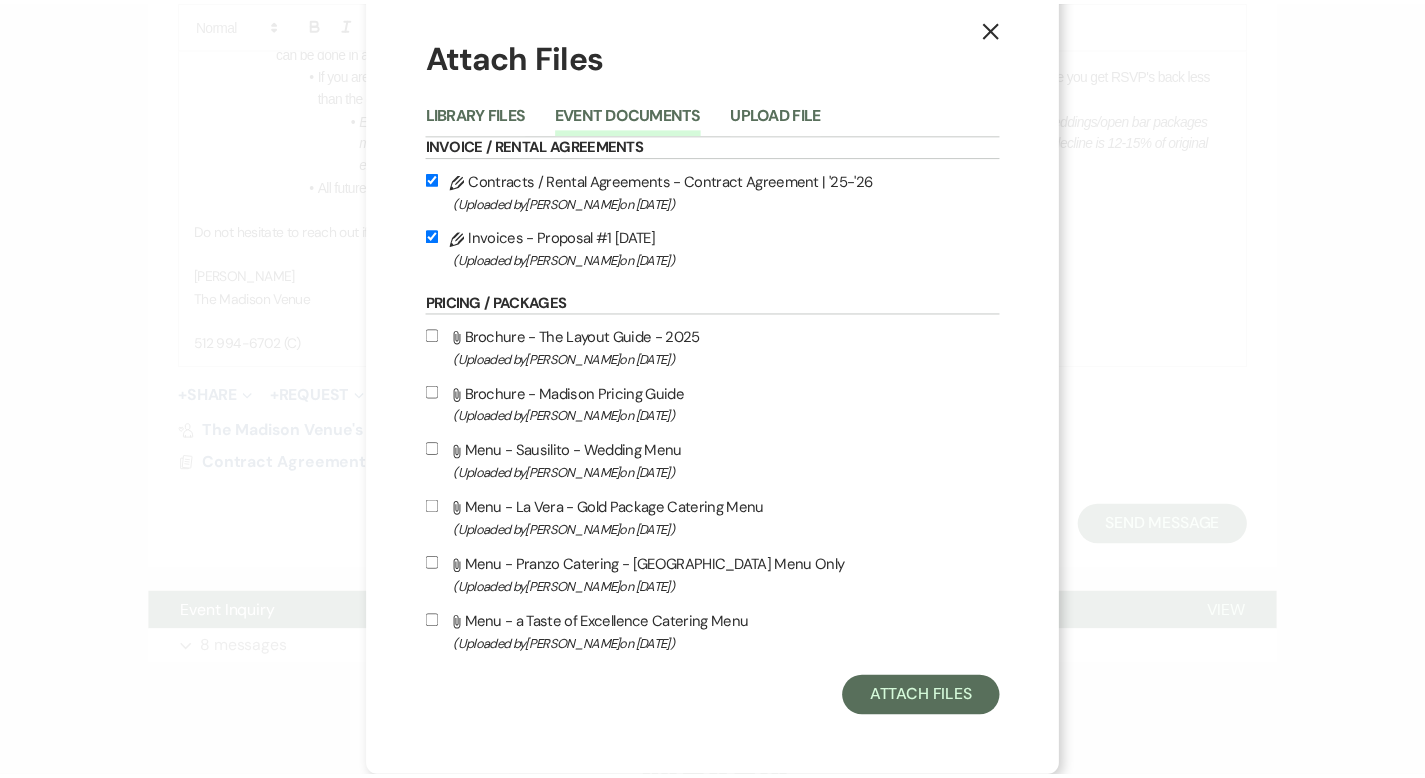 scroll, scrollTop: 29, scrollLeft: 0, axis: vertical 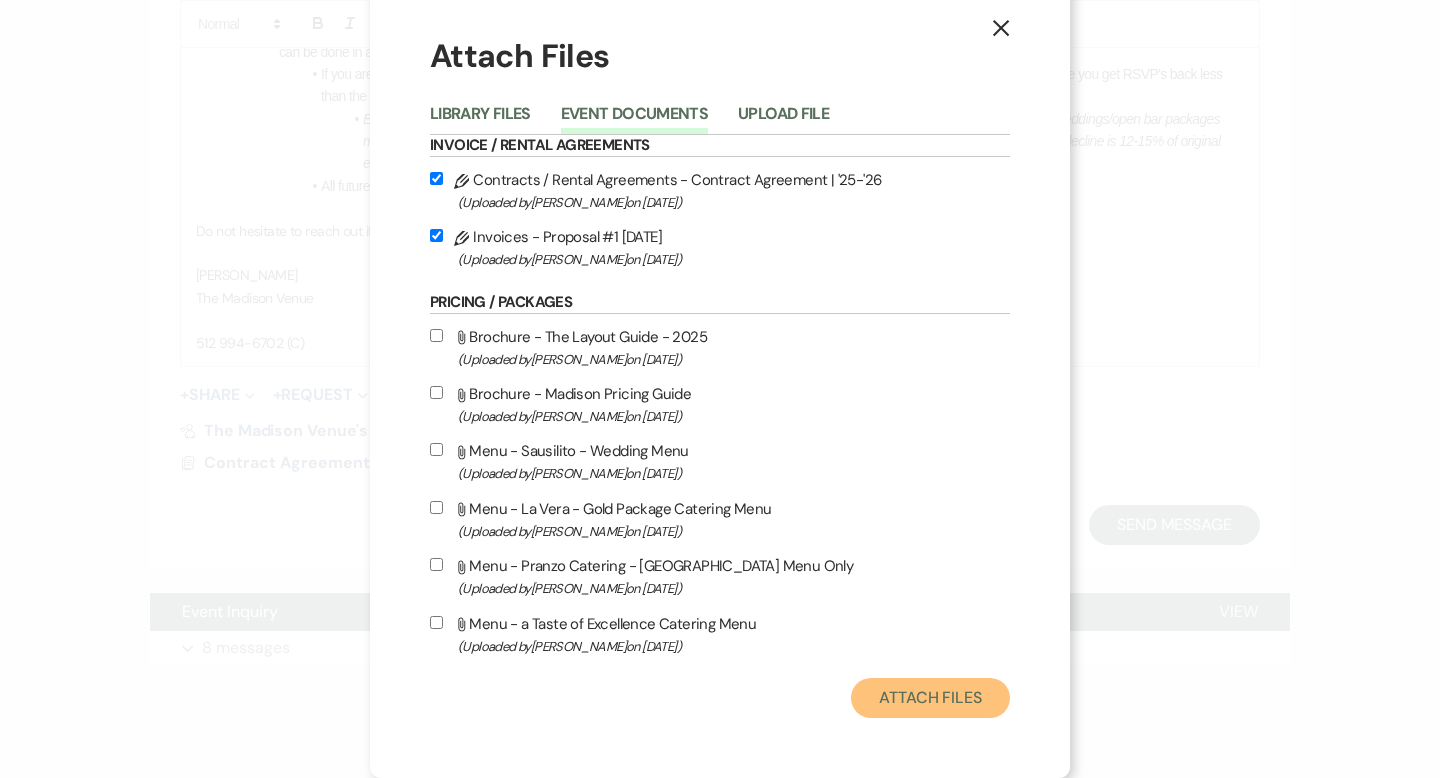 click on "Attach Files" at bounding box center (930, 698) 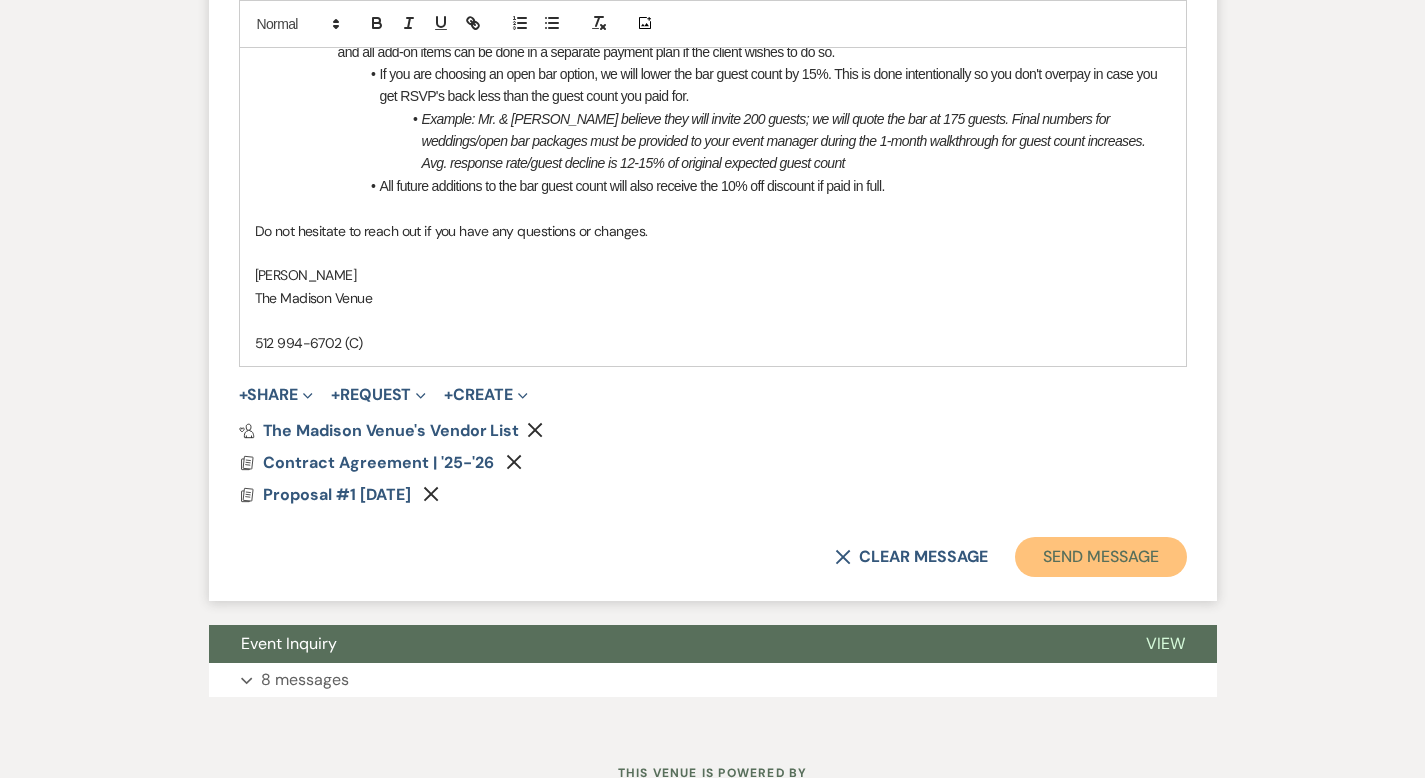 click on "Send Message" at bounding box center (1100, 557) 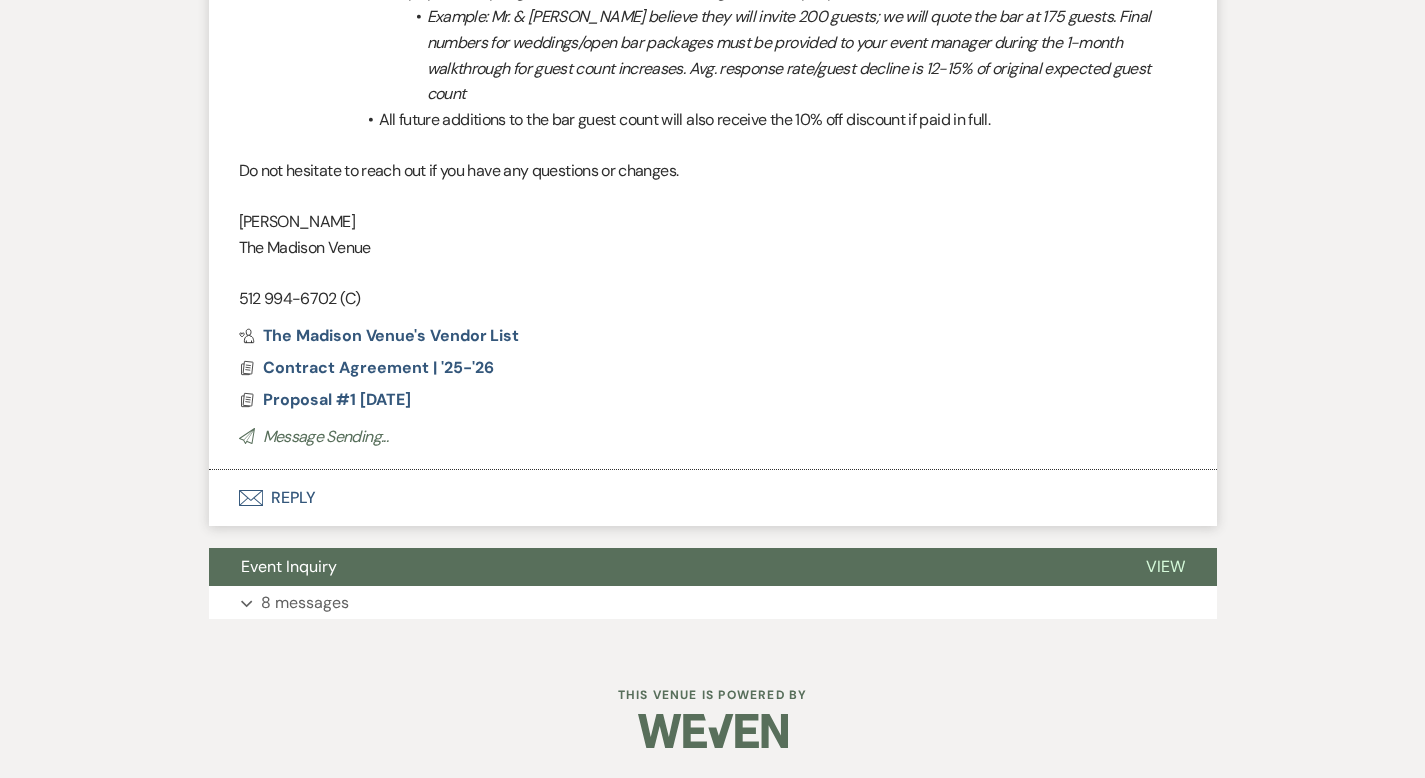 scroll, scrollTop: 894, scrollLeft: 0, axis: vertical 